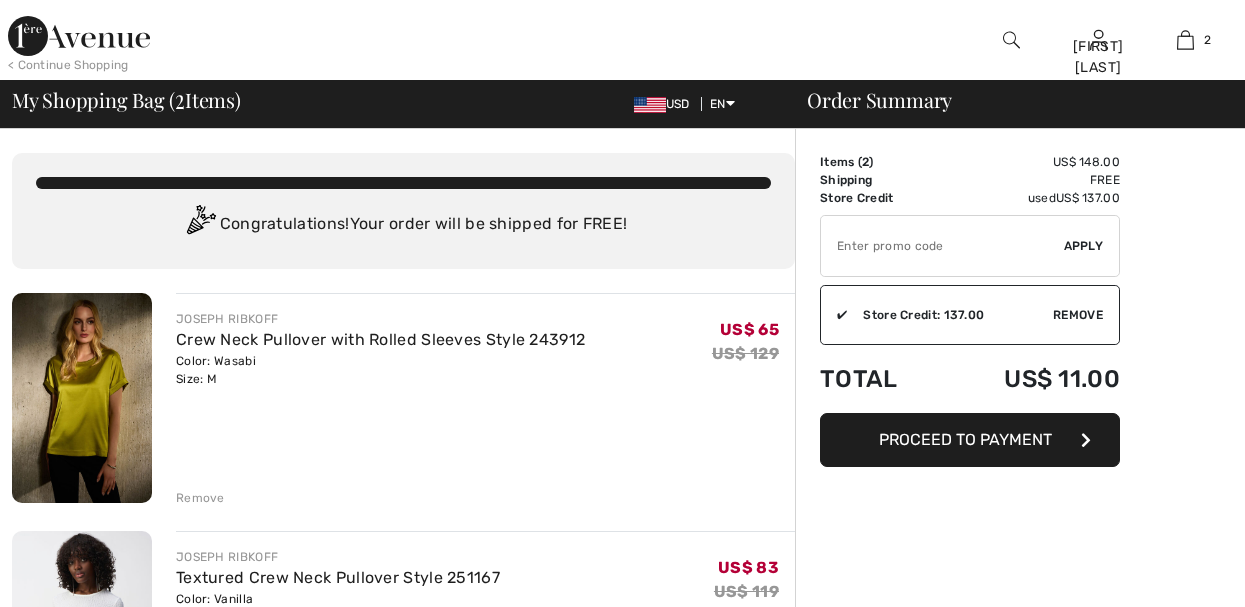 scroll, scrollTop: 0, scrollLeft: 0, axis: both 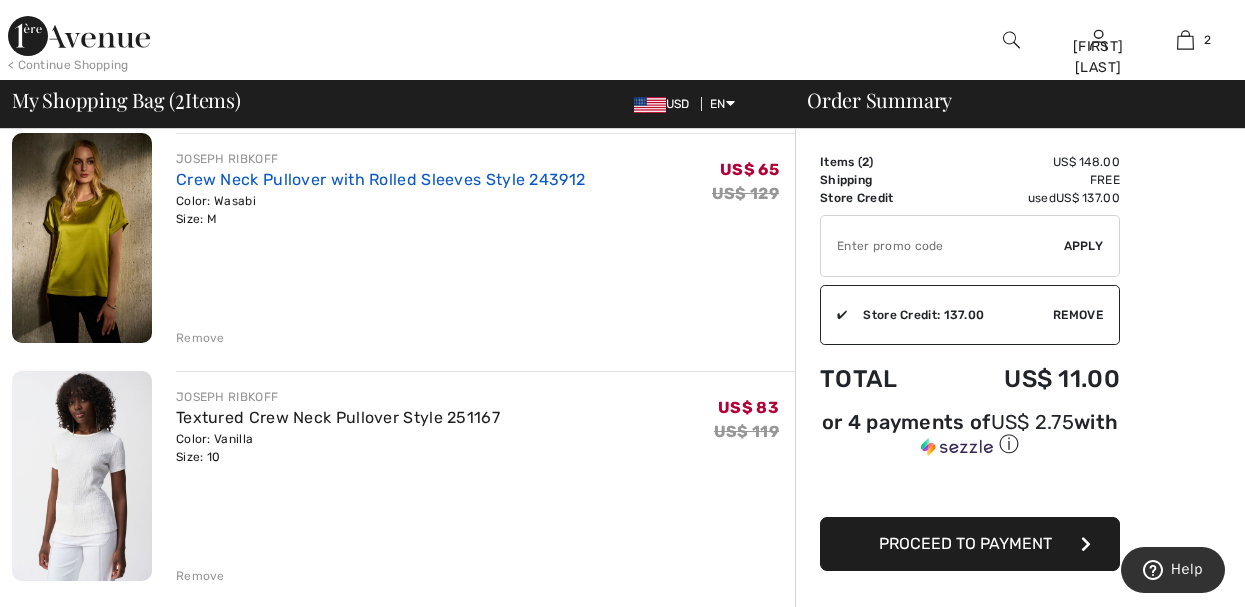 click on "Crew Neck Pullover with Rolled Sleeves Style 243912" at bounding box center [380, 179] 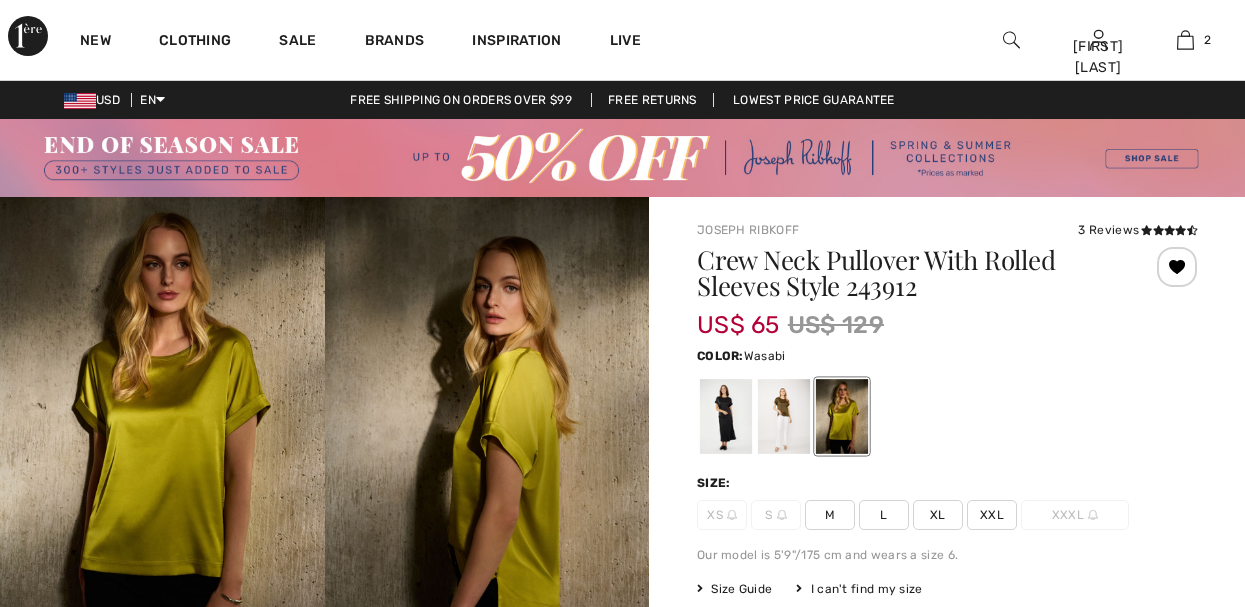 scroll, scrollTop: 0, scrollLeft: 0, axis: both 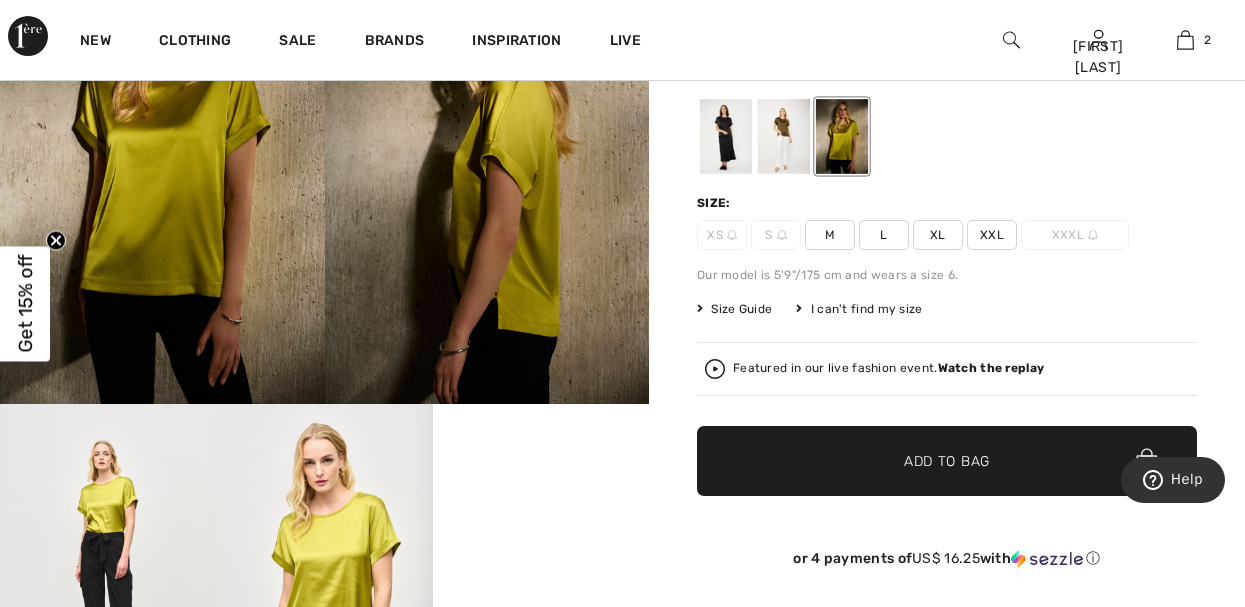 click at bounding box center (726, 136) 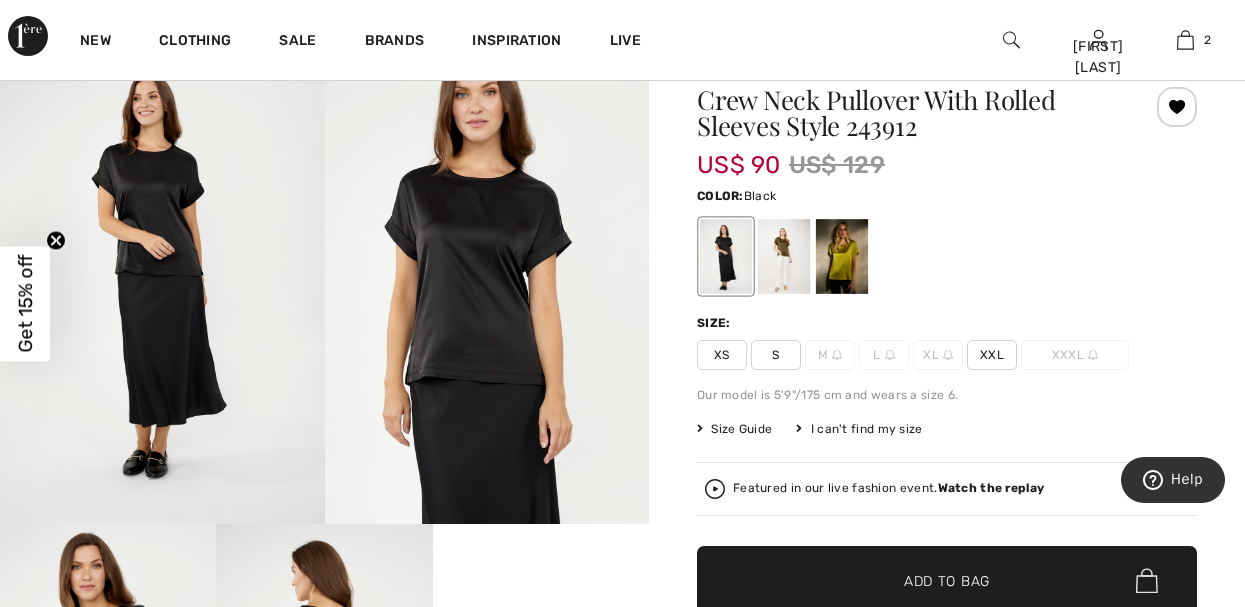 click at bounding box center [487, 280] 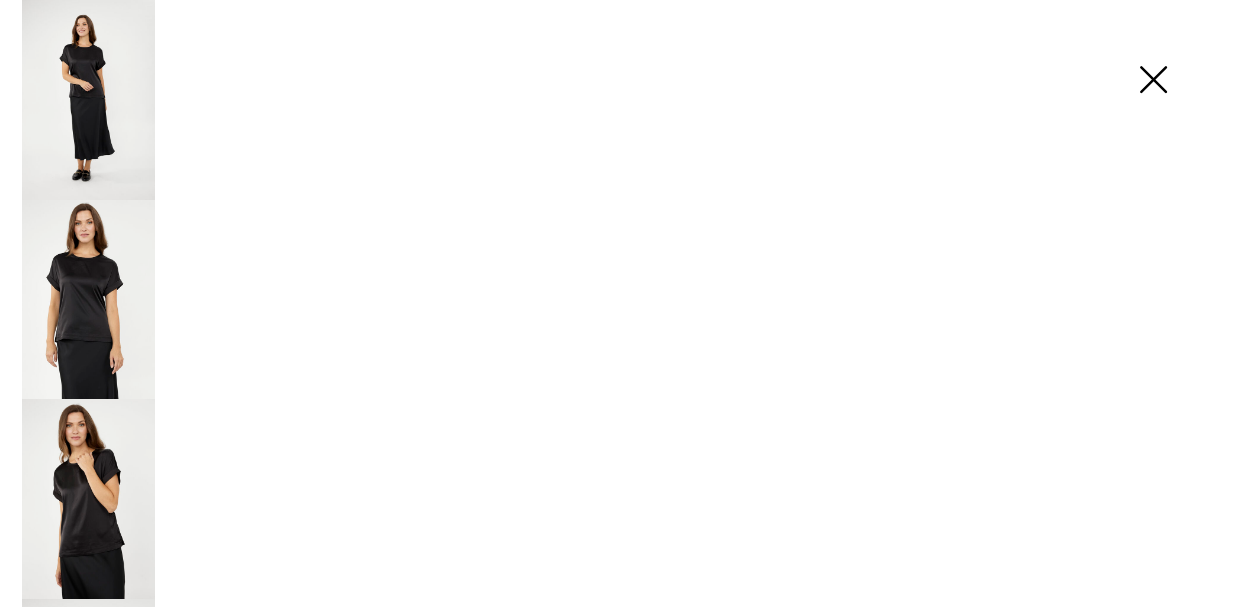 scroll, scrollTop: 161, scrollLeft: 0, axis: vertical 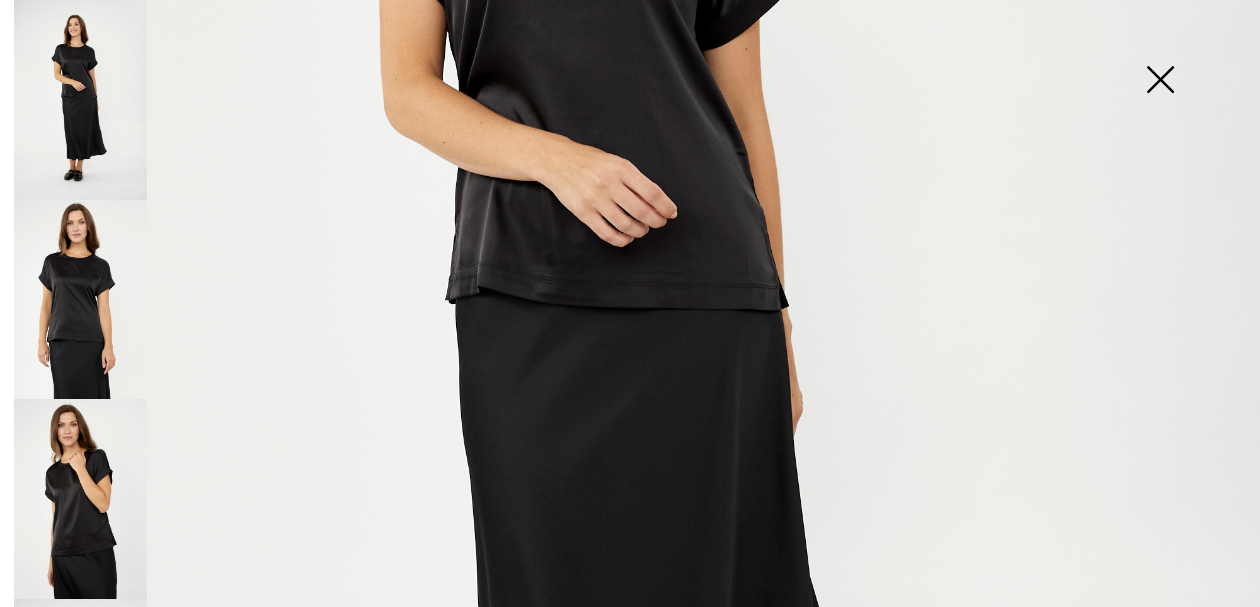 click at bounding box center (80, 499) 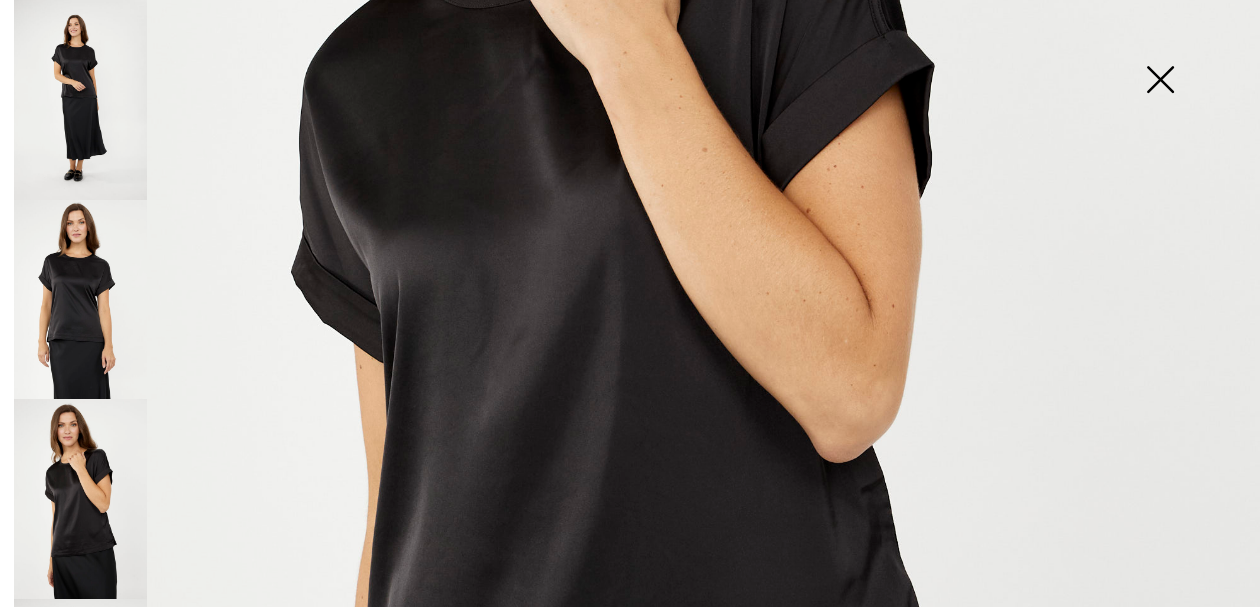 click at bounding box center [80, 699] 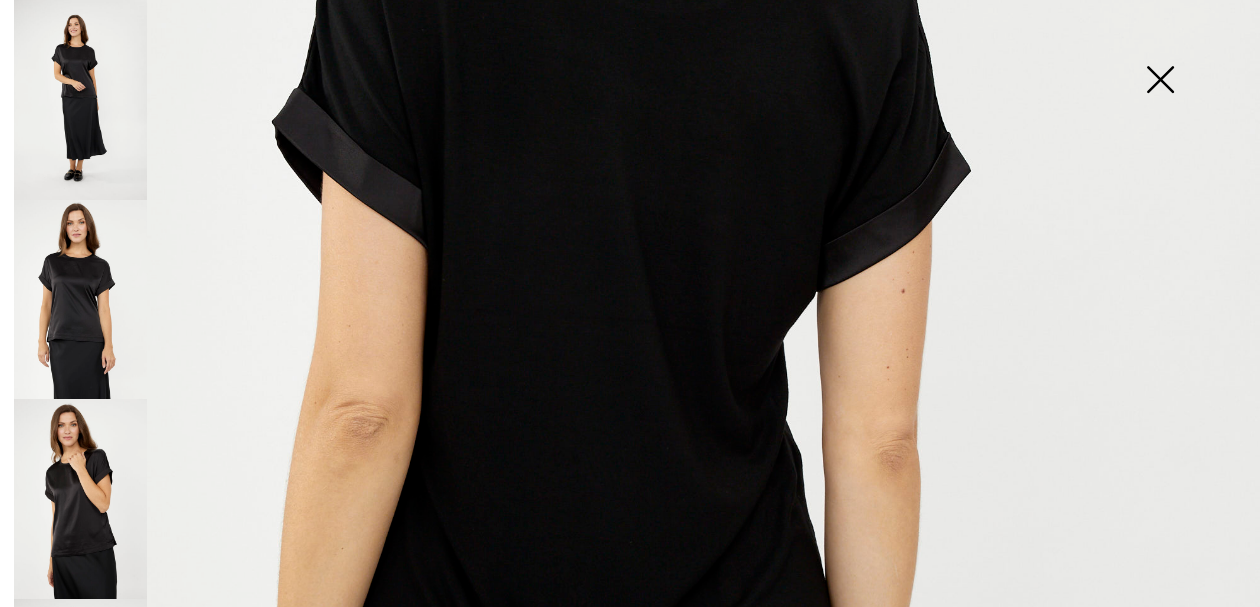 click at bounding box center (80, 499) 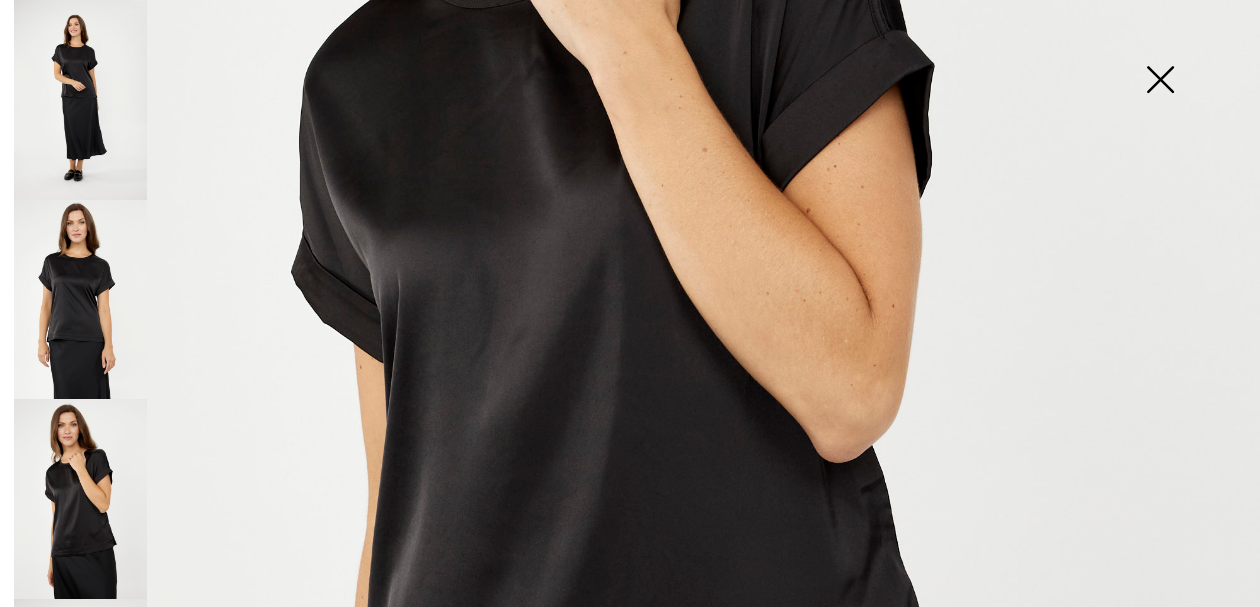 click at bounding box center [1160, 81] 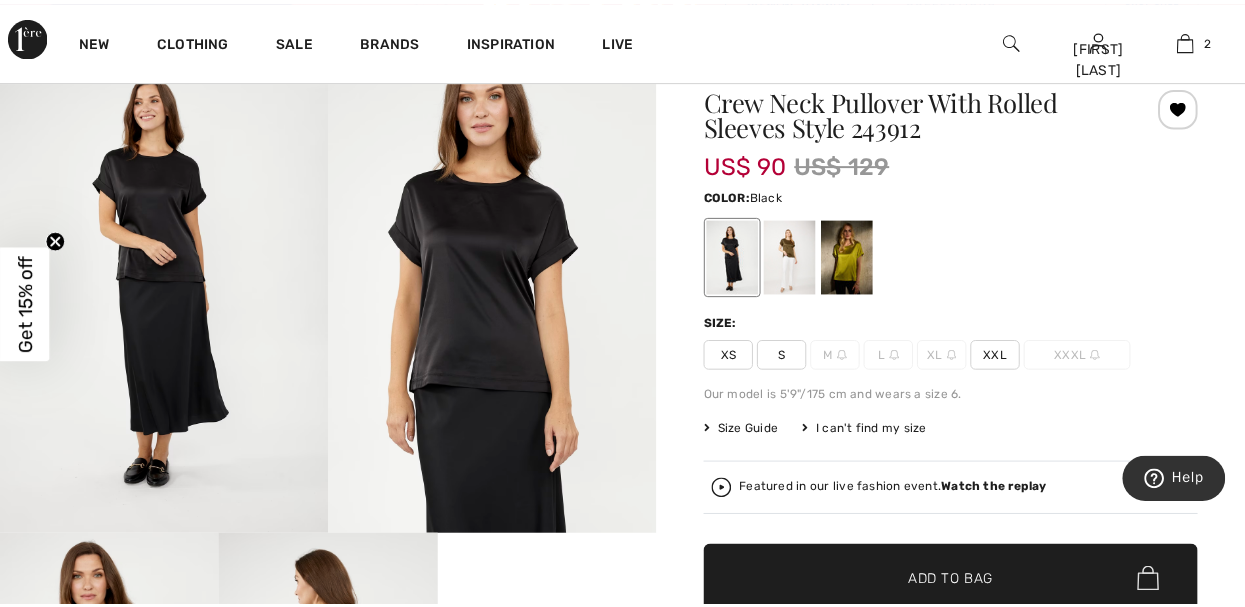 scroll, scrollTop: 160, scrollLeft: 0, axis: vertical 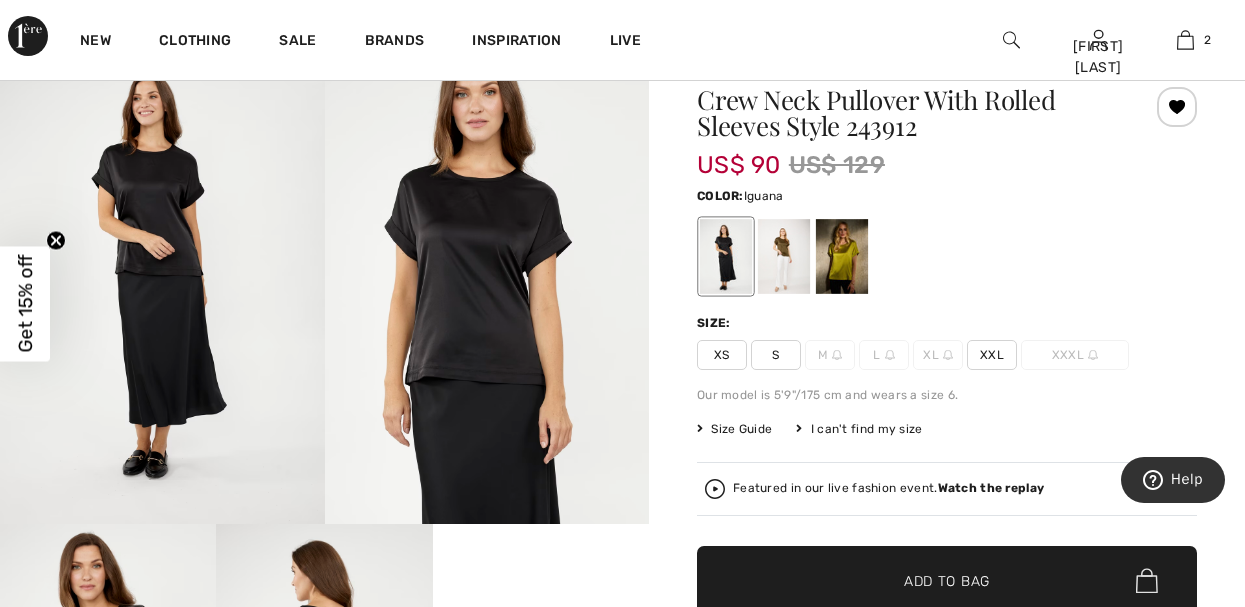 click at bounding box center [784, 256] 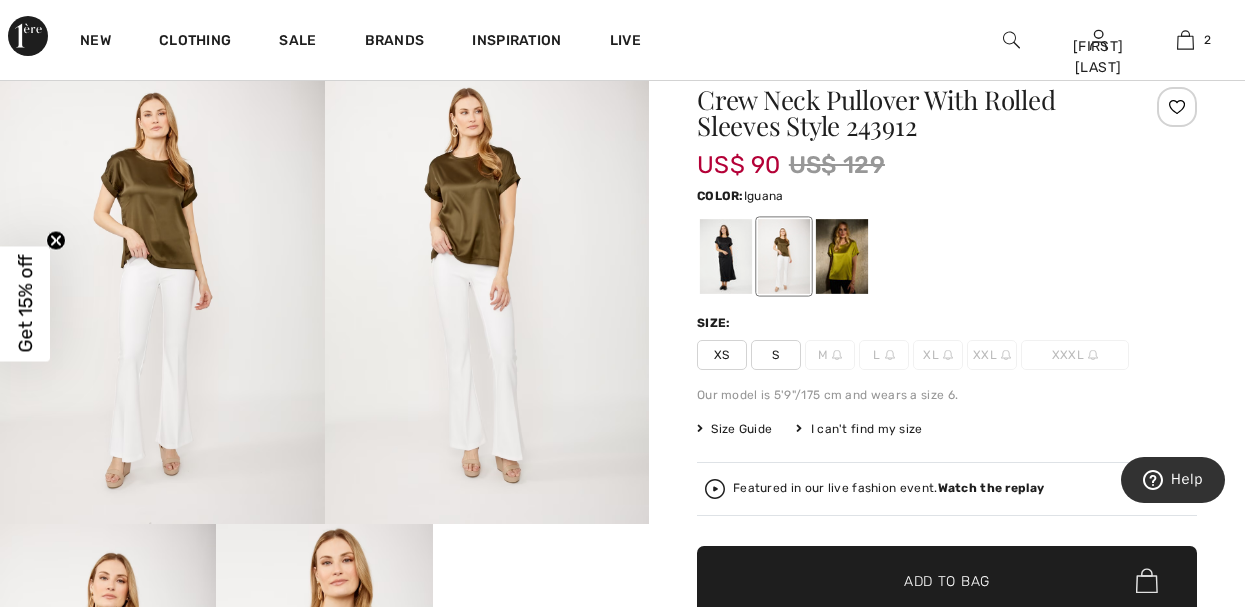 click on "Your browser does not support the video tag." at bounding box center (541, 578) 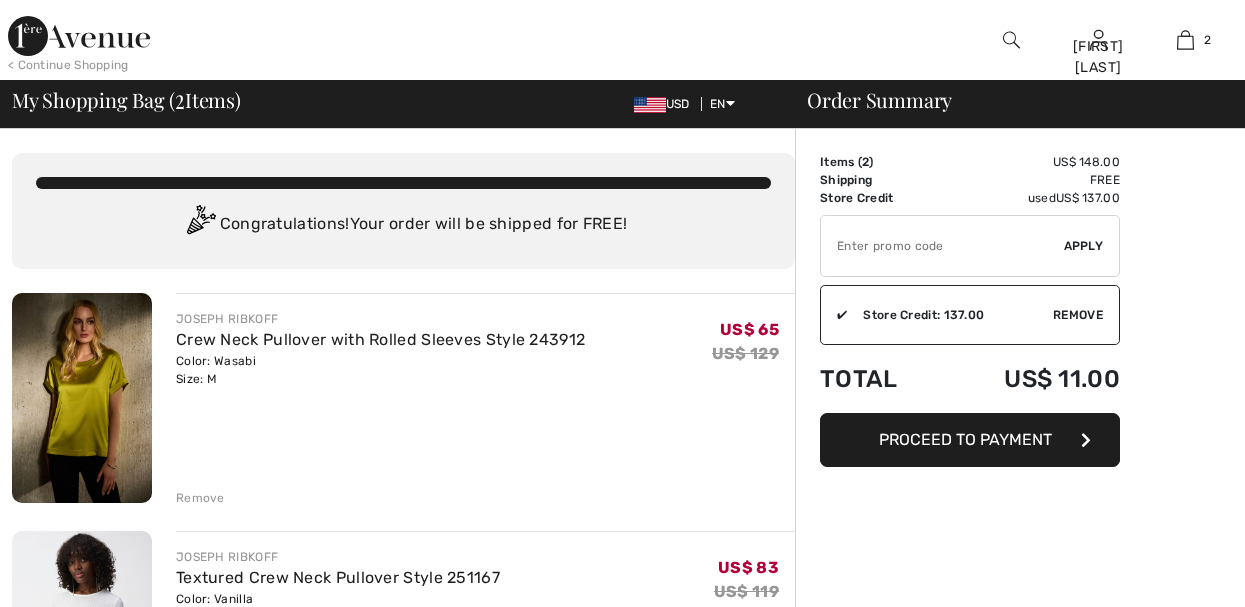 scroll, scrollTop: 160, scrollLeft: 0, axis: vertical 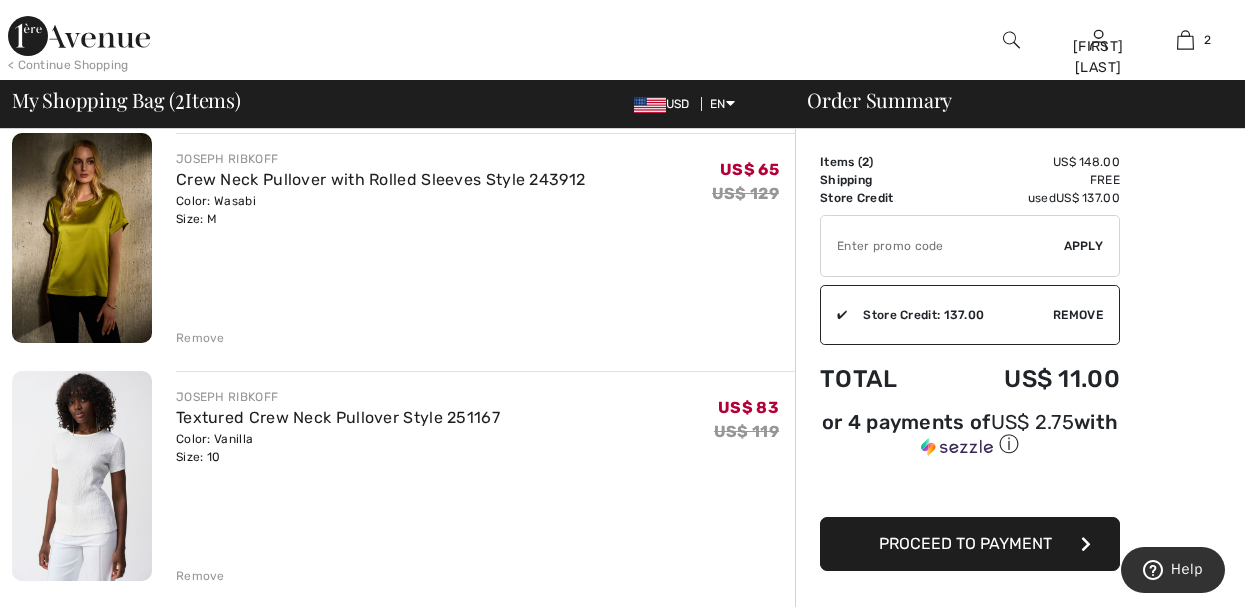 click on "< Continue Shopping" at bounding box center [68, 65] 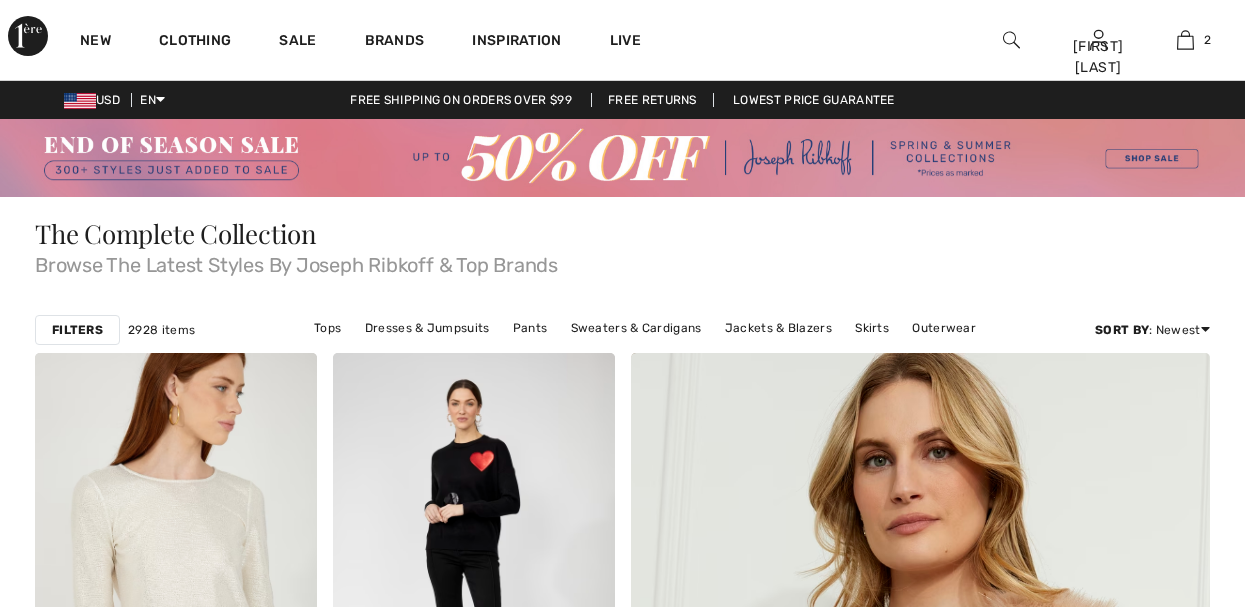 scroll, scrollTop: 0, scrollLeft: 0, axis: both 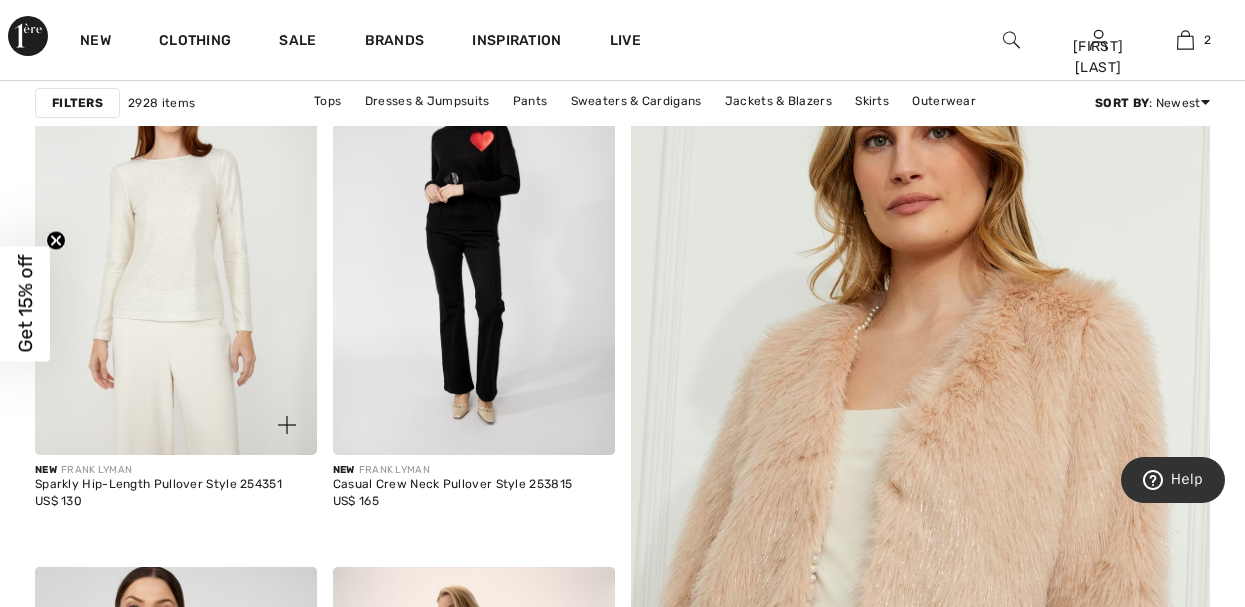 click at bounding box center (176, 244) 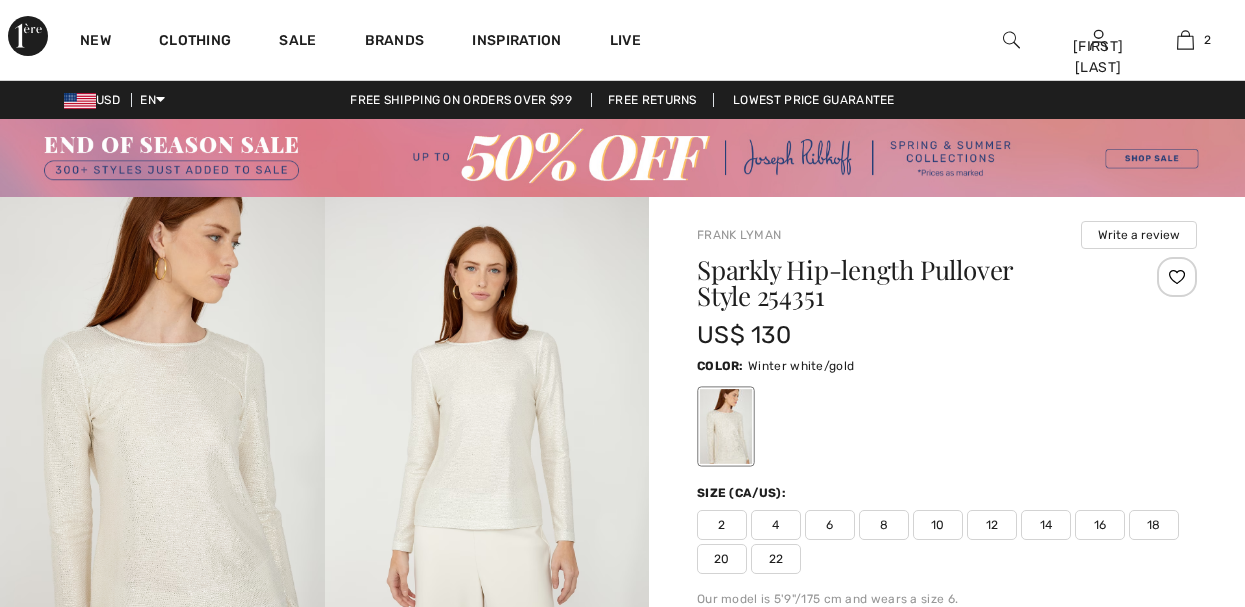 scroll, scrollTop: 0, scrollLeft: 0, axis: both 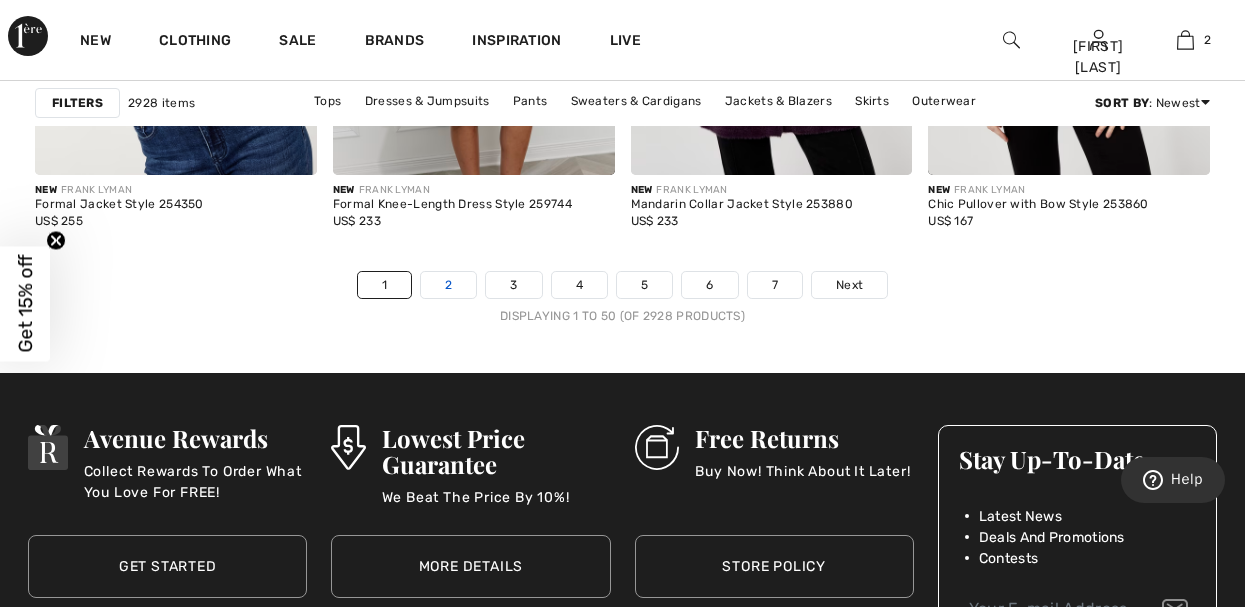 click on "2" at bounding box center (448, 285) 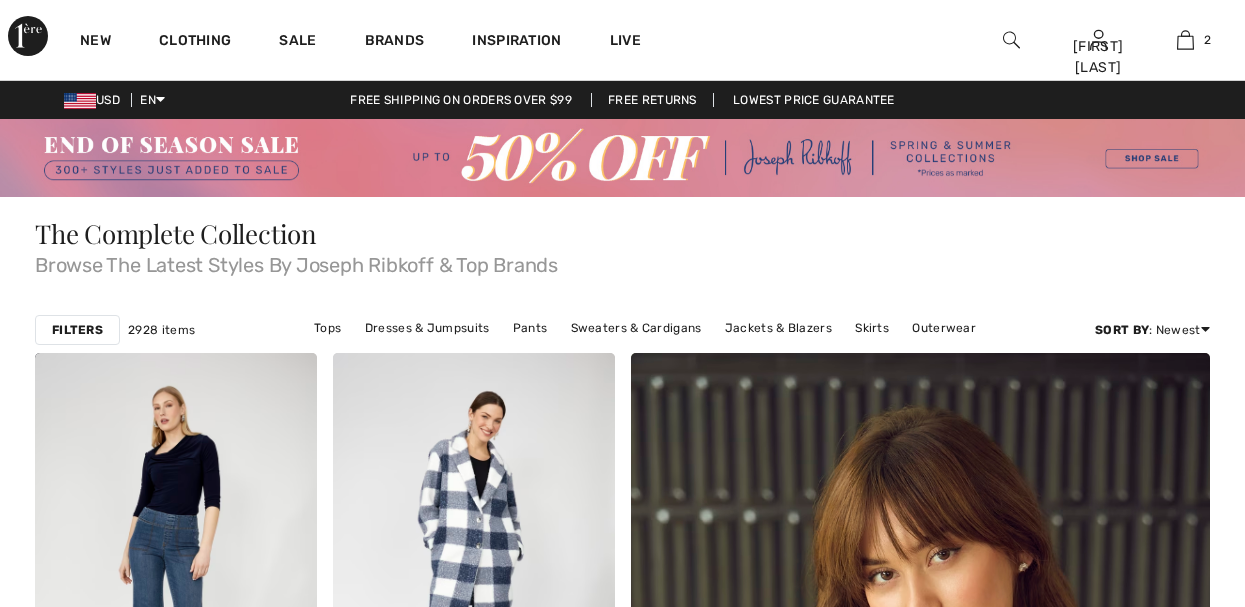 scroll, scrollTop: 0, scrollLeft: 0, axis: both 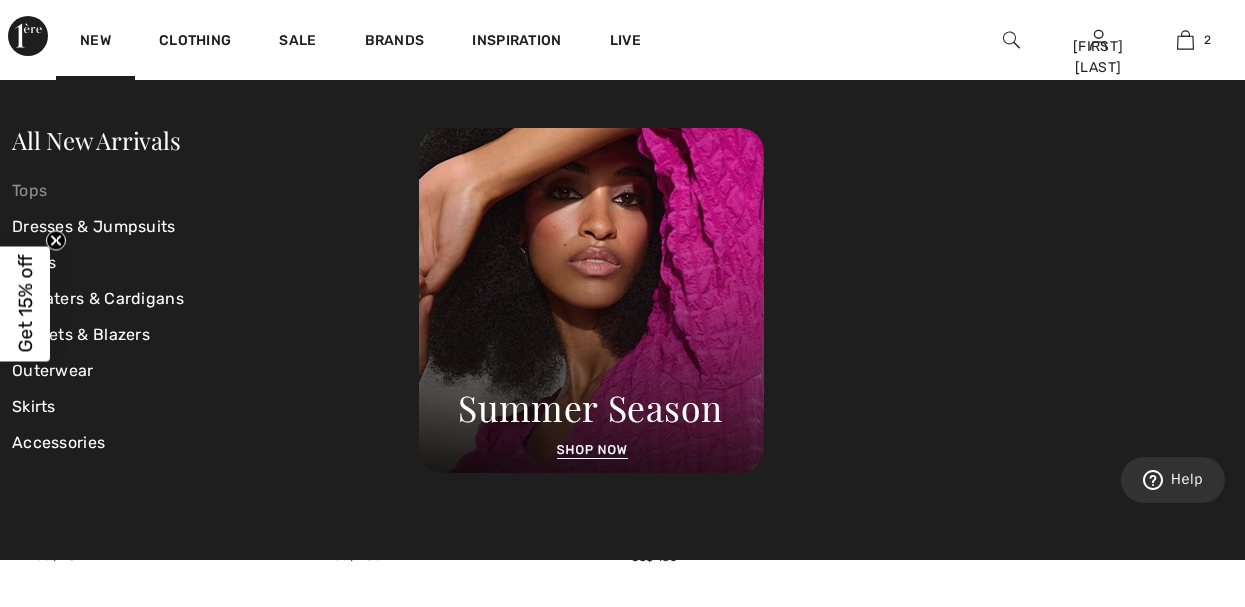 click on "Tops" at bounding box center (215, 191) 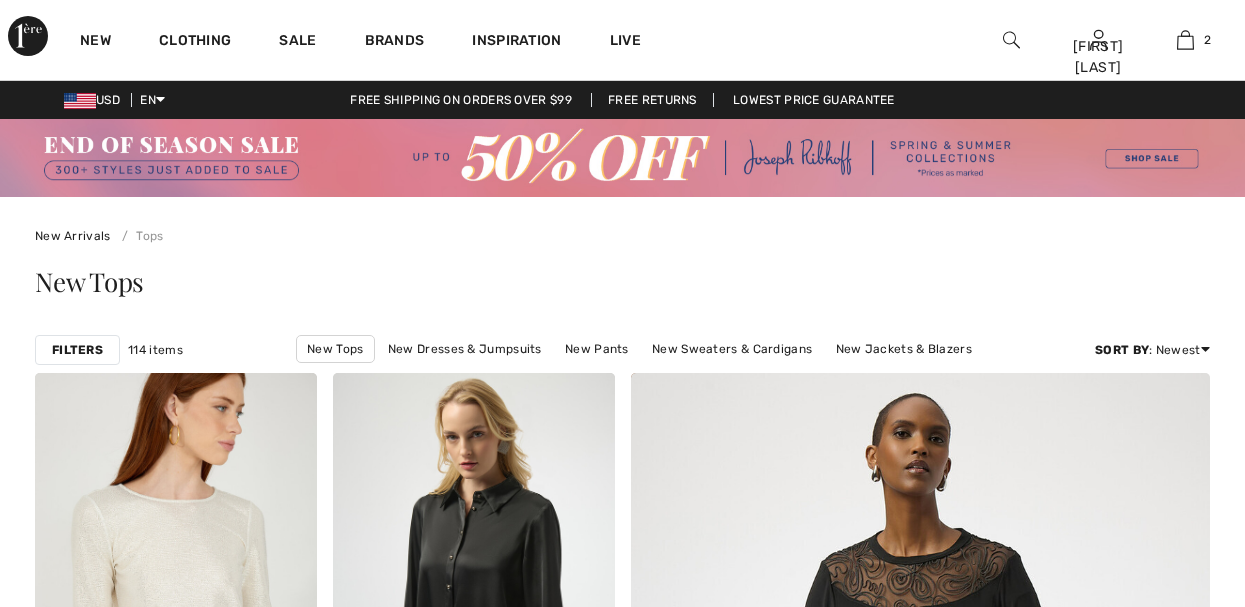 scroll, scrollTop: 0, scrollLeft: 0, axis: both 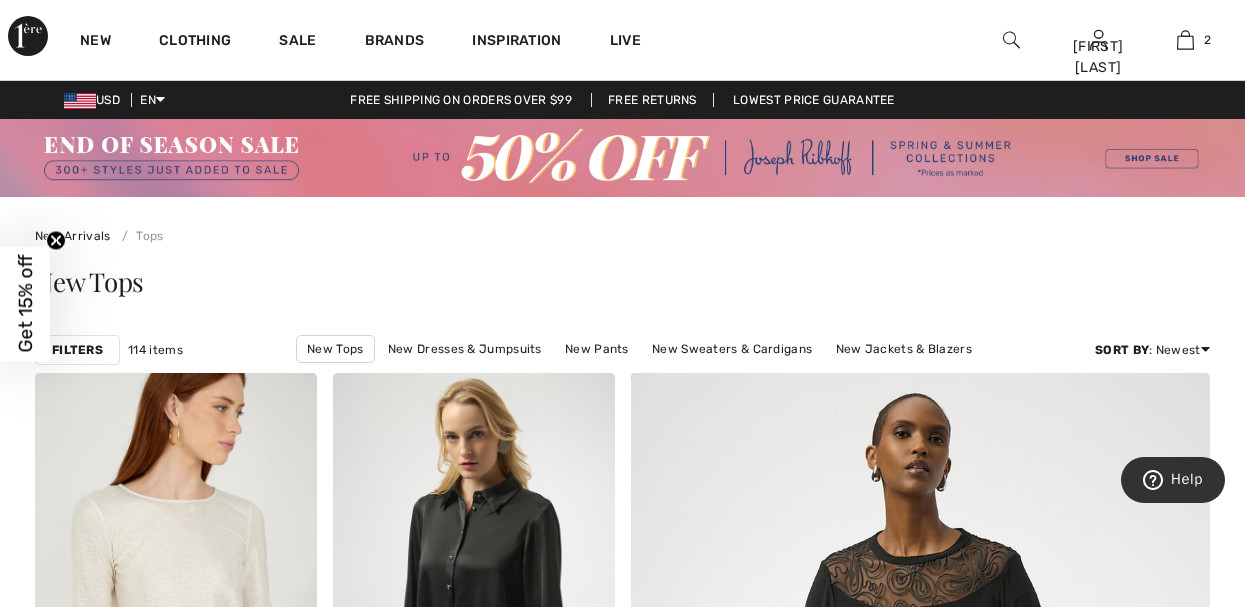 click on "Filters" at bounding box center [77, 350] 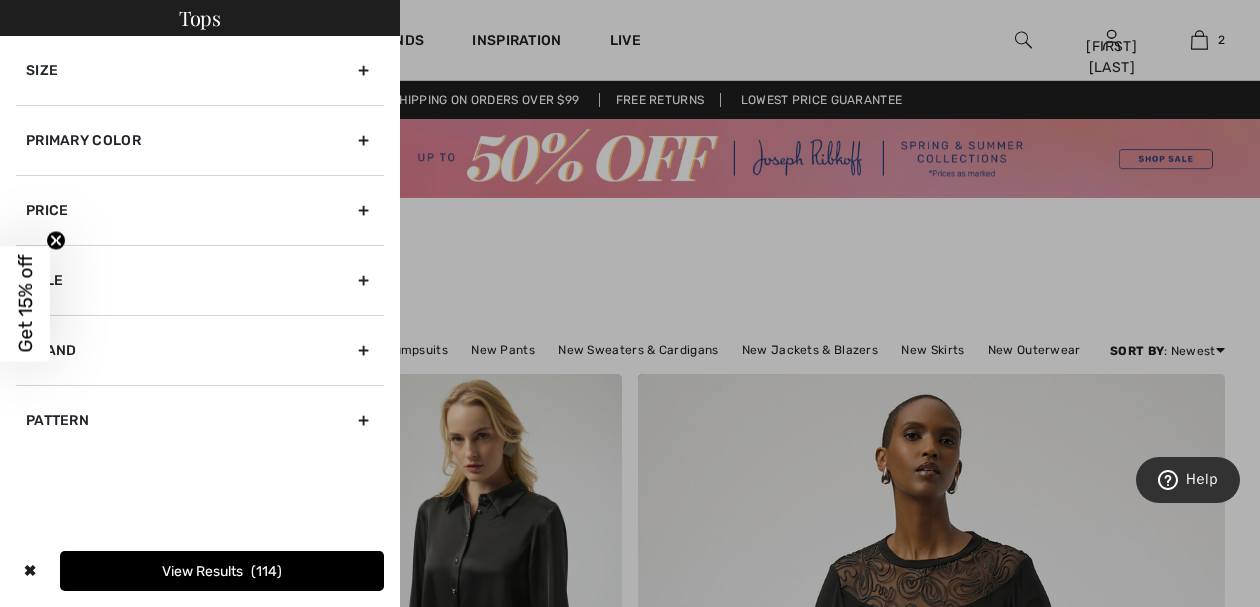 click on "Brand" at bounding box center [200, 350] 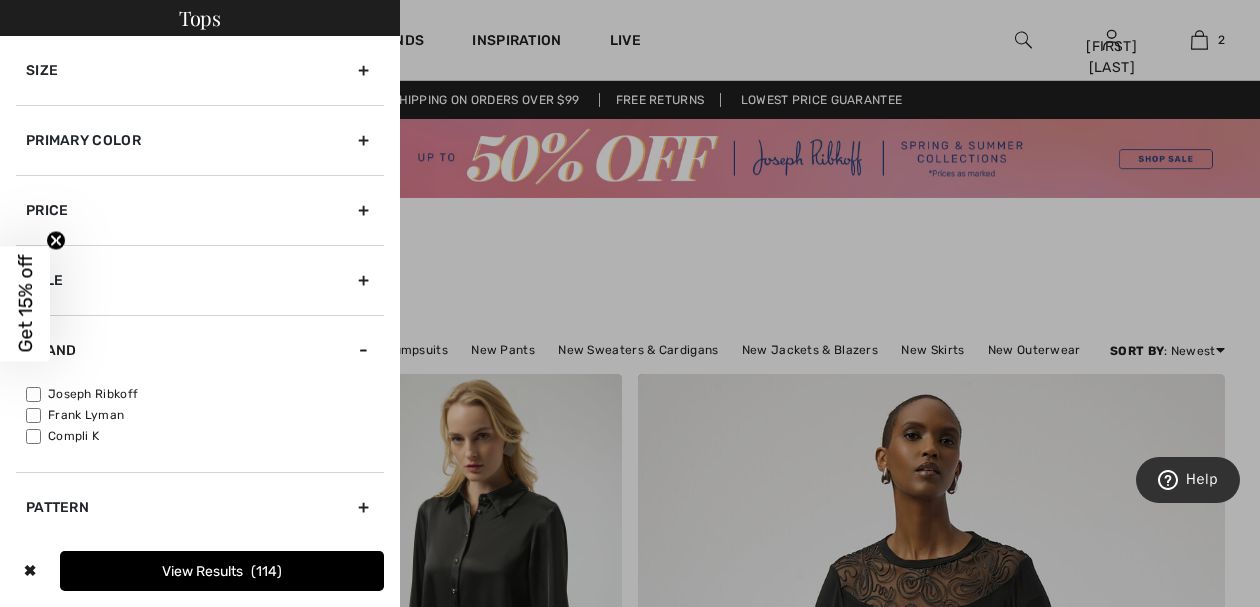 click on "Joseph Ribkoff" at bounding box center [33, 394] 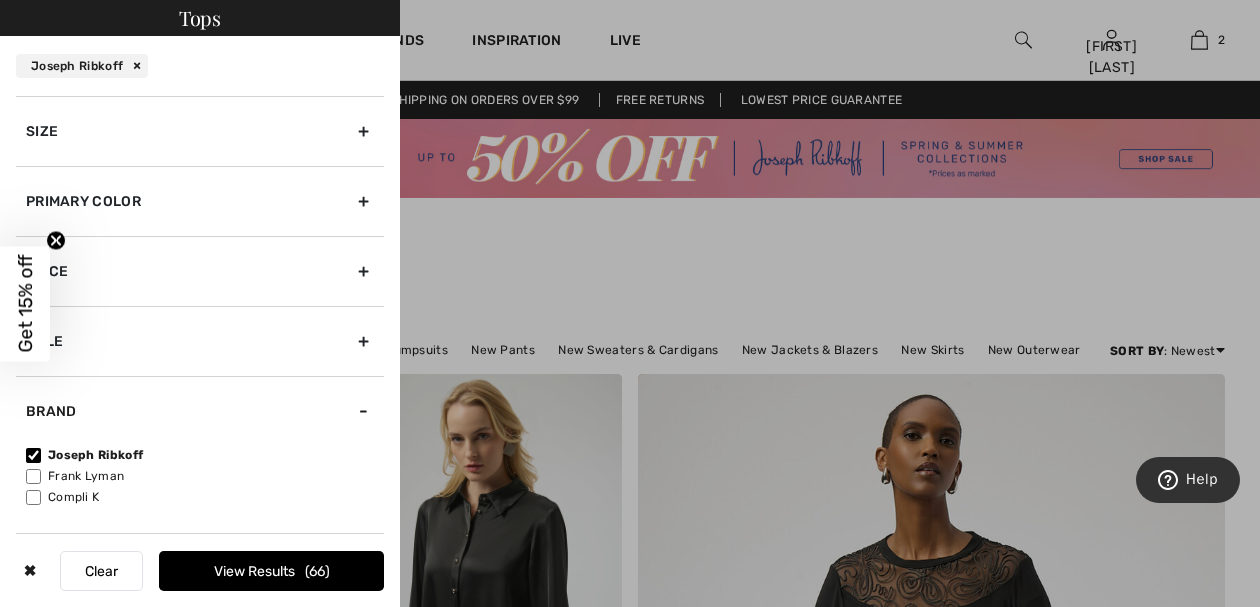 click 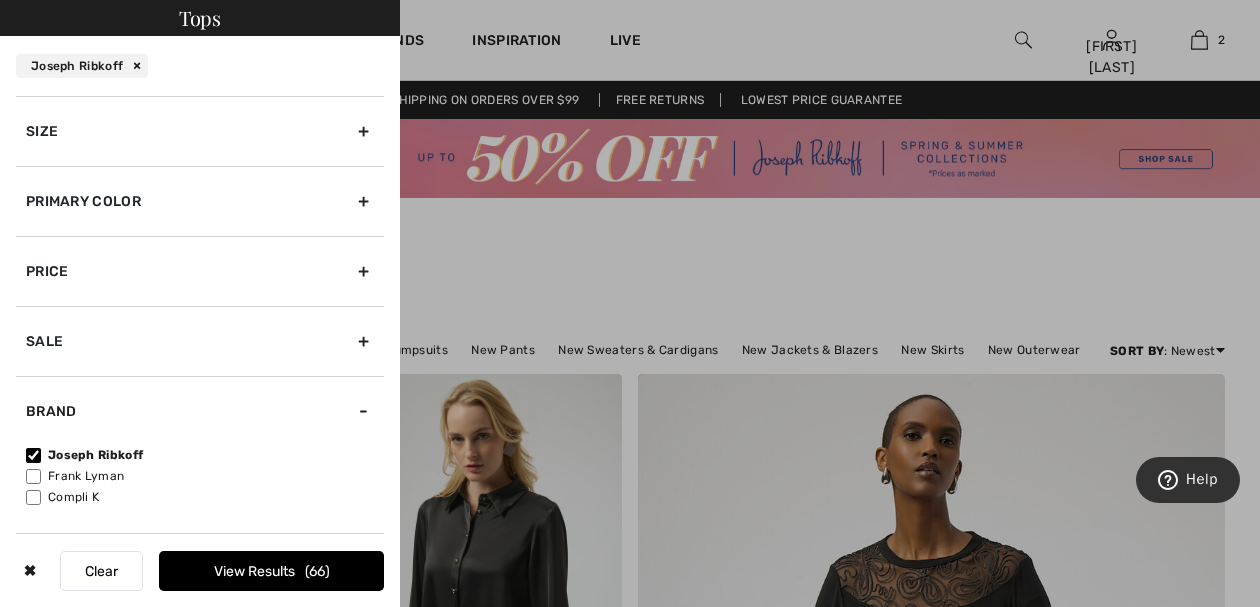 click on "Size" at bounding box center [200, 131] 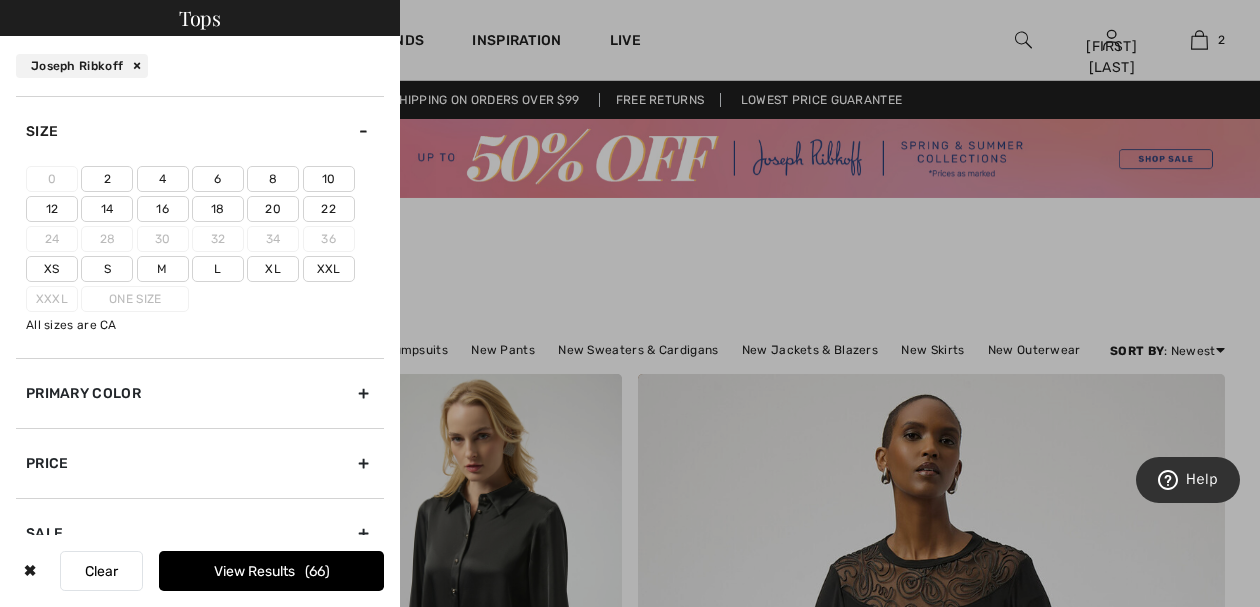 click on "10" at bounding box center (329, 179) 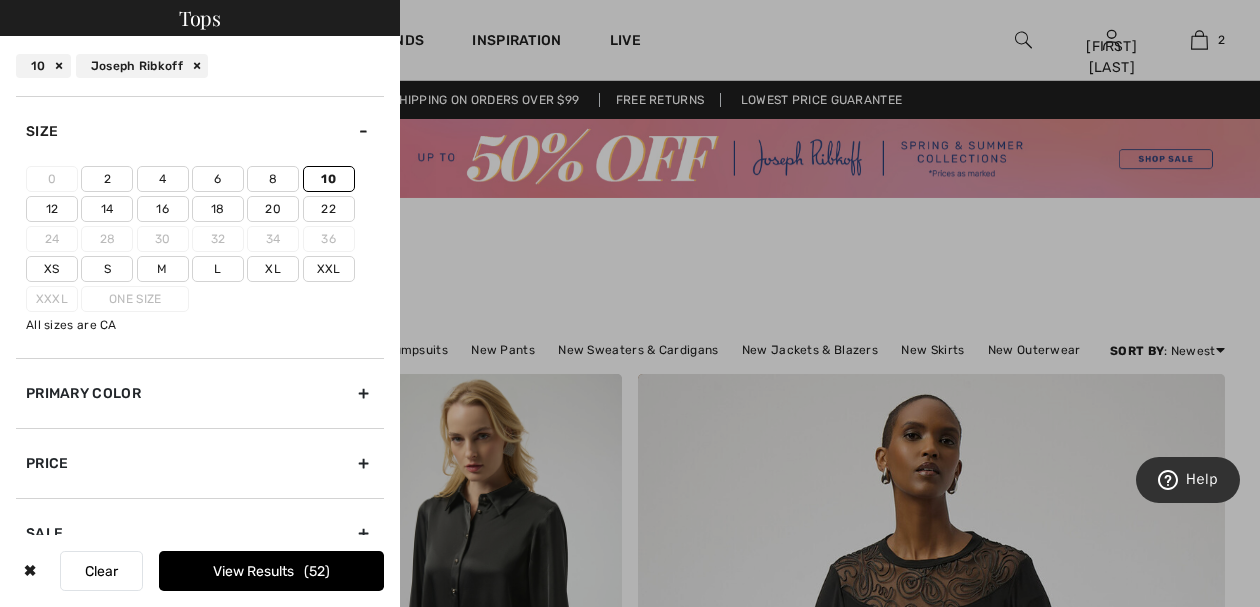 click on "Primary Color" at bounding box center [200, 393] 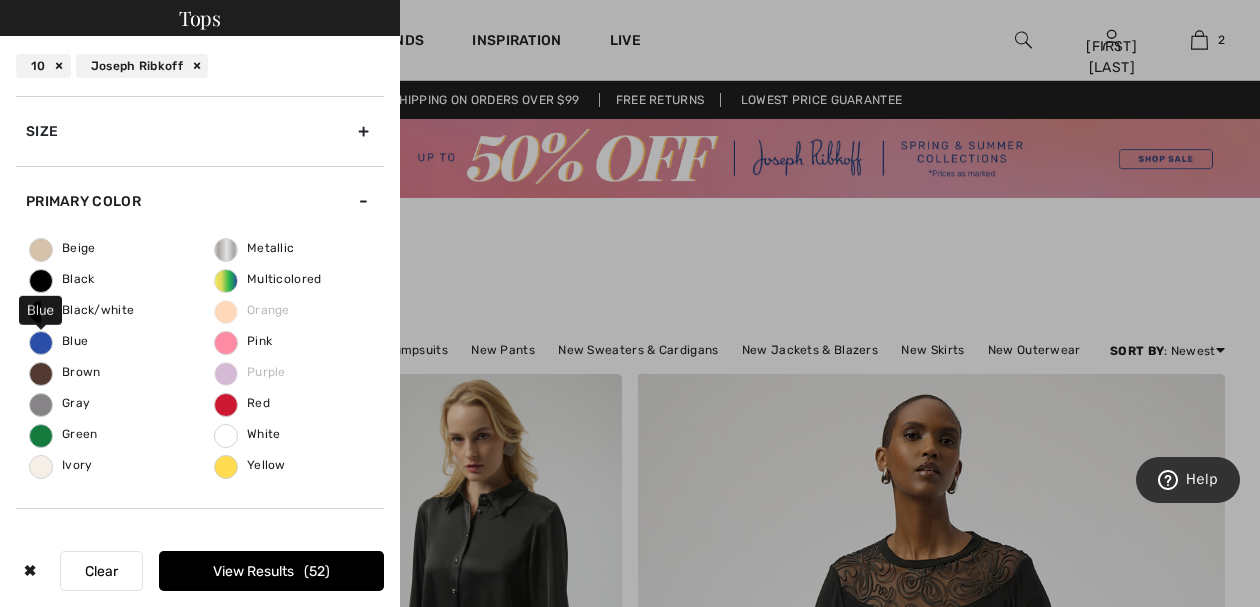 click on "Blue" at bounding box center (59, 341) 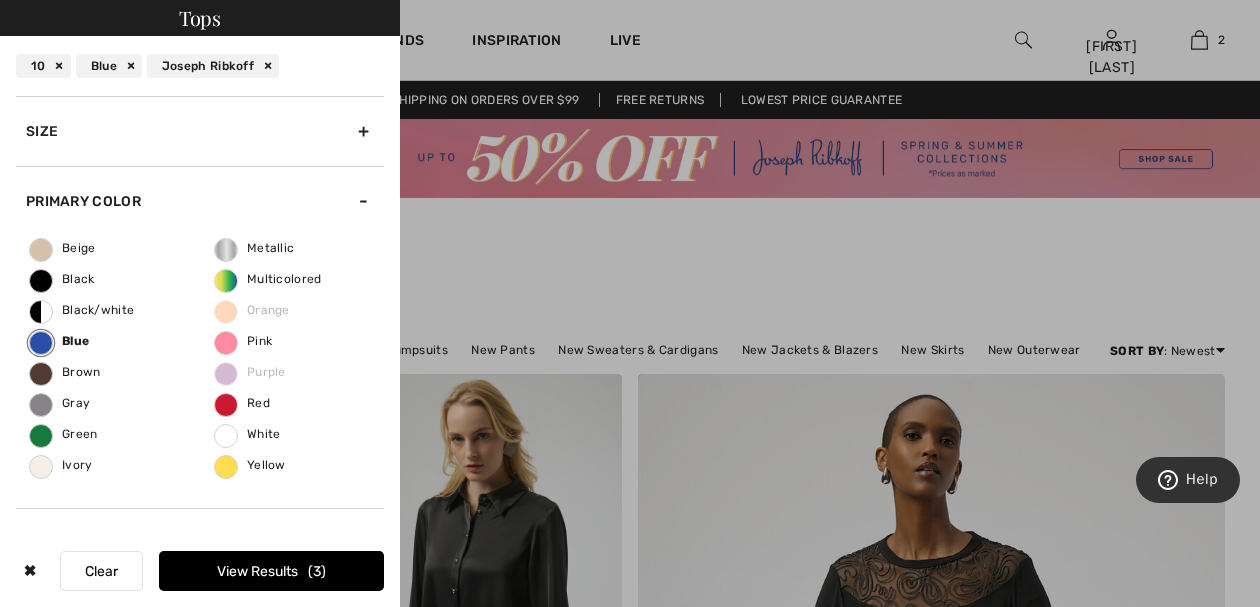 click on "View Results 3" at bounding box center [271, 571] 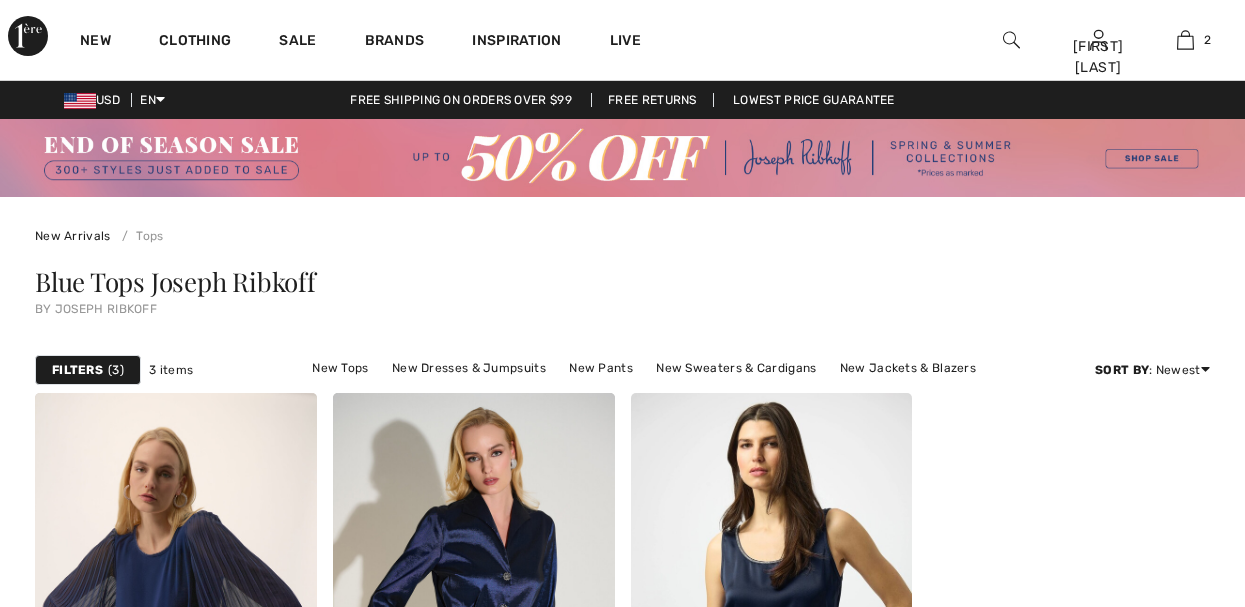 scroll, scrollTop: 0, scrollLeft: 0, axis: both 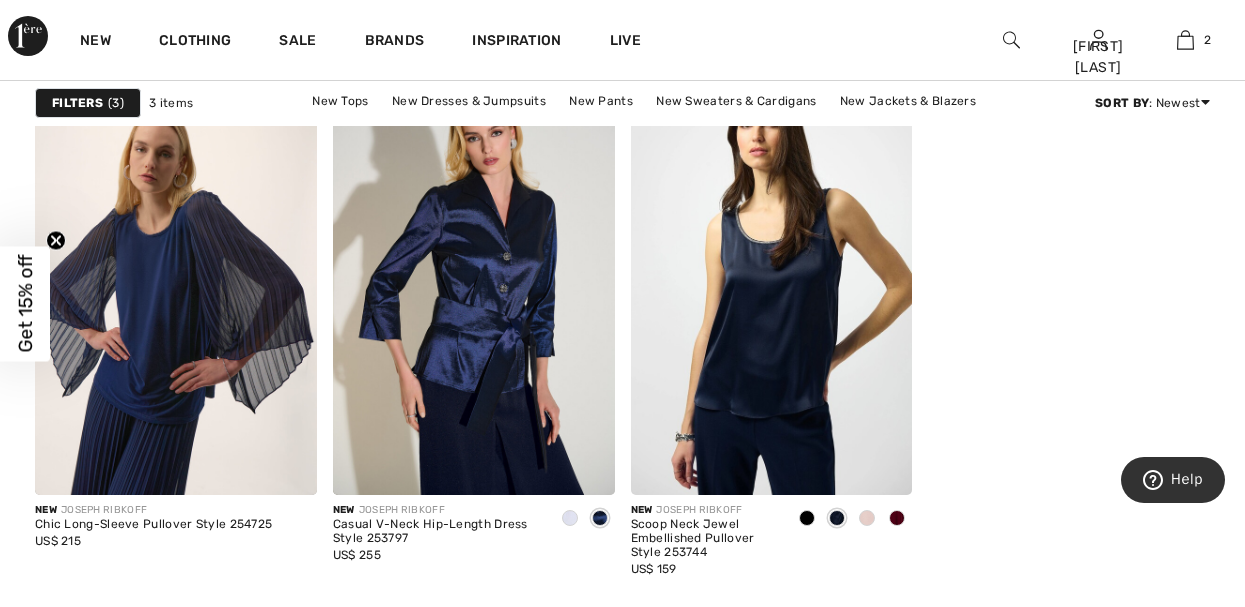 click on "Filters" at bounding box center [77, 103] 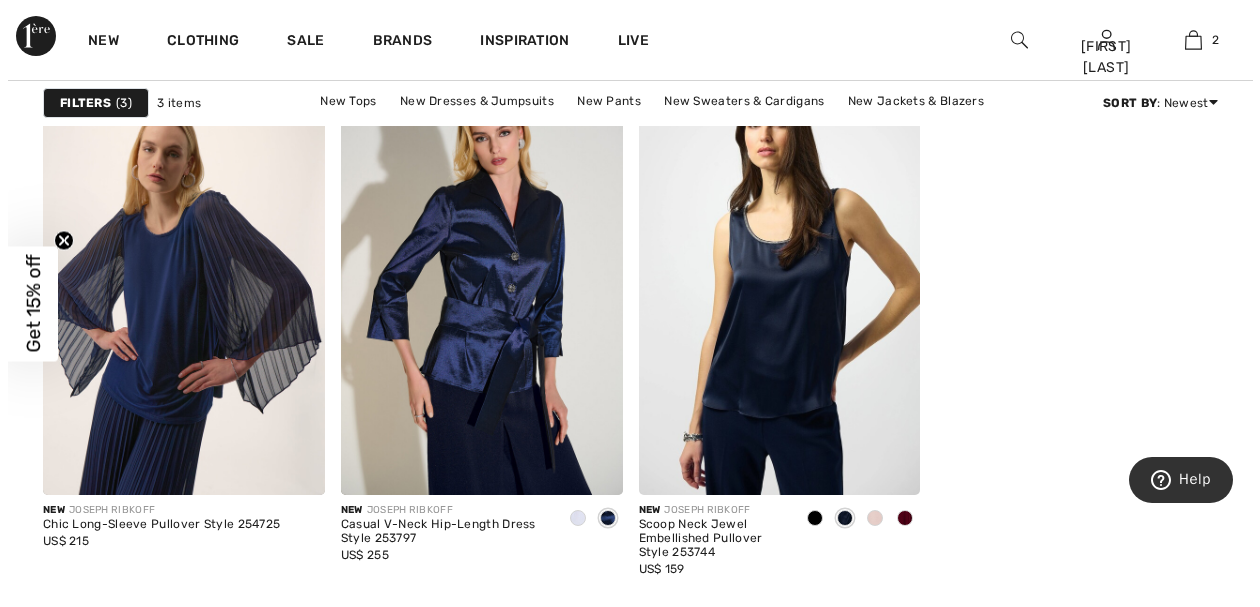 scroll, scrollTop: 321, scrollLeft: 0, axis: vertical 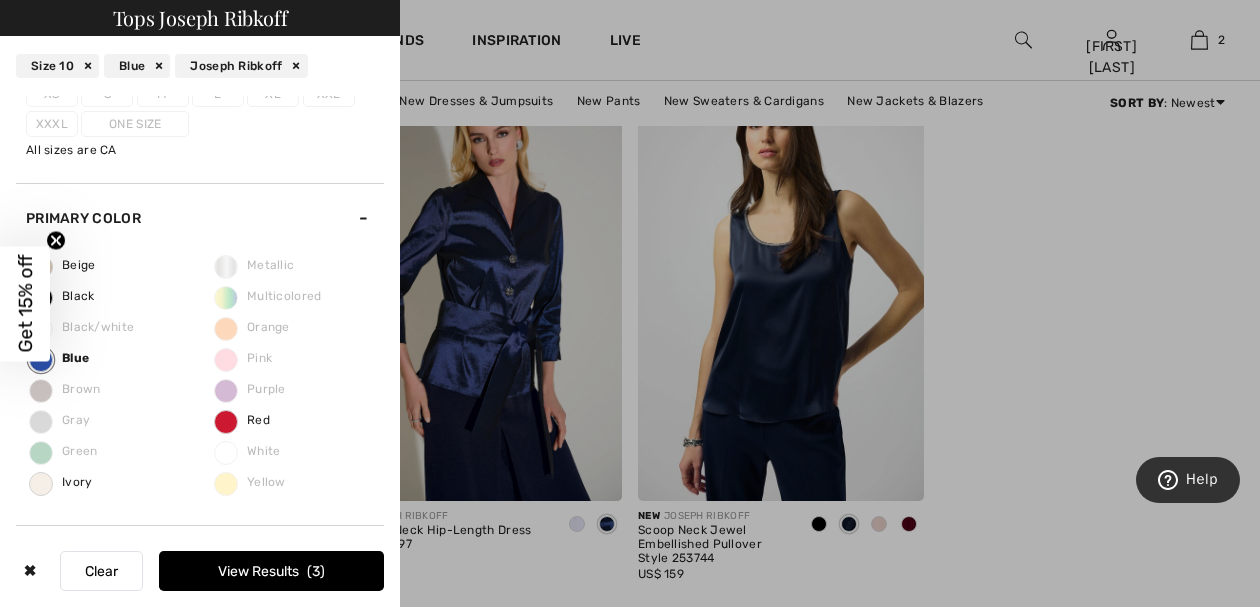 click 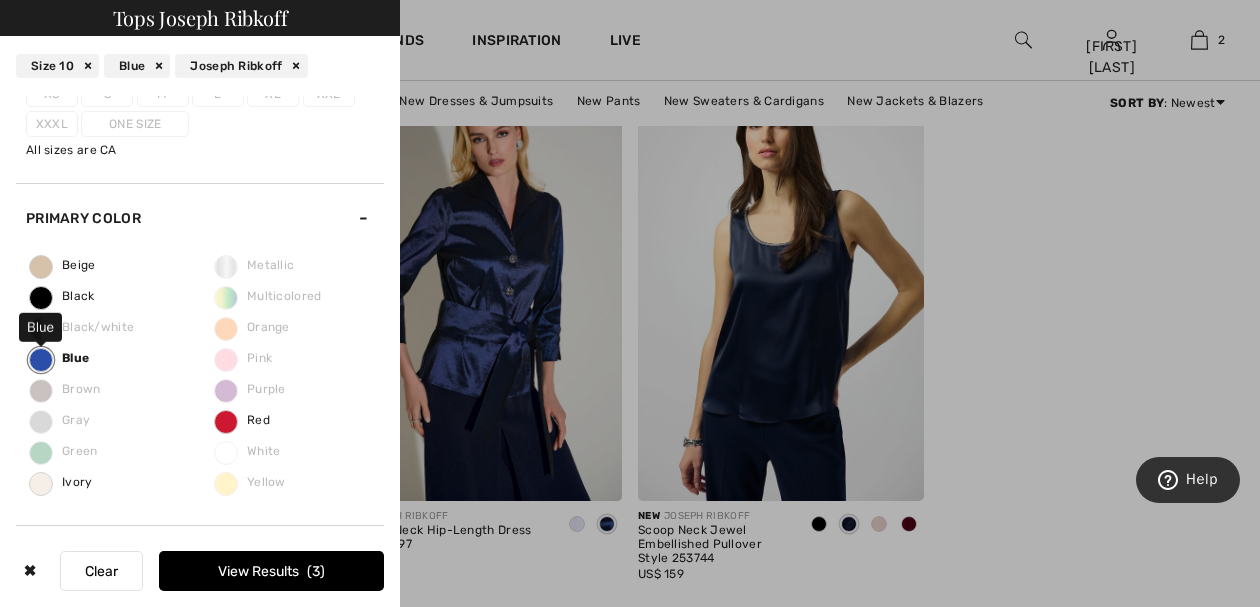 click on "Blue" at bounding box center [41, 360] 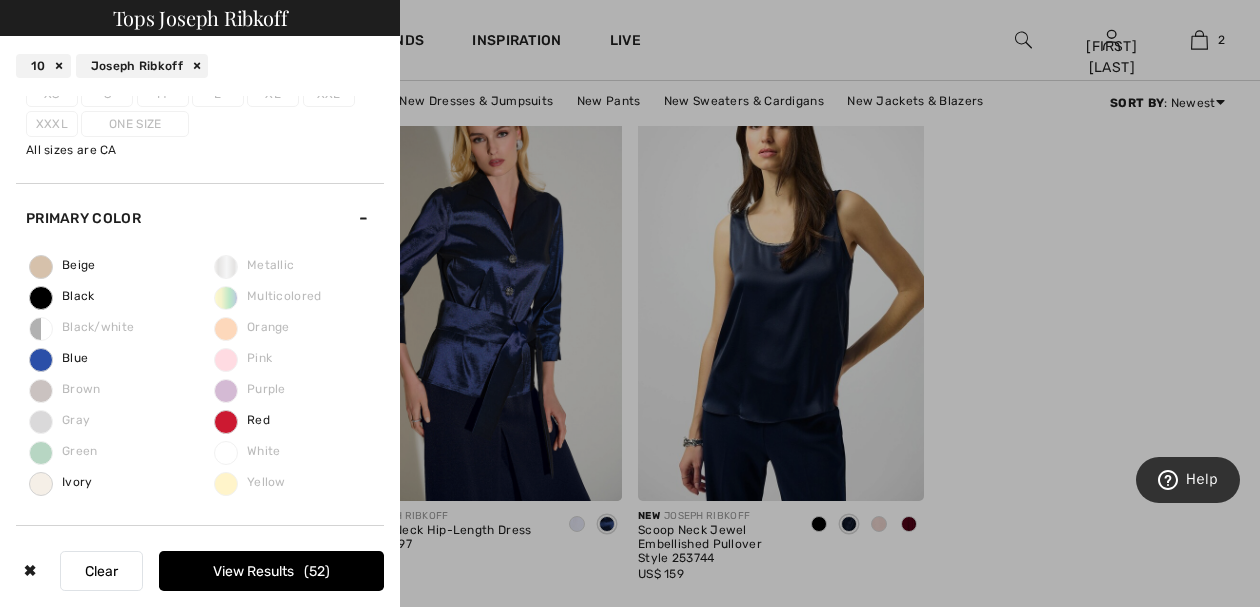 click on "Clear" at bounding box center [101, 571] 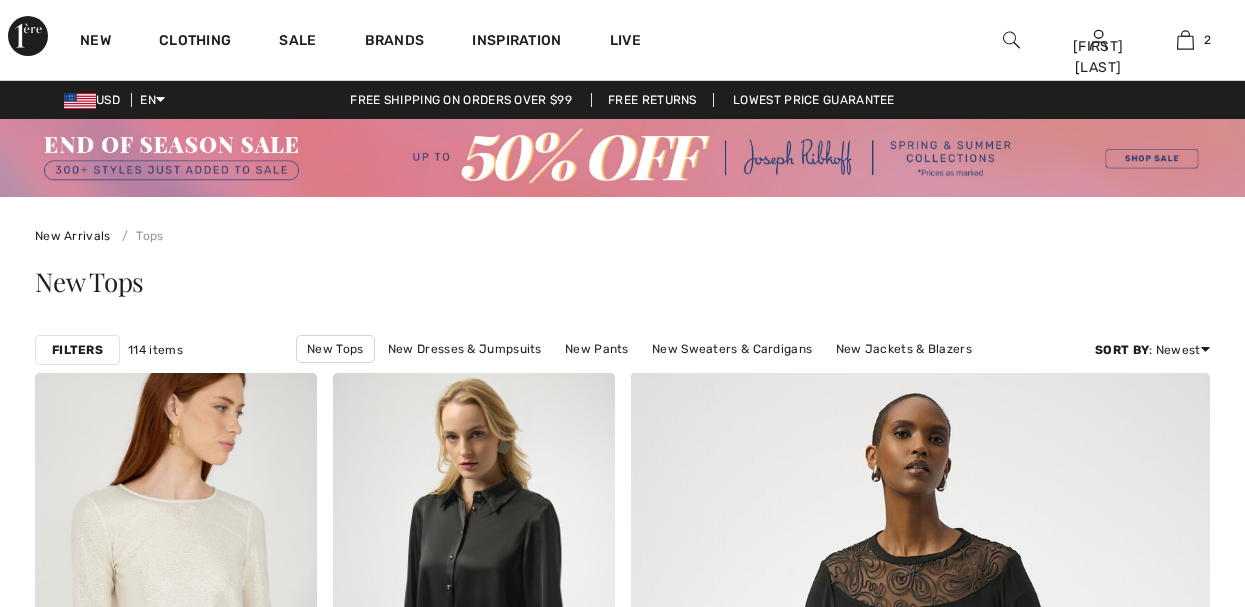 scroll, scrollTop: 0, scrollLeft: 0, axis: both 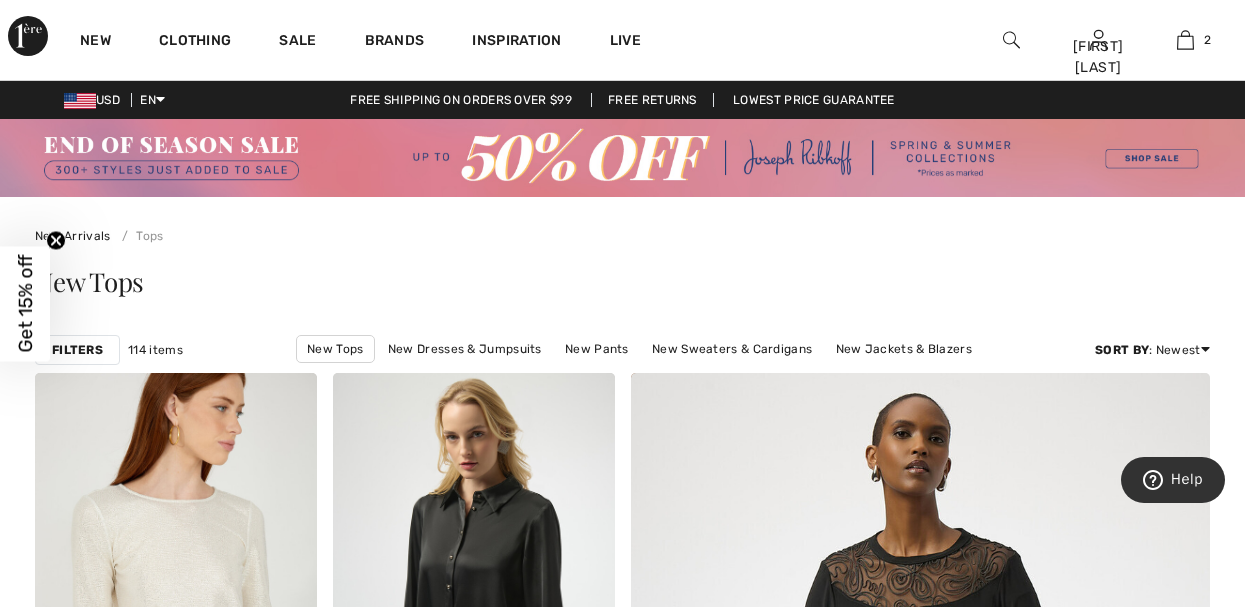 click on "Filters" at bounding box center (77, 350) 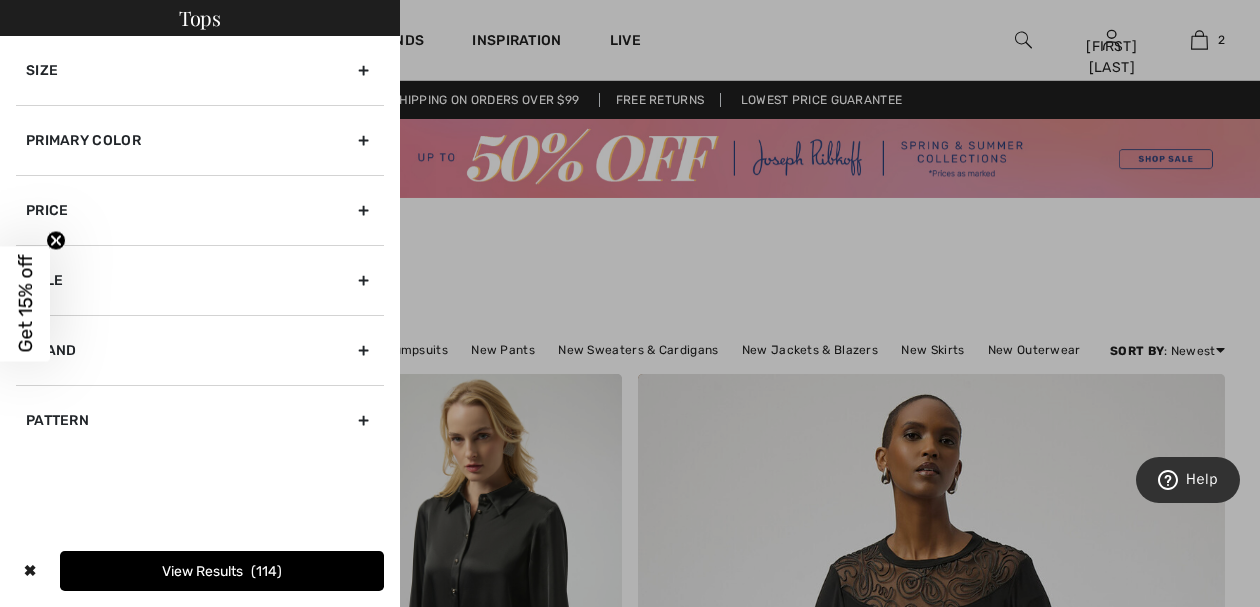 click 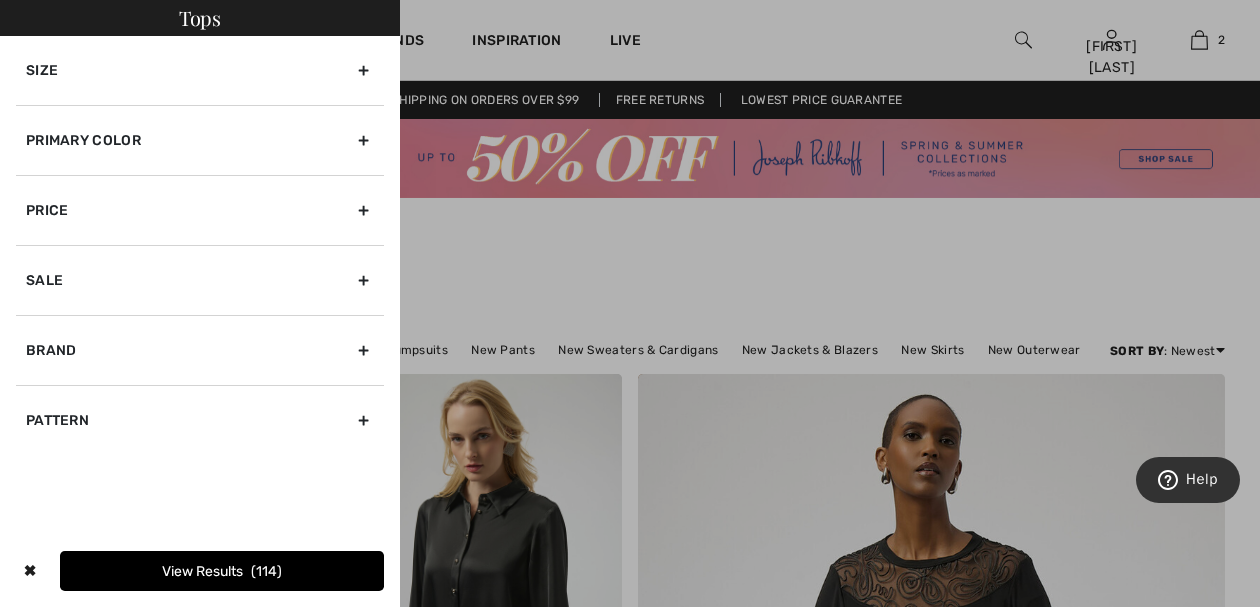 click on "Size" at bounding box center [200, 70] 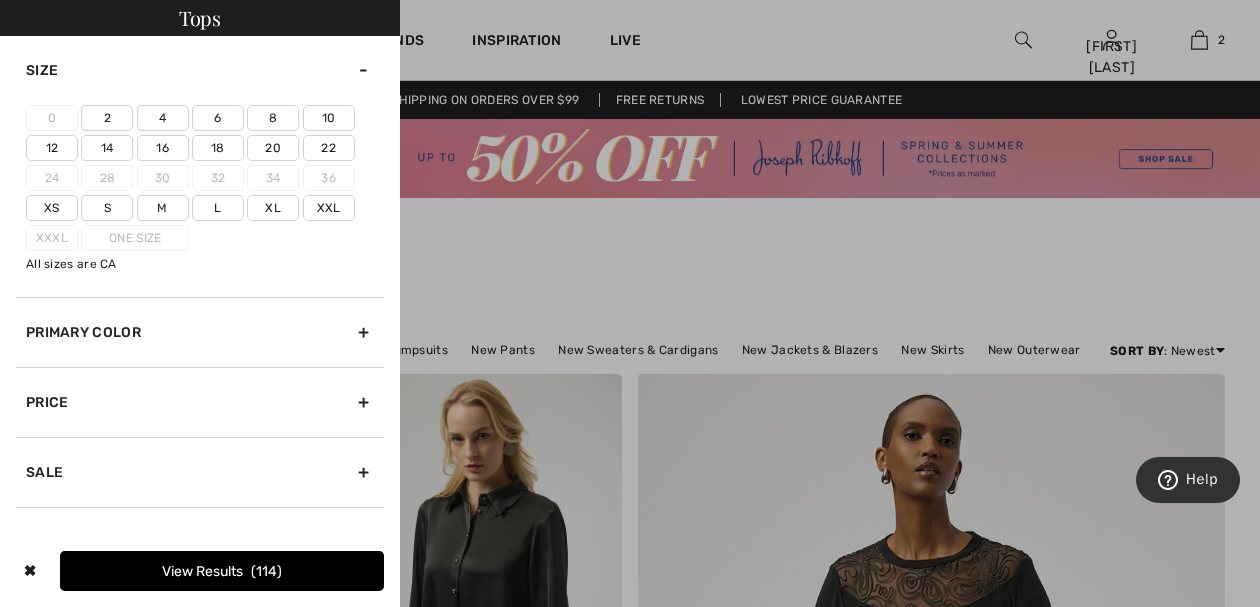 click on "10" at bounding box center [329, 118] 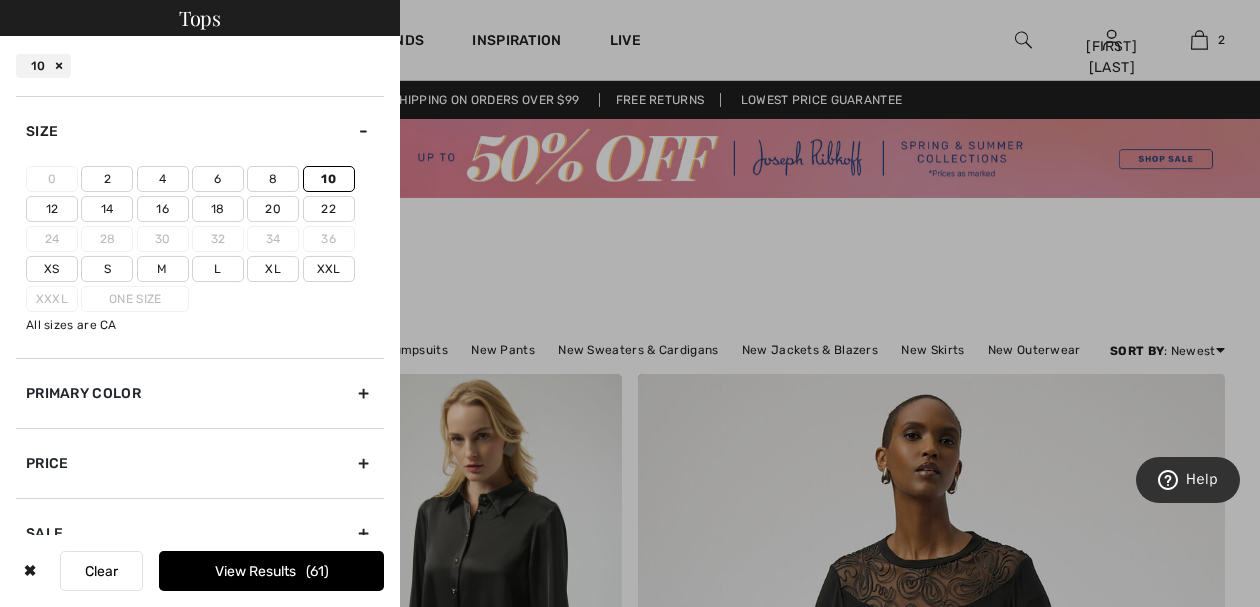 click on "Primary Color" at bounding box center [200, 393] 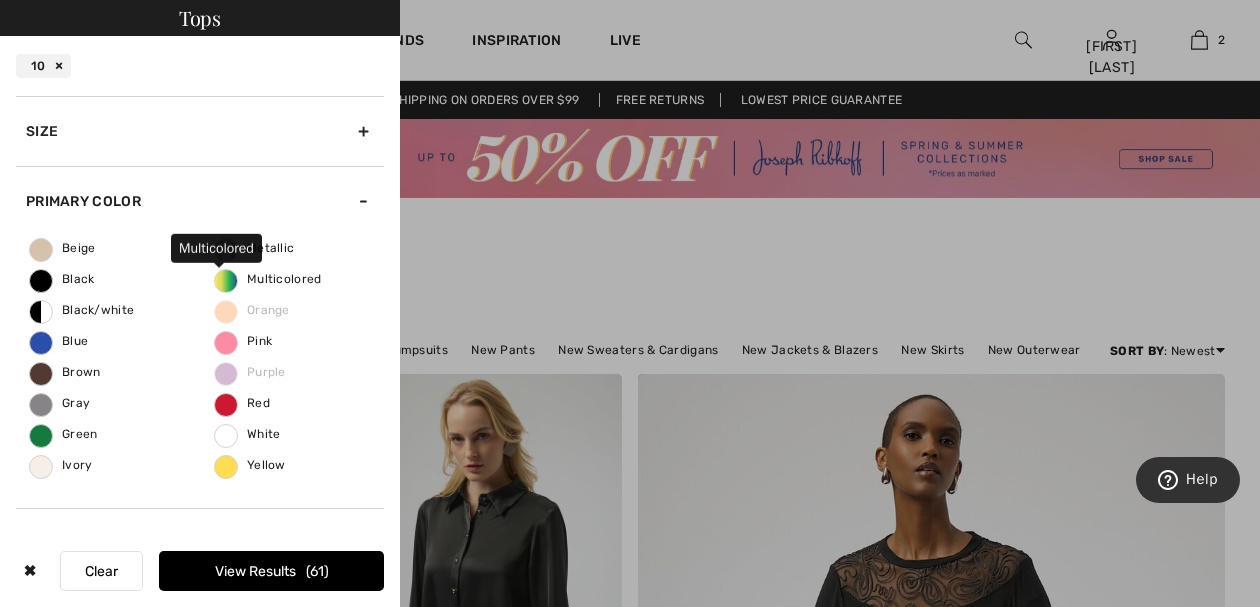 click on "Multicolored" at bounding box center (268, 279) 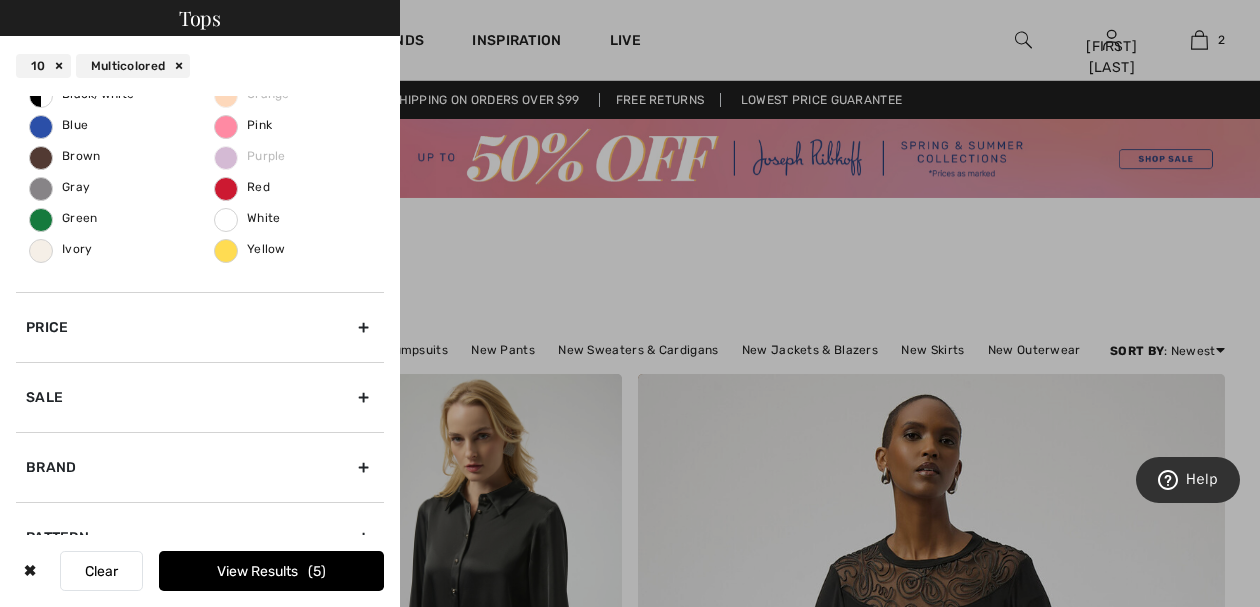 click on "Brand" at bounding box center [200, 467] 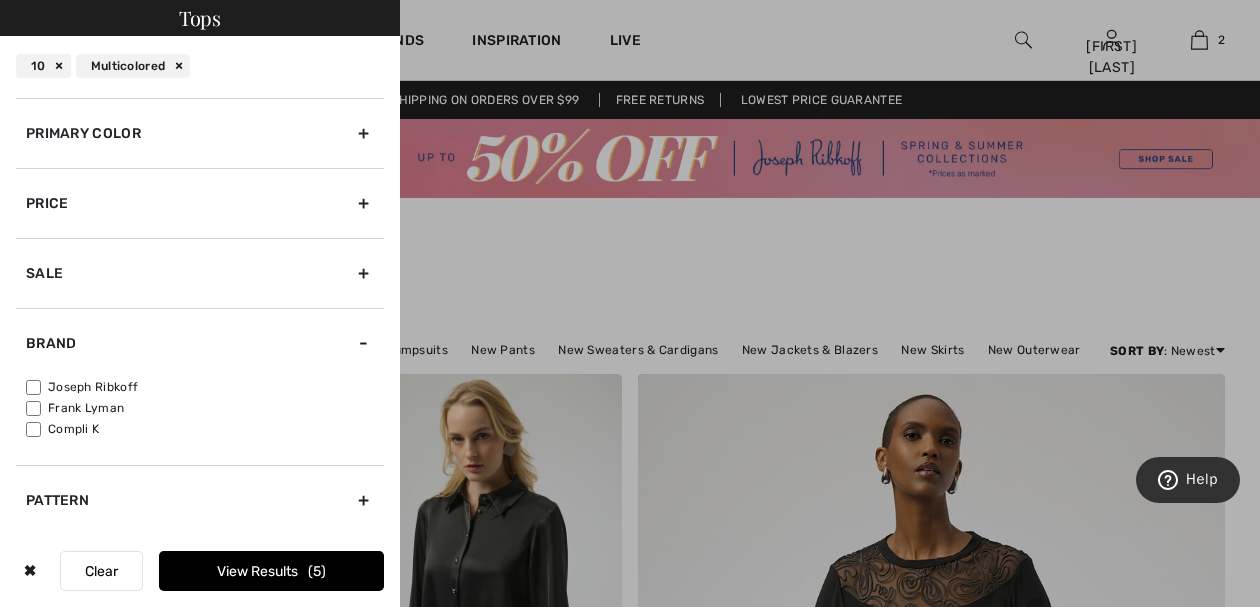 scroll, scrollTop: 68, scrollLeft: 0, axis: vertical 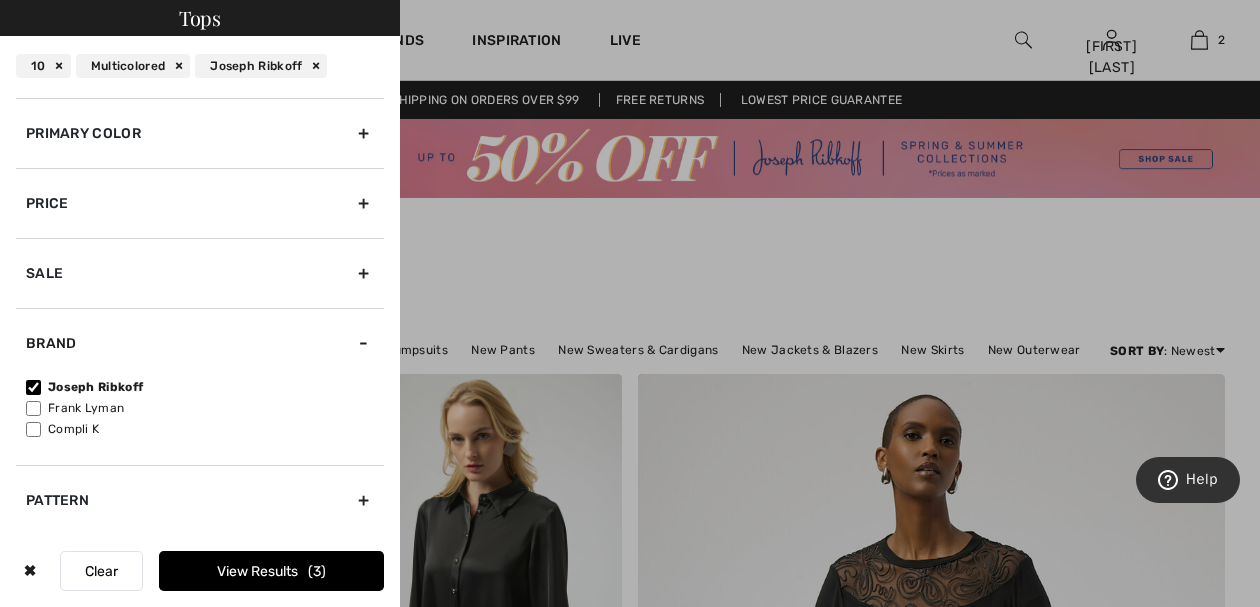 click on "View Results 3" at bounding box center (271, 571) 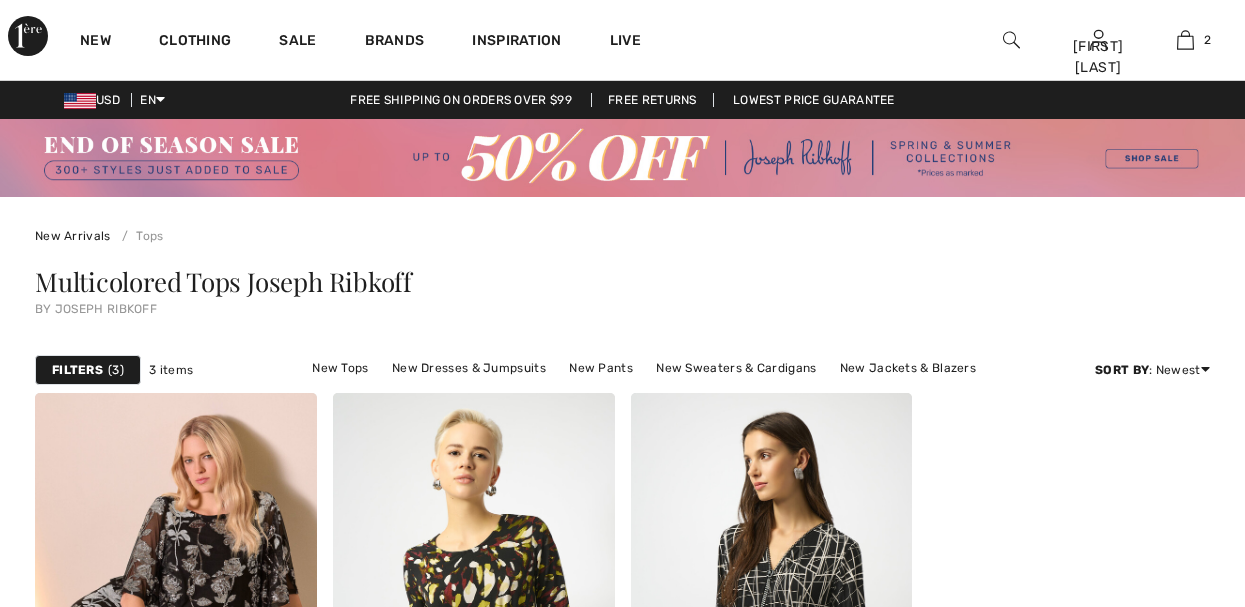 scroll, scrollTop: 0, scrollLeft: 0, axis: both 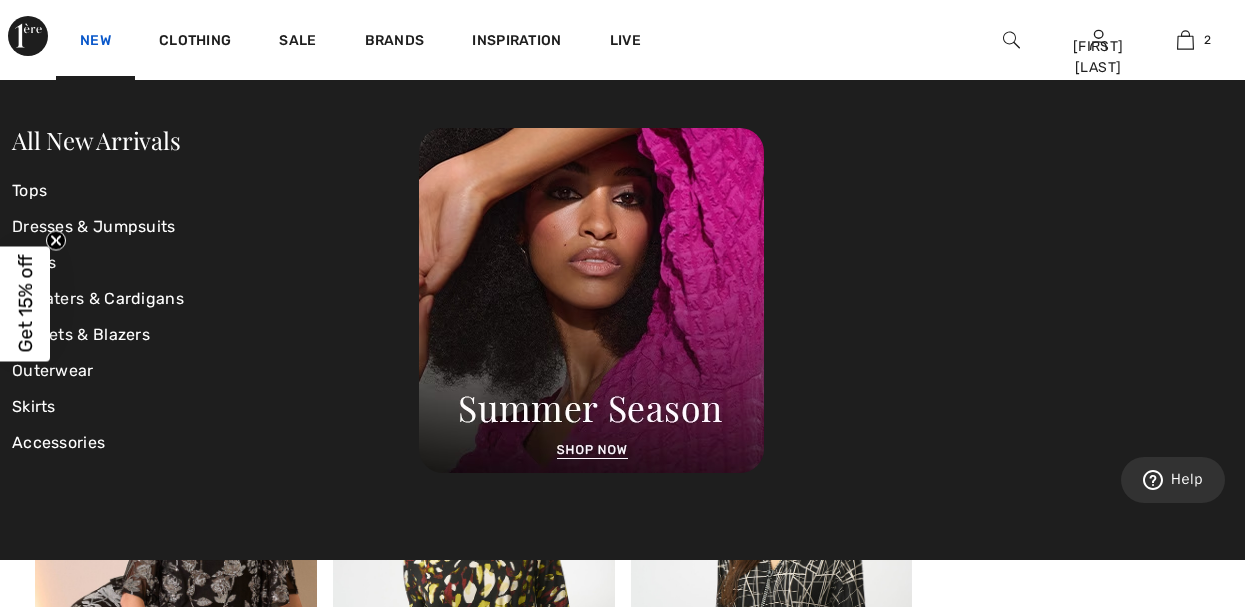 click on "New" at bounding box center (95, 42) 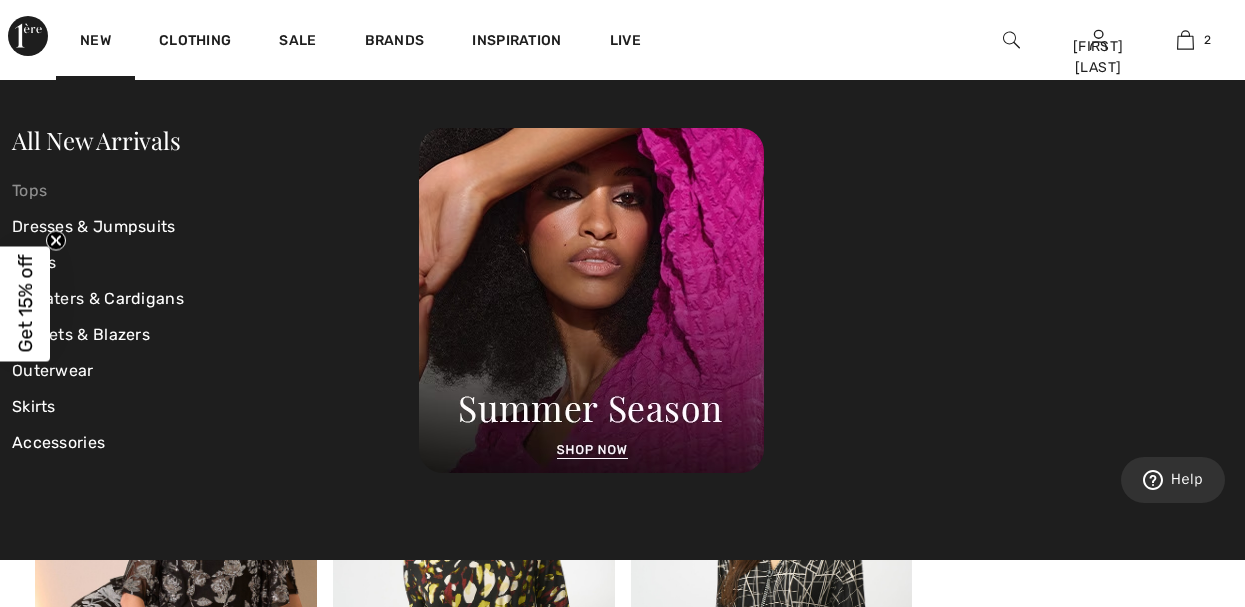 click on "Tops" at bounding box center [215, 191] 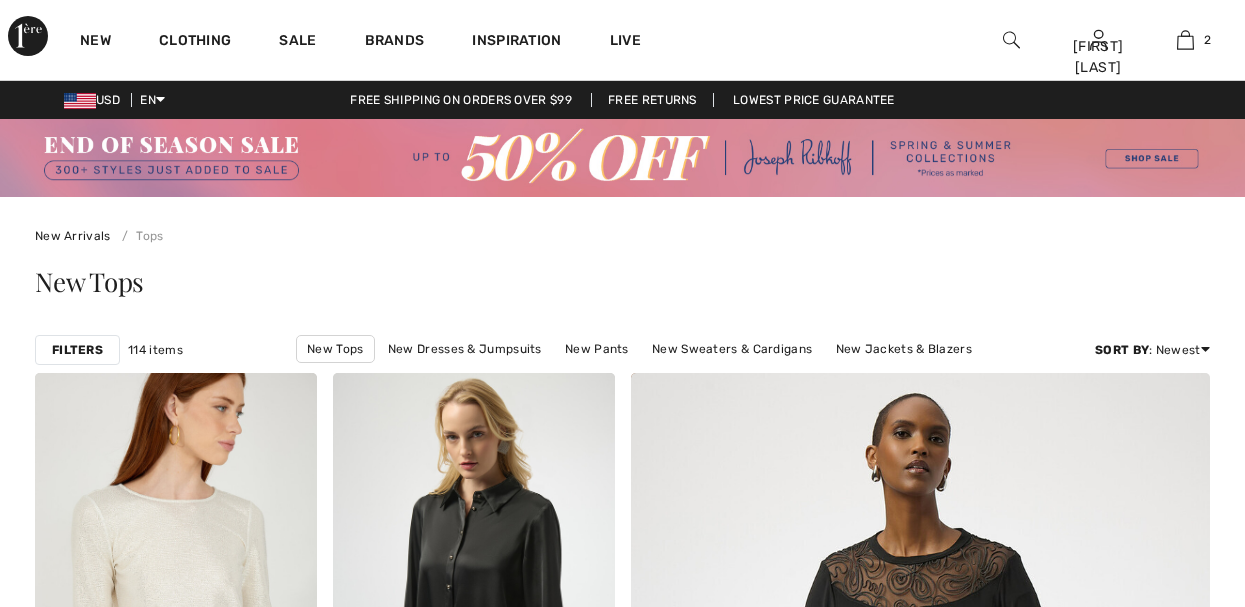 scroll, scrollTop: 0, scrollLeft: 0, axis: both 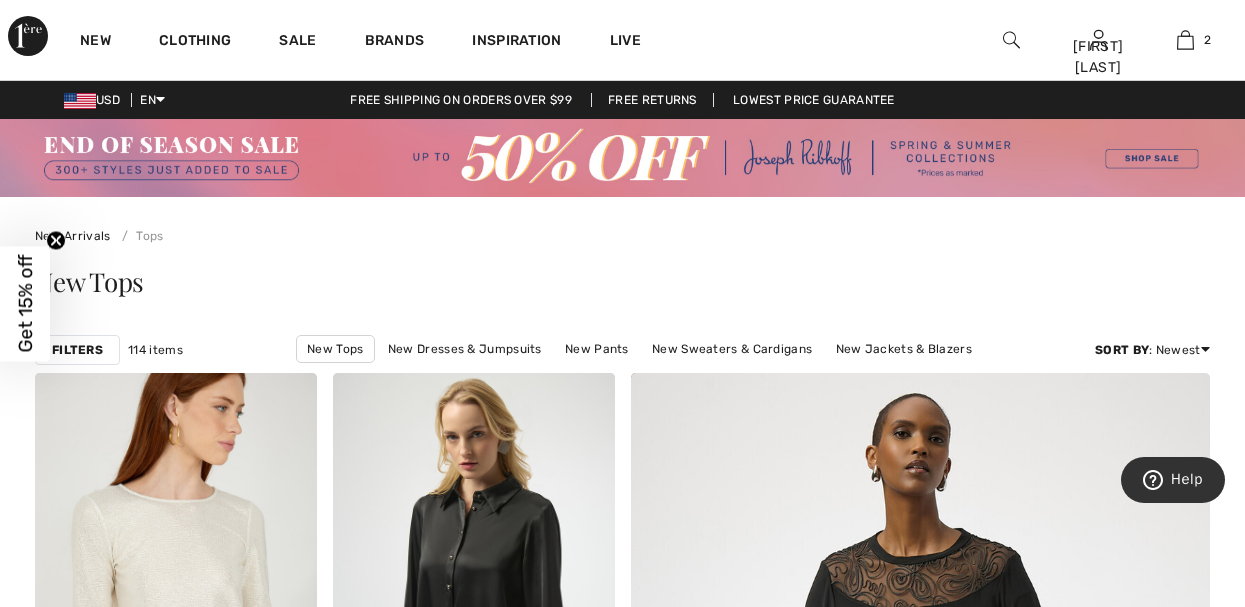 click on "Filters" at bounding box center [77, 350] 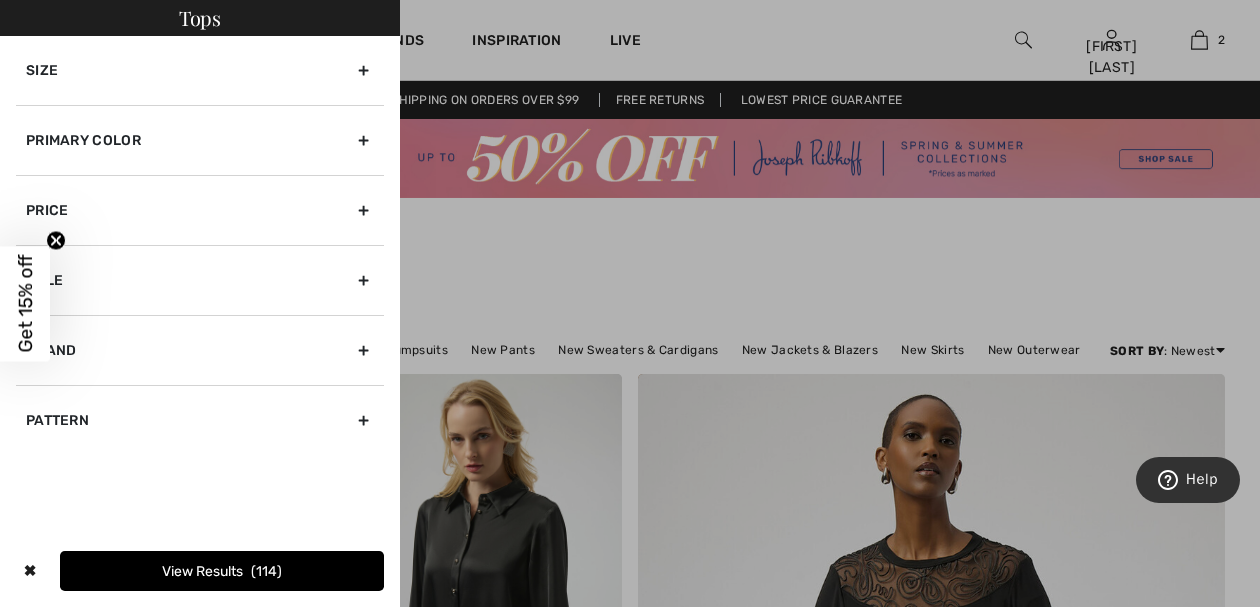 click on "Size" at bounding box center (200, 70) 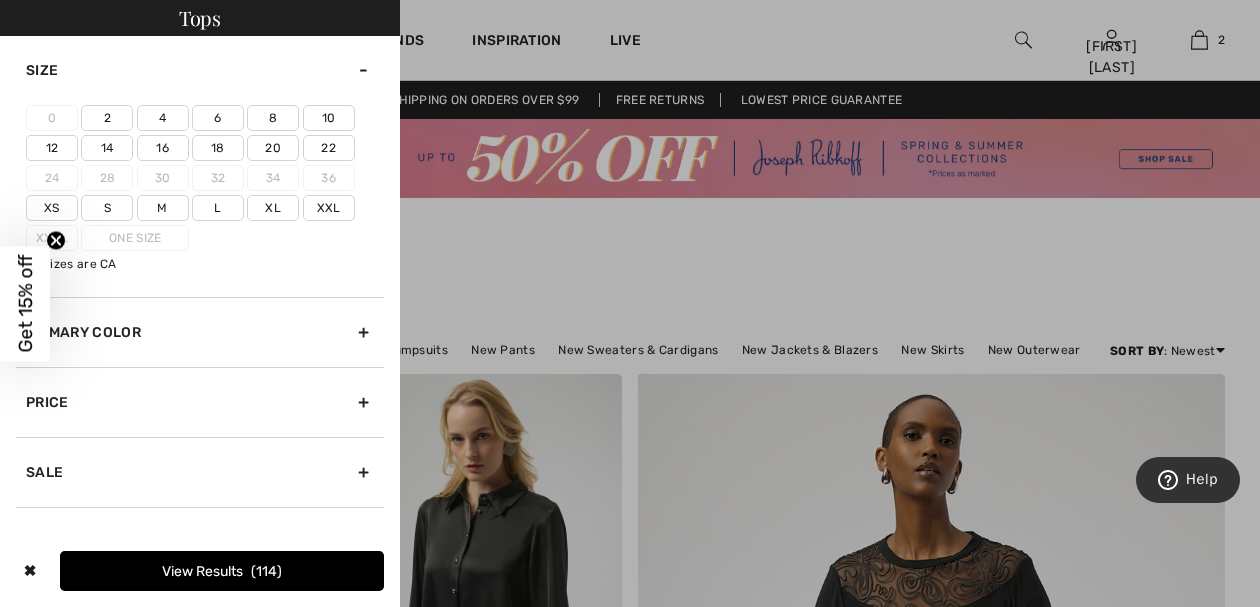 click on "10" at bounding box center (329, 118) 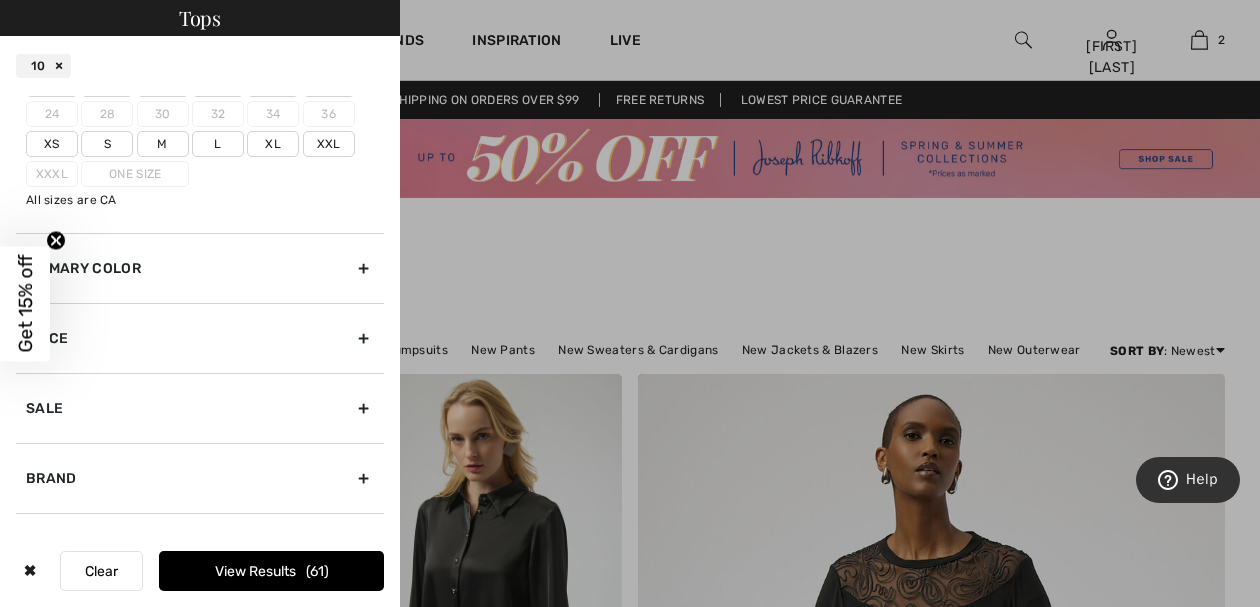 click on "Brand" at bounding box center [200, 478] 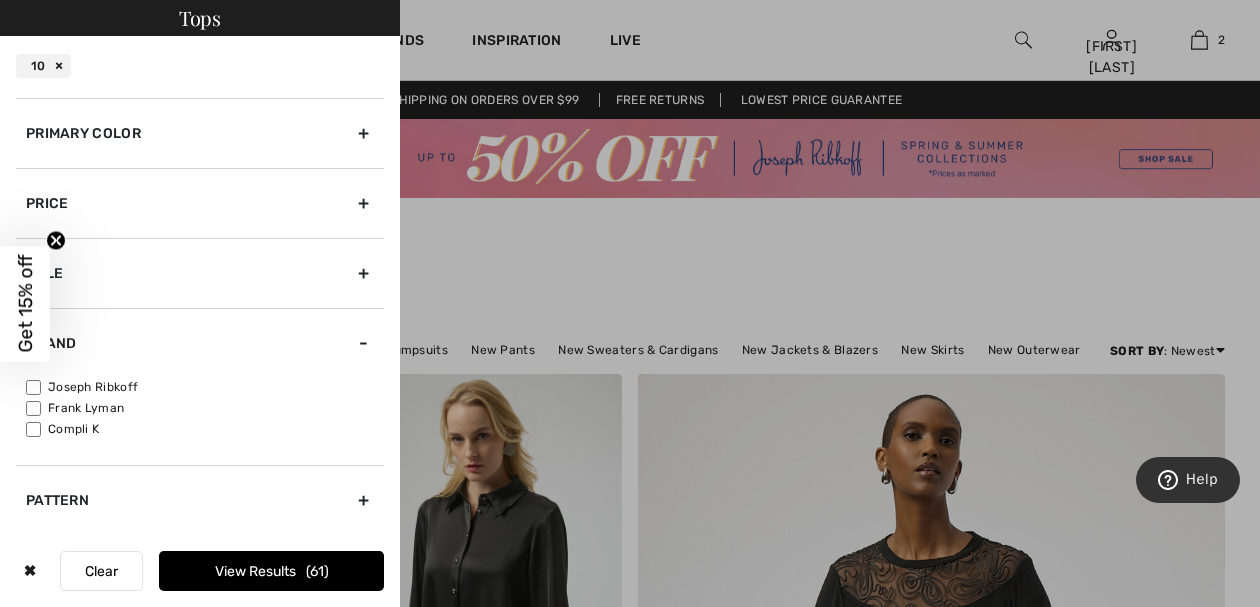scroll, scrollTop: 68, scrollLeft: 0, axis: vertical 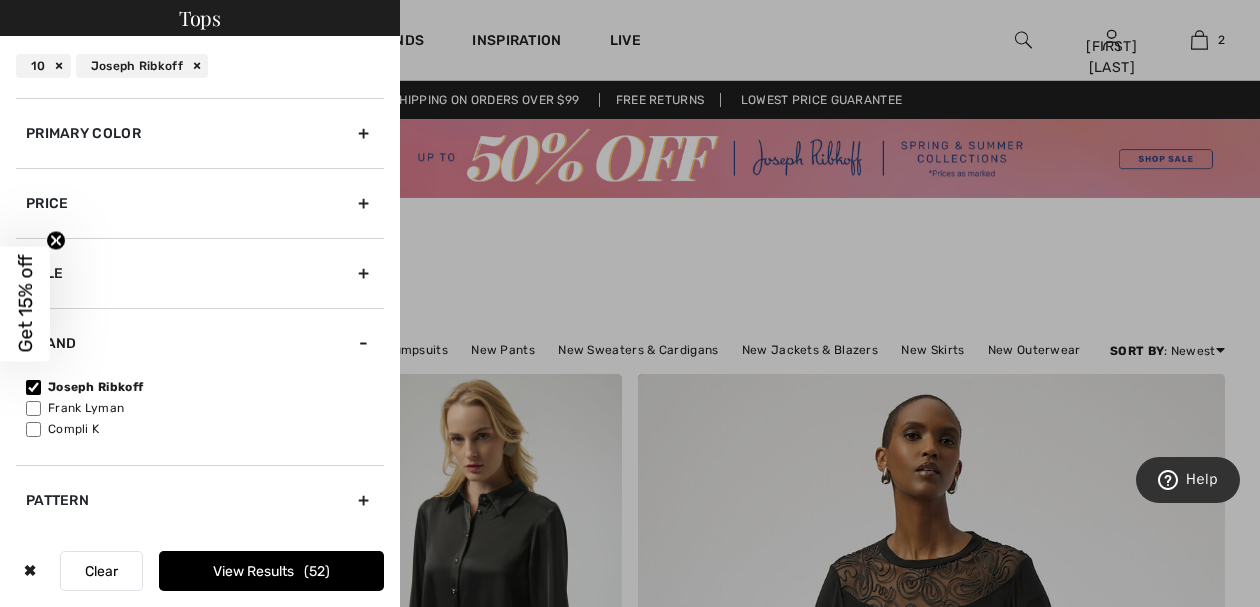 click on "52" at bounding box center (317, 571) 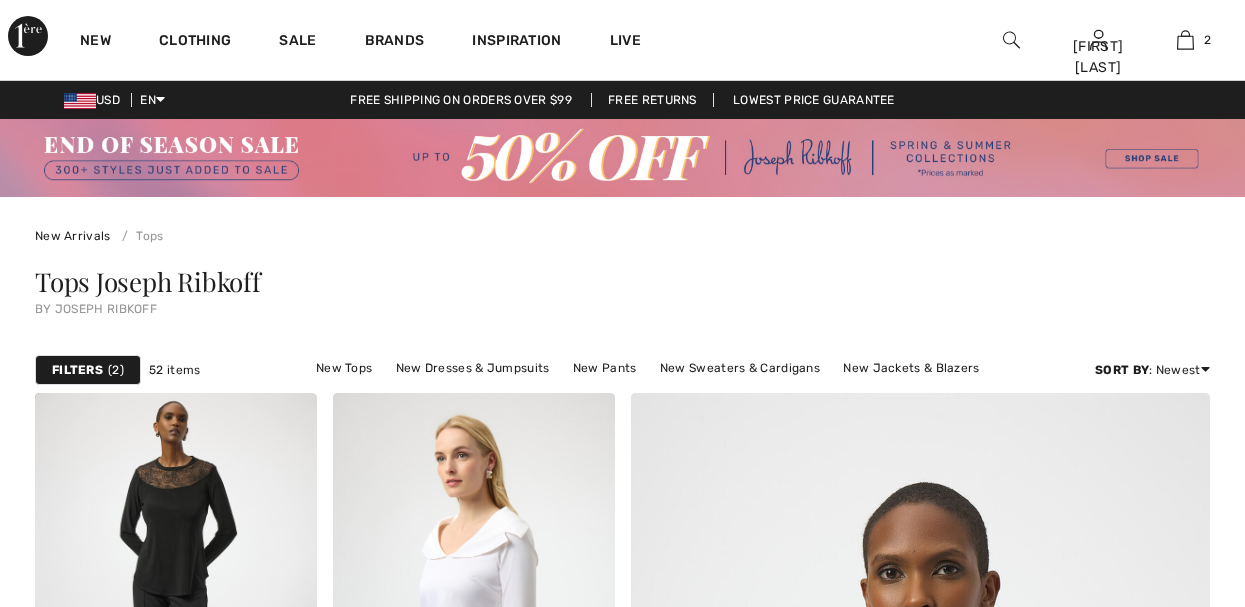 scroll, scrollTop: 0, scrollLeft: 0, axis: both 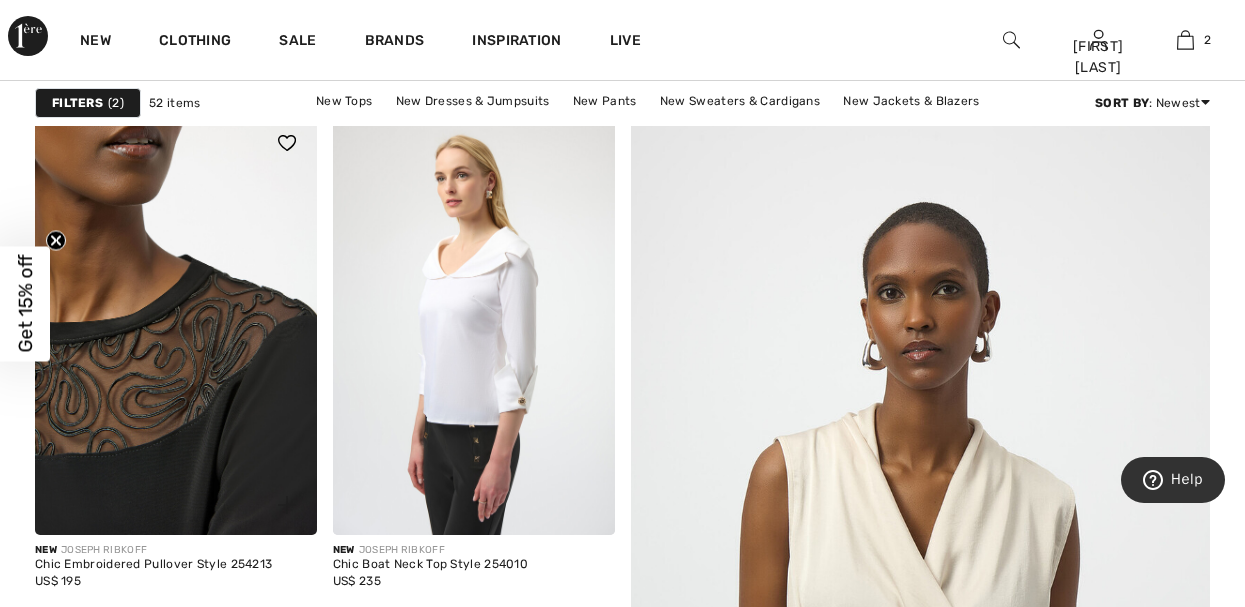 click at bounding box center [176, 324] 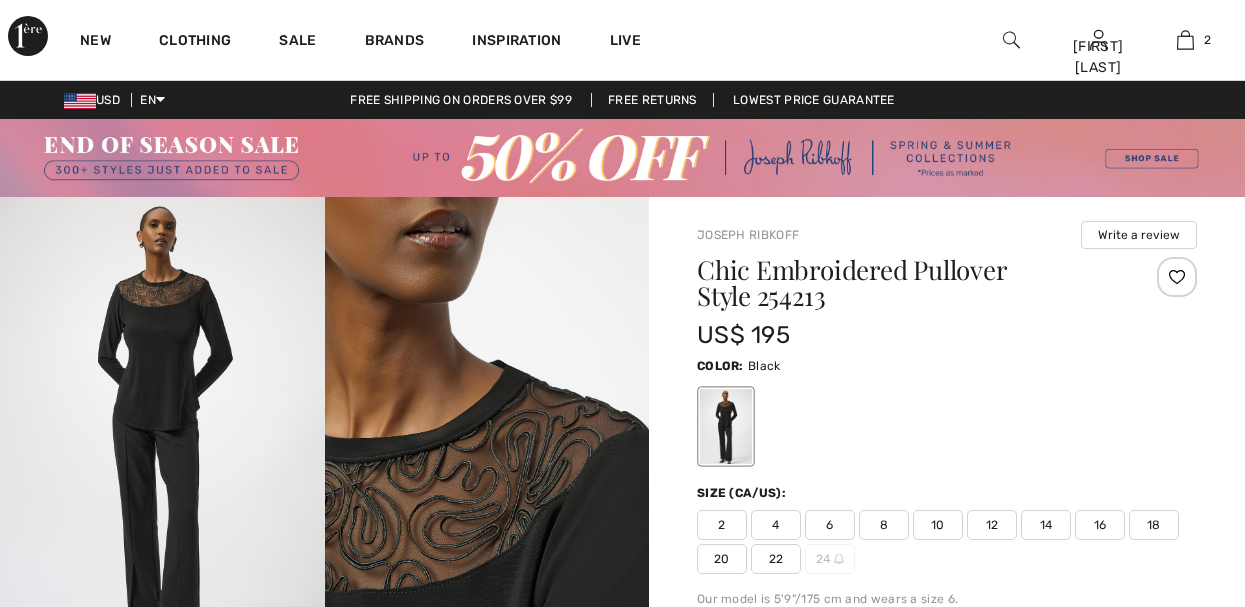 scroll, scrollTop: 0, scrollLeft: 0, axis: both 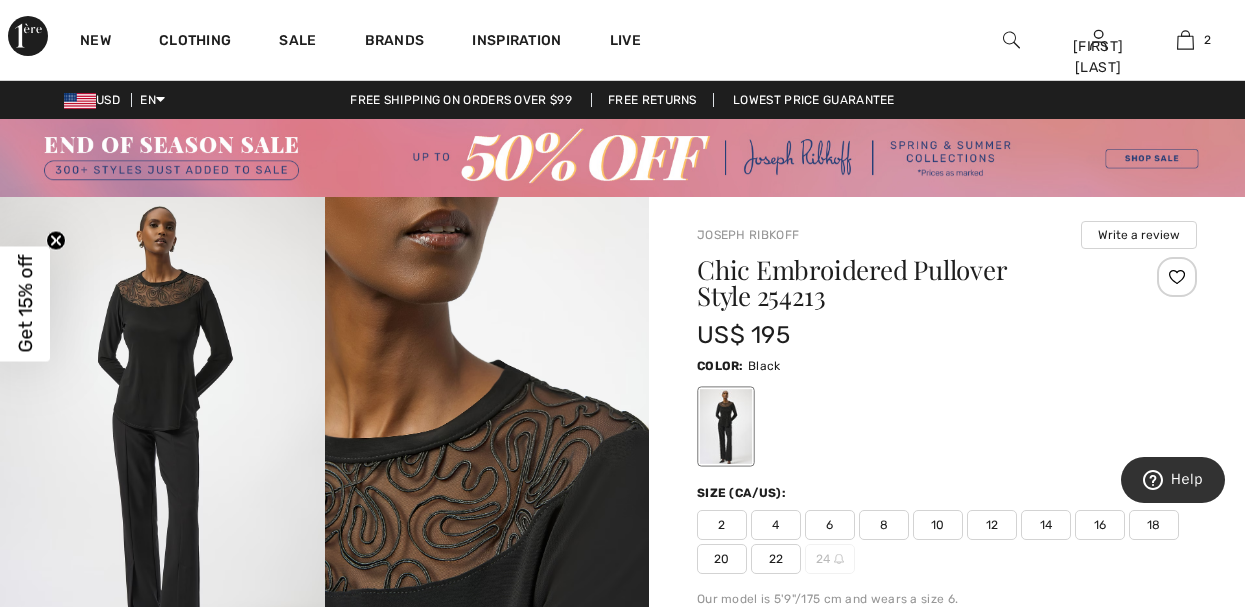 click at bounding box center [487, 440] 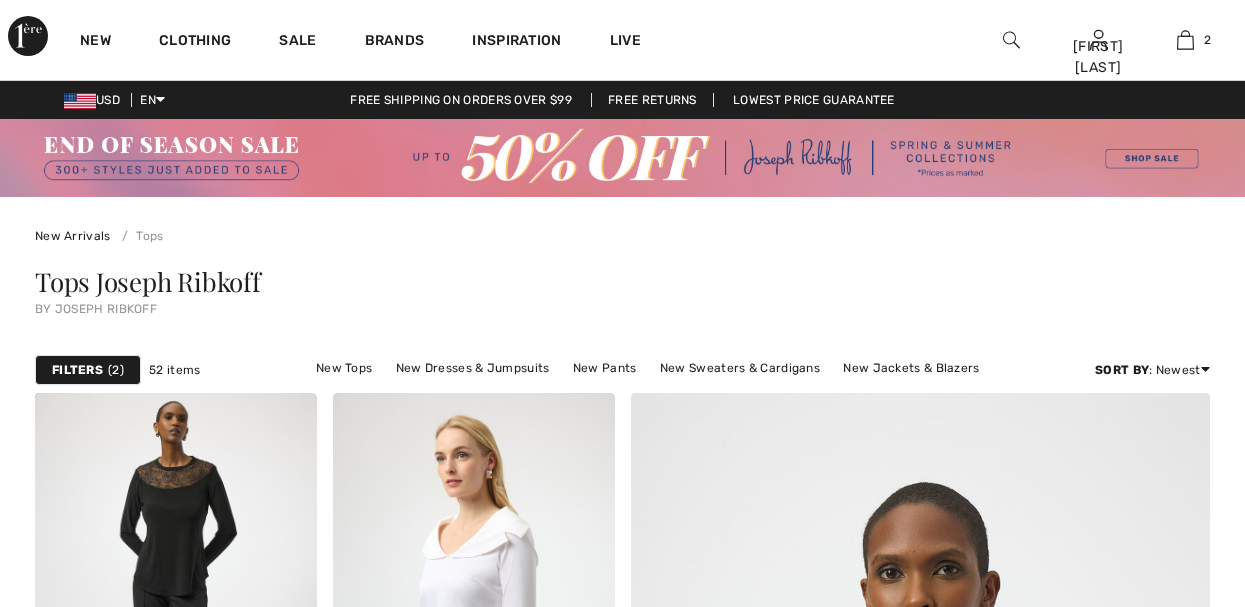 scroll, scrollTop: 280, scrollLeft: 0, axis: vertical 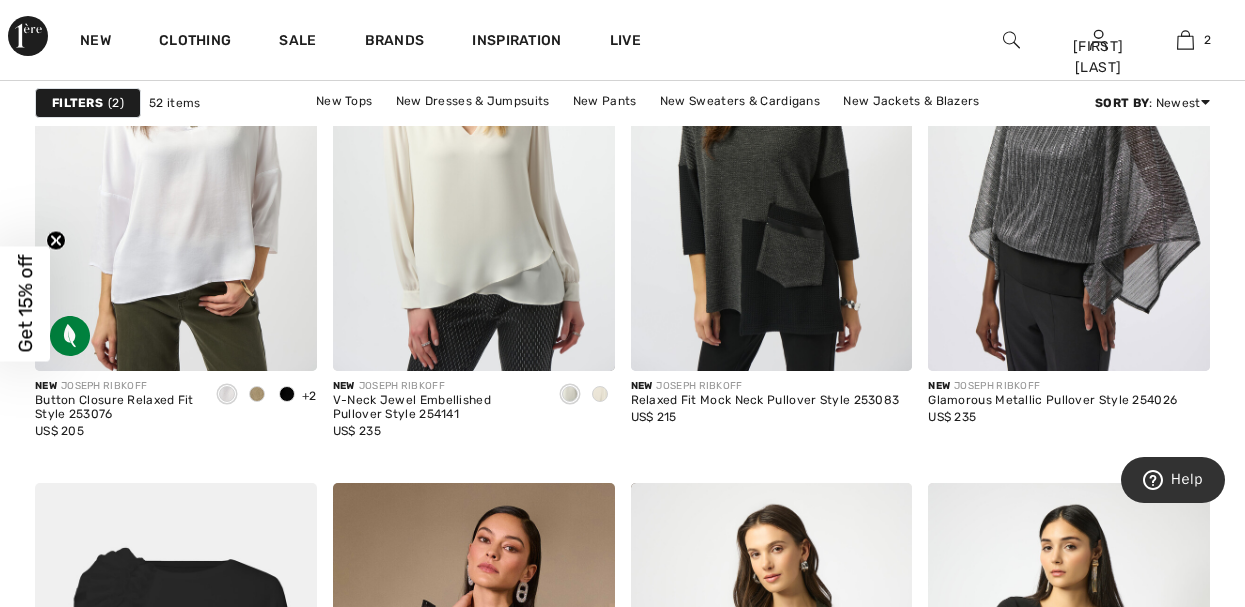 click 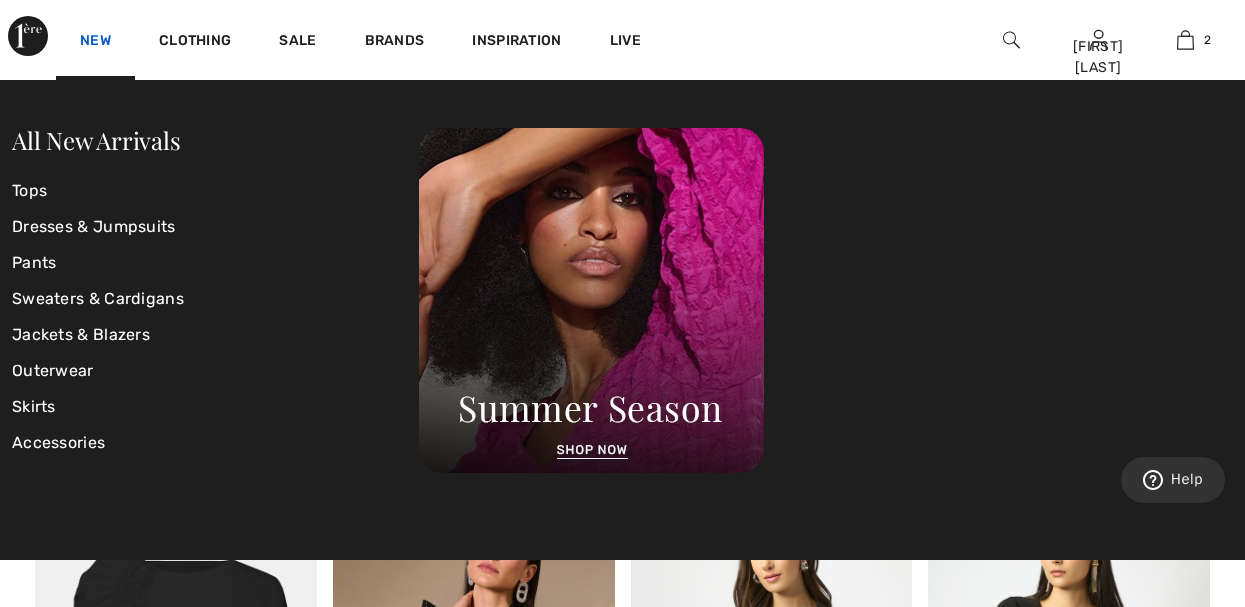 click on "New" at bounding box center (95, 42) 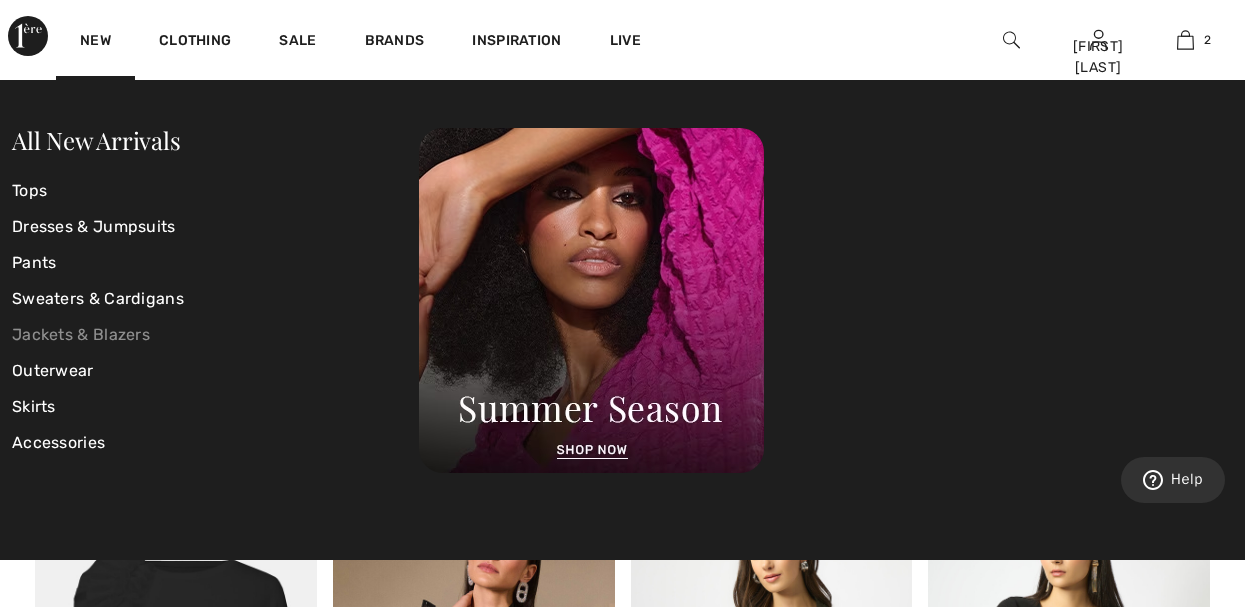 click on "Jackets & Blazers" at bounding box center (215, 335) 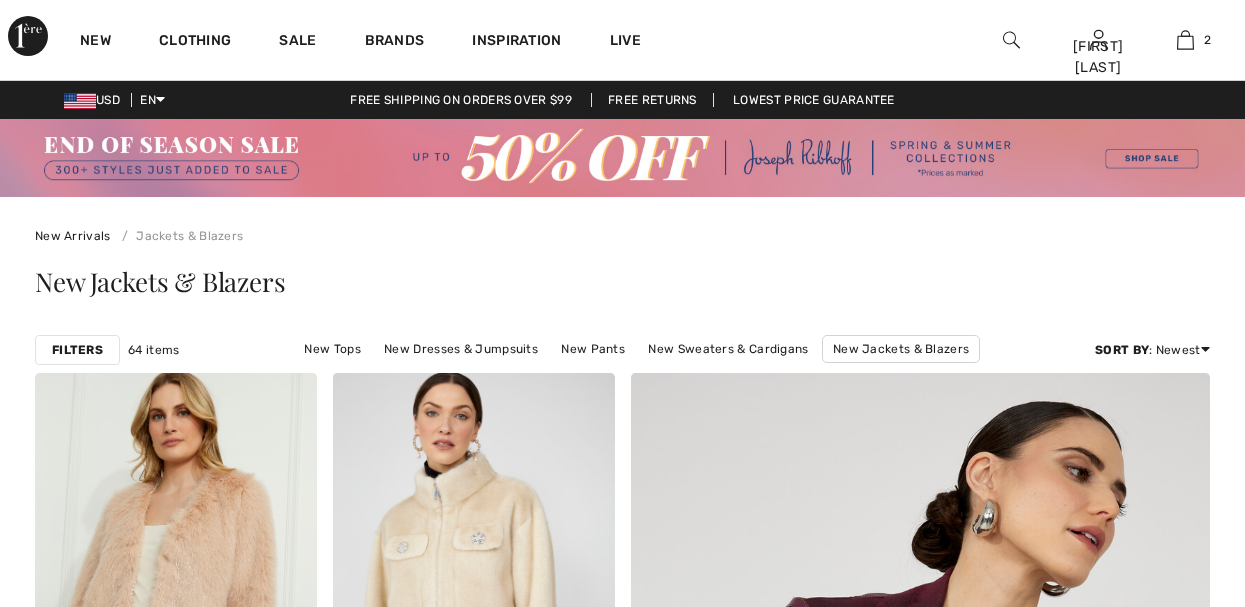 scroll, scrollTop: 0, scrollLeft: 0, axis: both 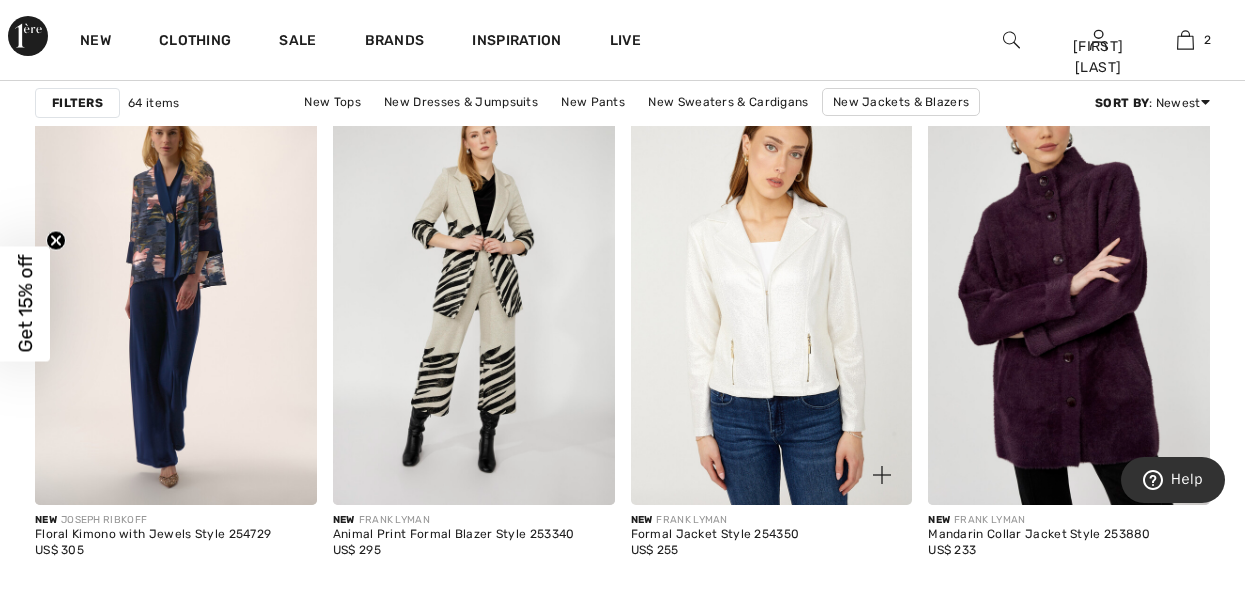 click at bounding box center (772, 293) 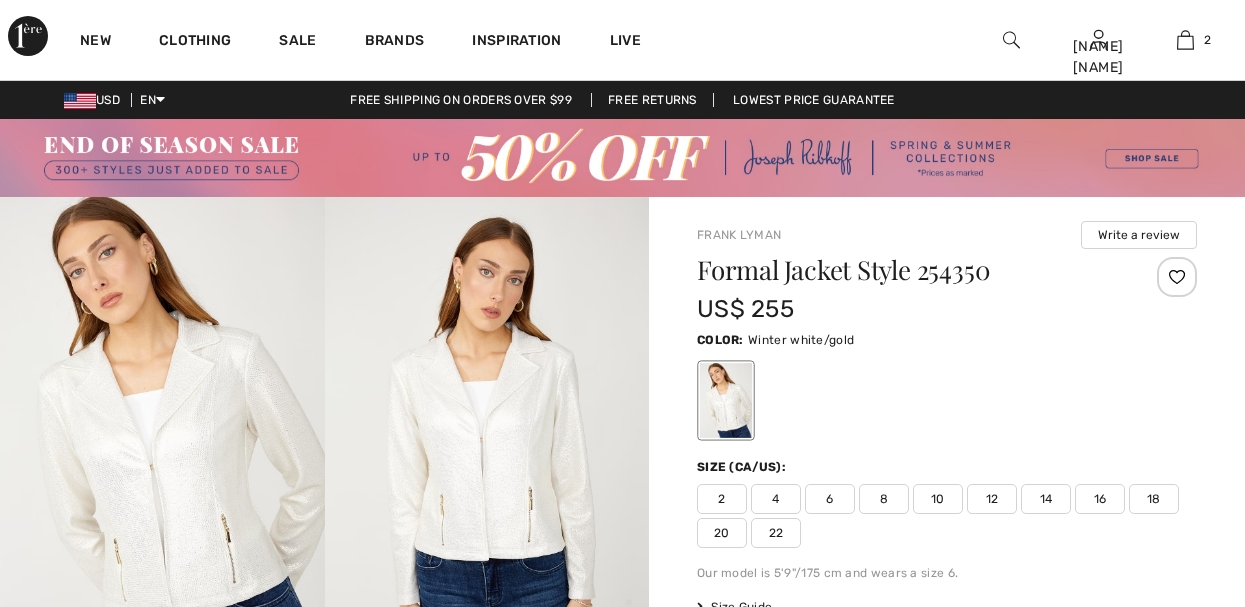 scroll, scrollTop: 0, scrollLeft: 0, axis: both 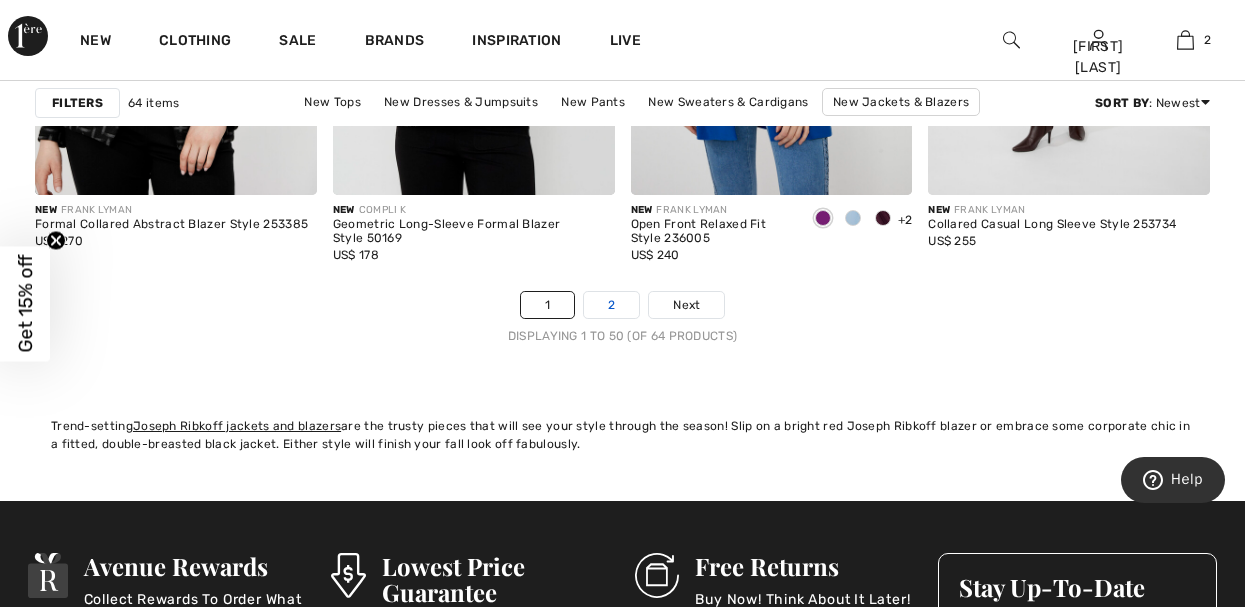 click on "2" at bounding box center [611, 305] 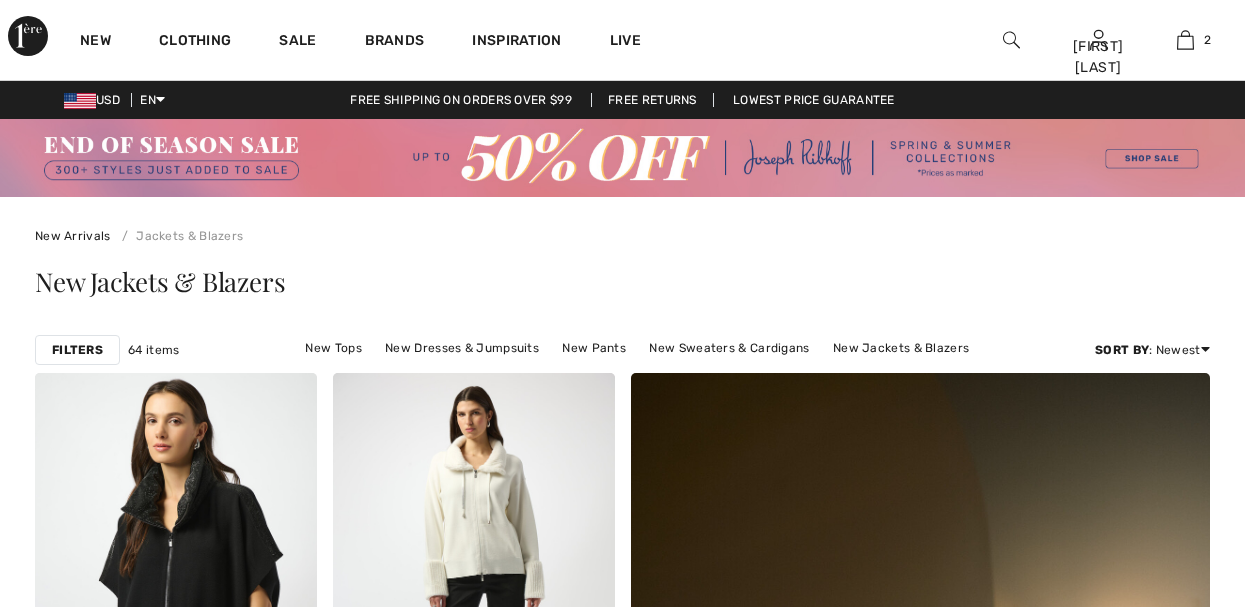 scroll, scrollTop: 0, scrollLeft: 0, axis: both 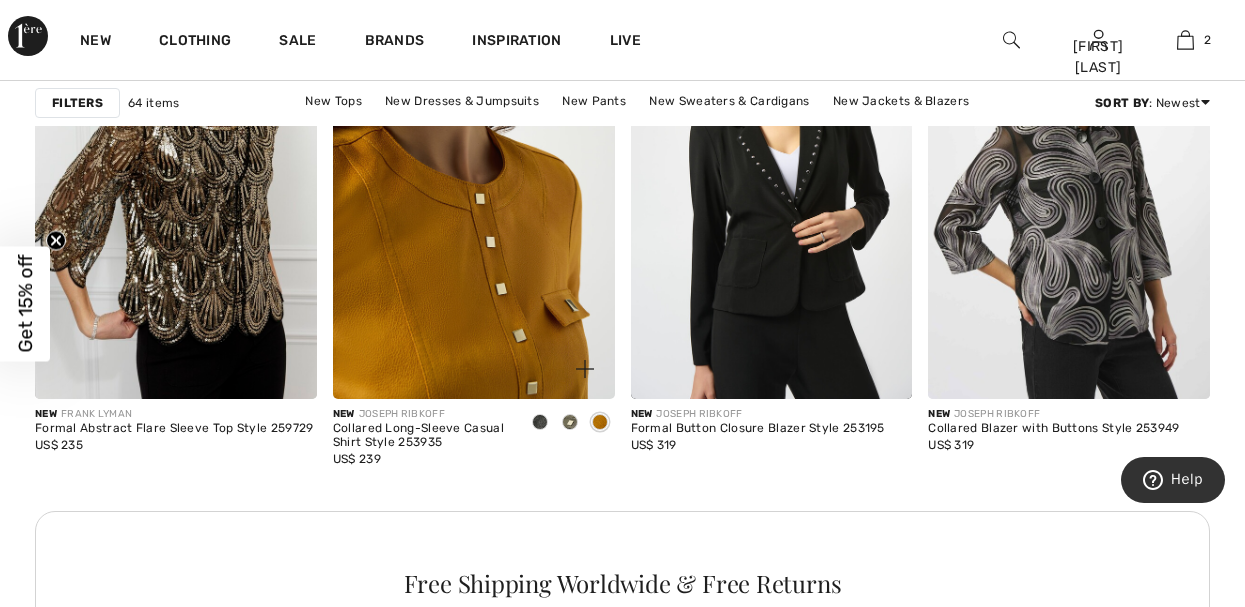 click at bounding box center [474, 188] 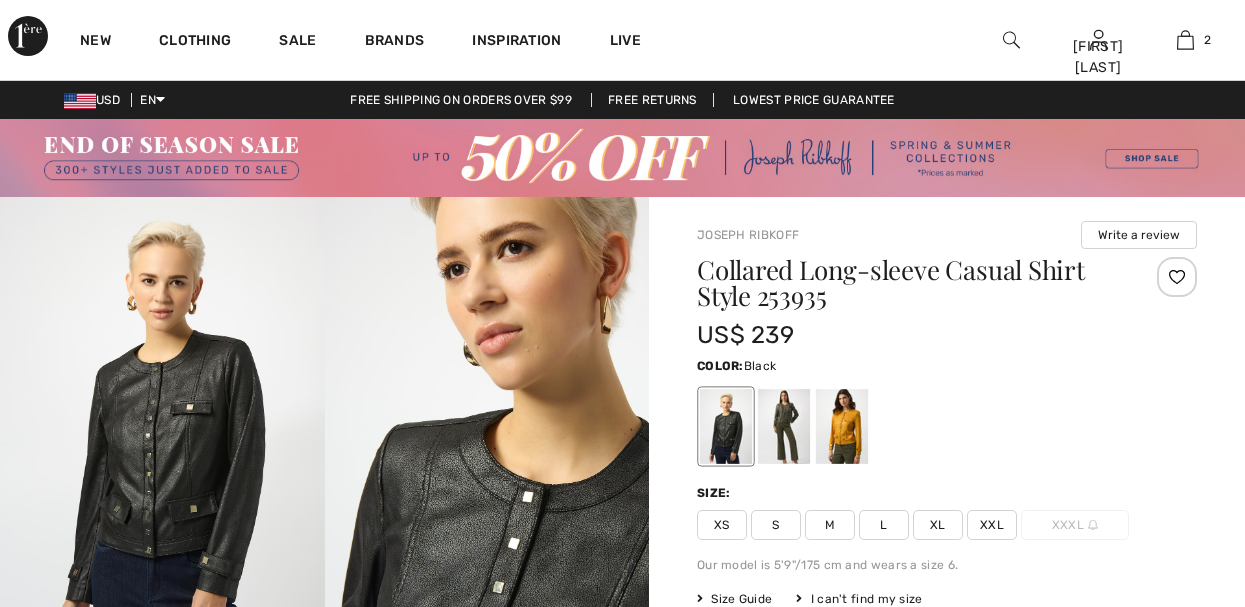 scroll, scrollTop: 0, scrollLeft: 0, axis: both 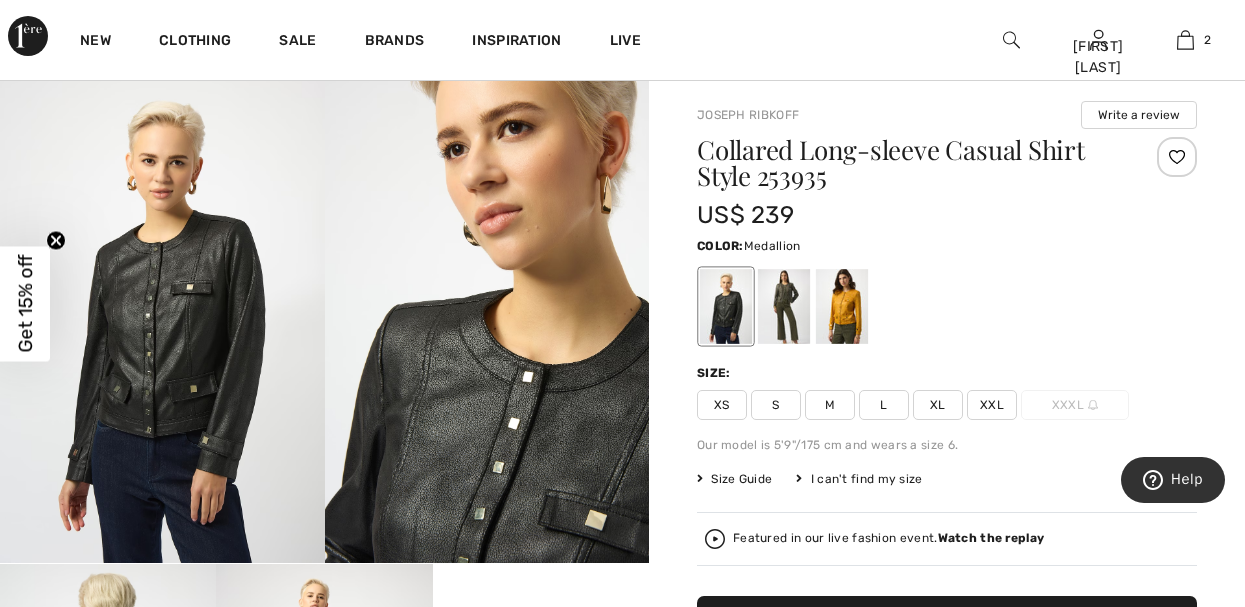 click at bounding box center [842, 306] 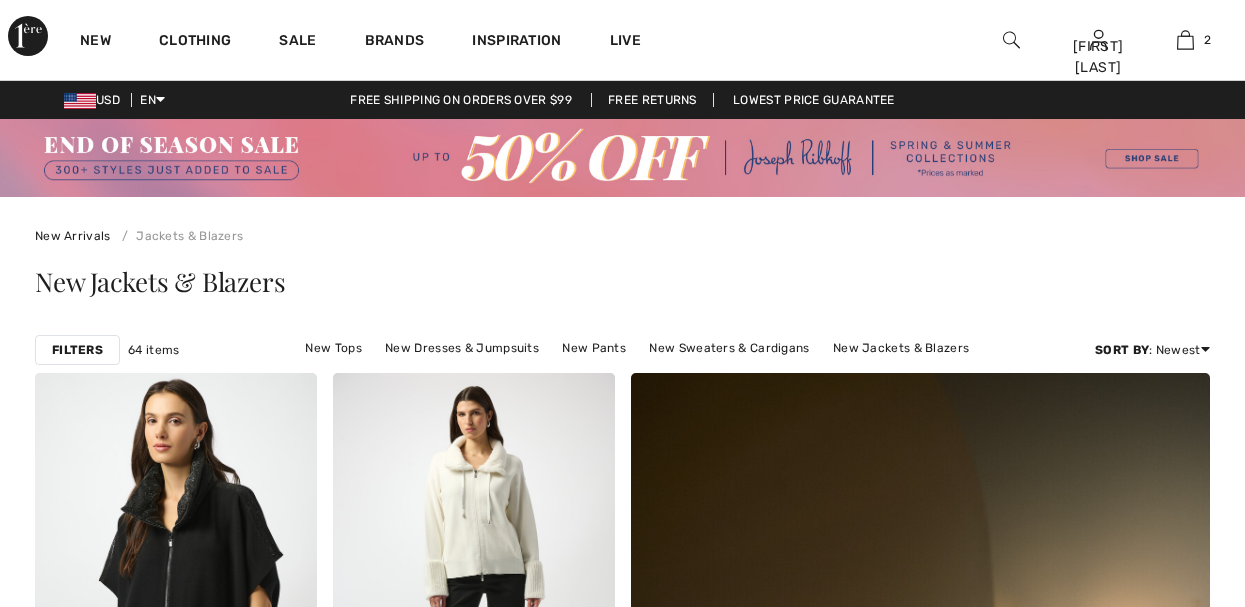 scroll, scrollTop: 2000, scrollLeft: 0, axis: vertical 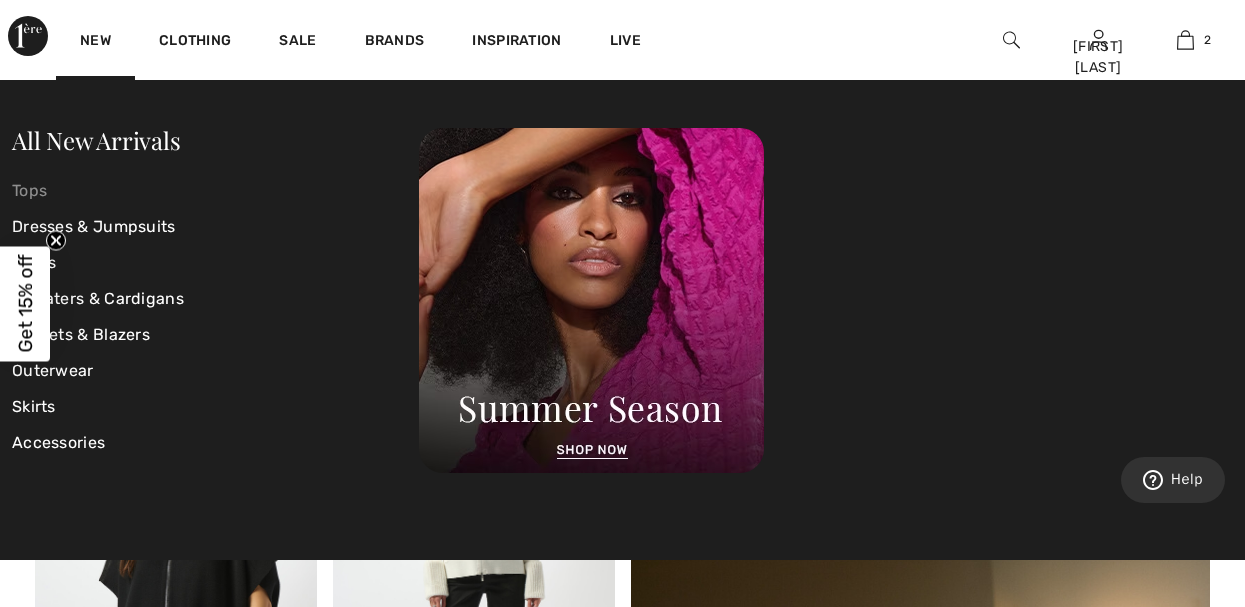 click on "Tops" at bounding box center (215, 191) 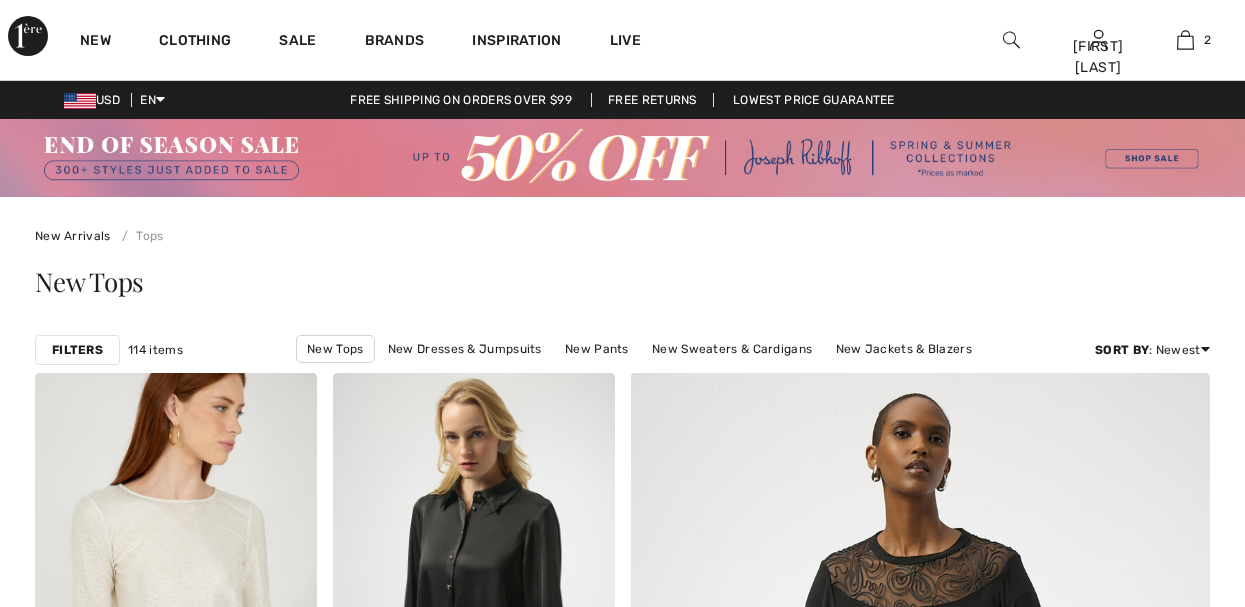 scroll, scrollTop: 0, scrollLeft: 0, axis: both 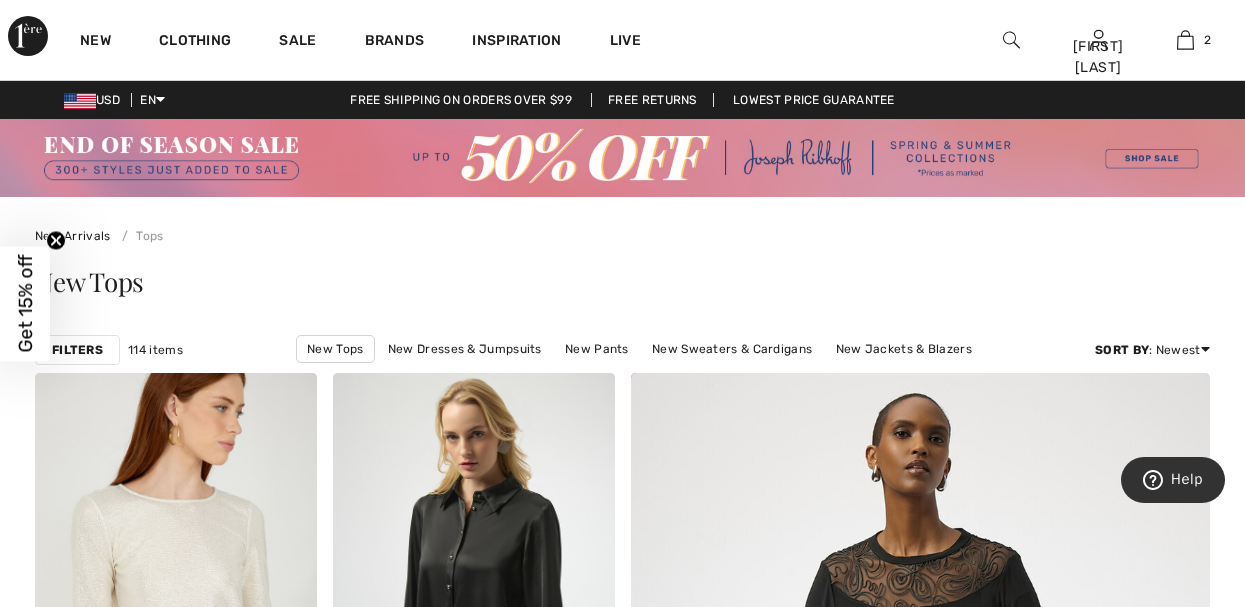 click on "Filters" at bounding box center [77, 350] 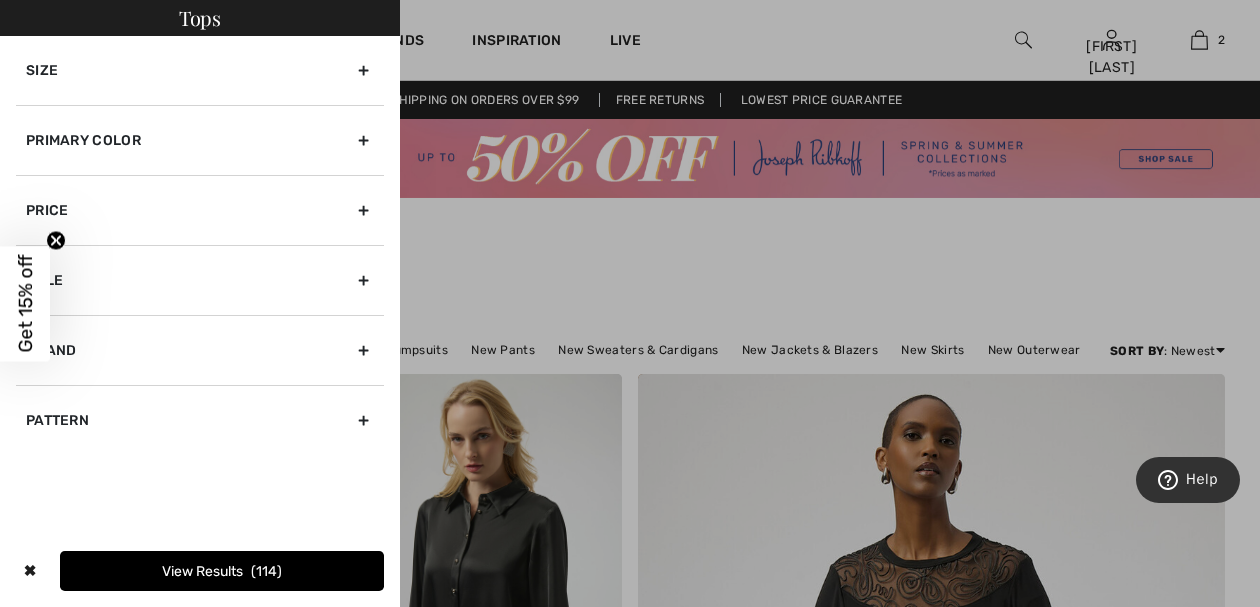 click 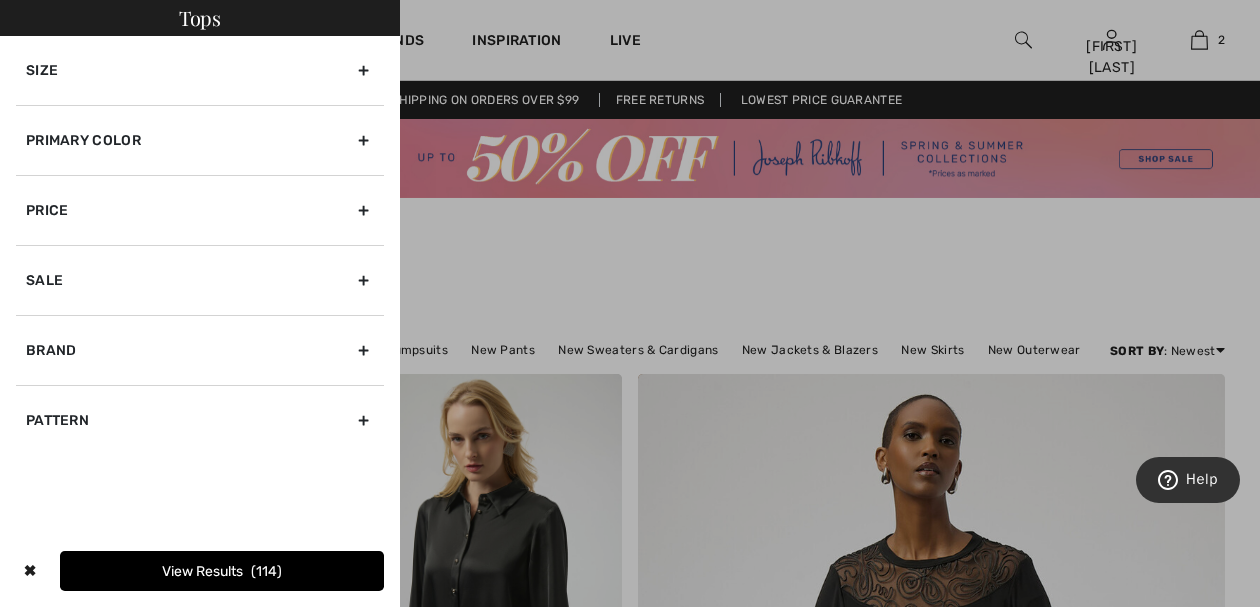 click on "Primary Color" at bounding box center [200, 140] 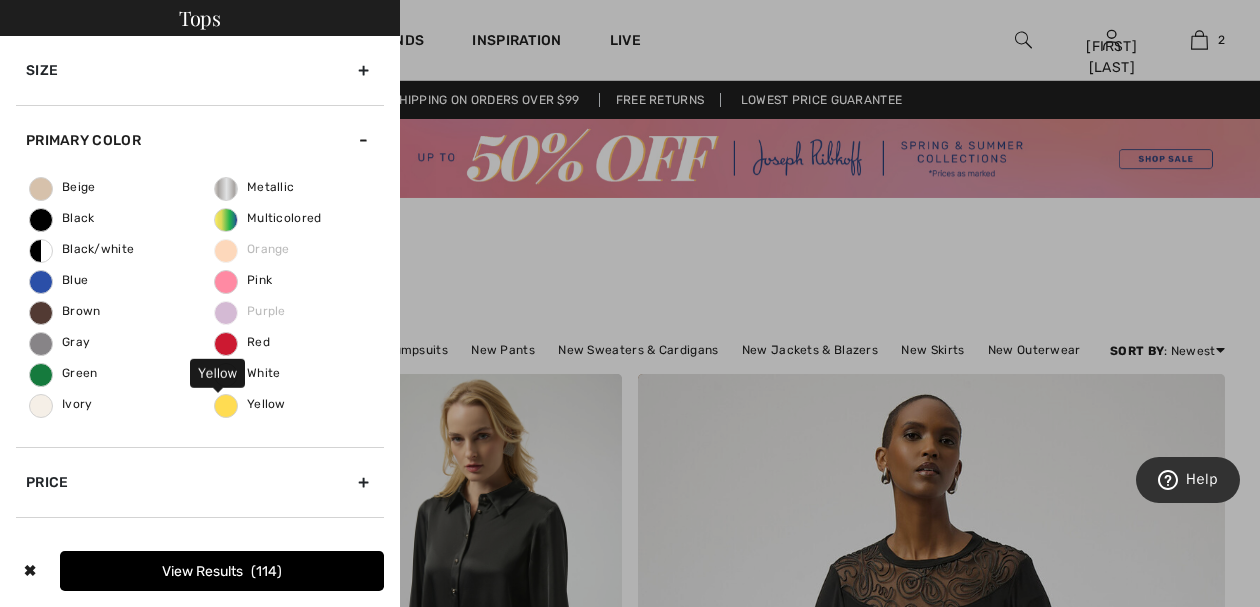 click on "Yellow" at bounding box center (250, 404) 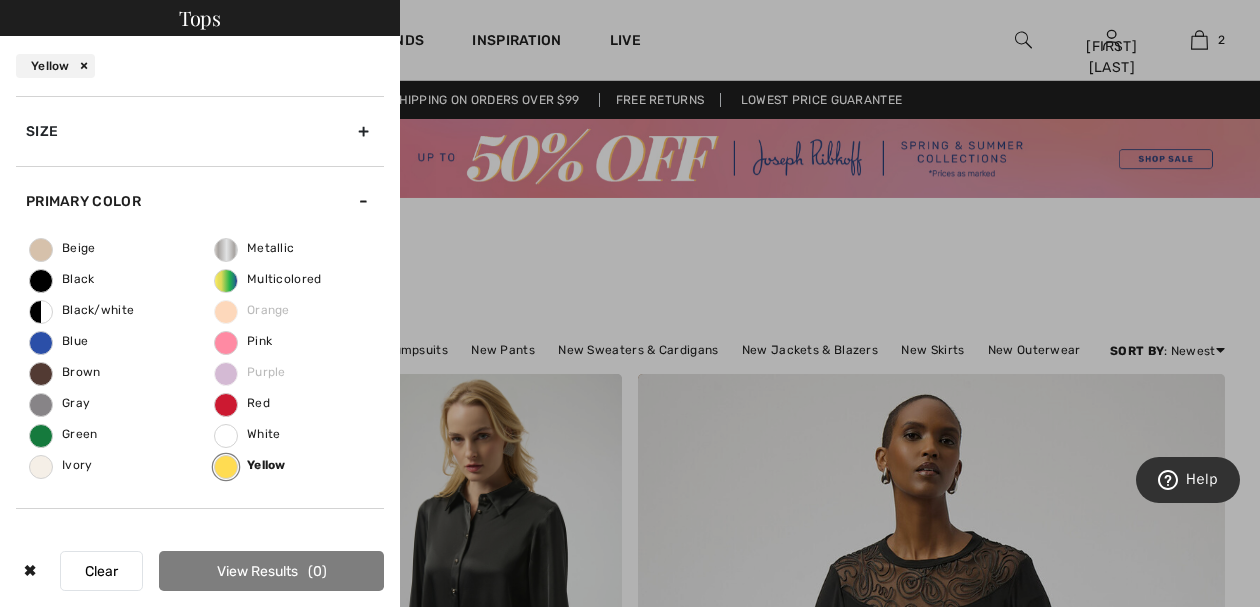 click on "Size" at bounding box center (200, 131) 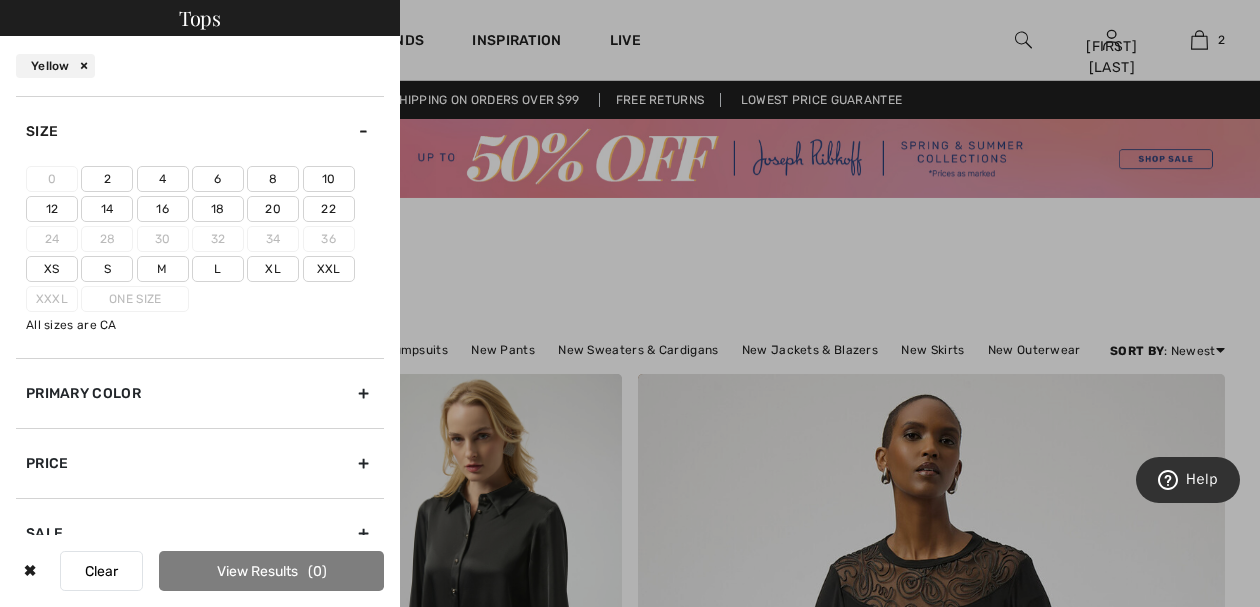 click on "10" at bounding box center [329, 179] 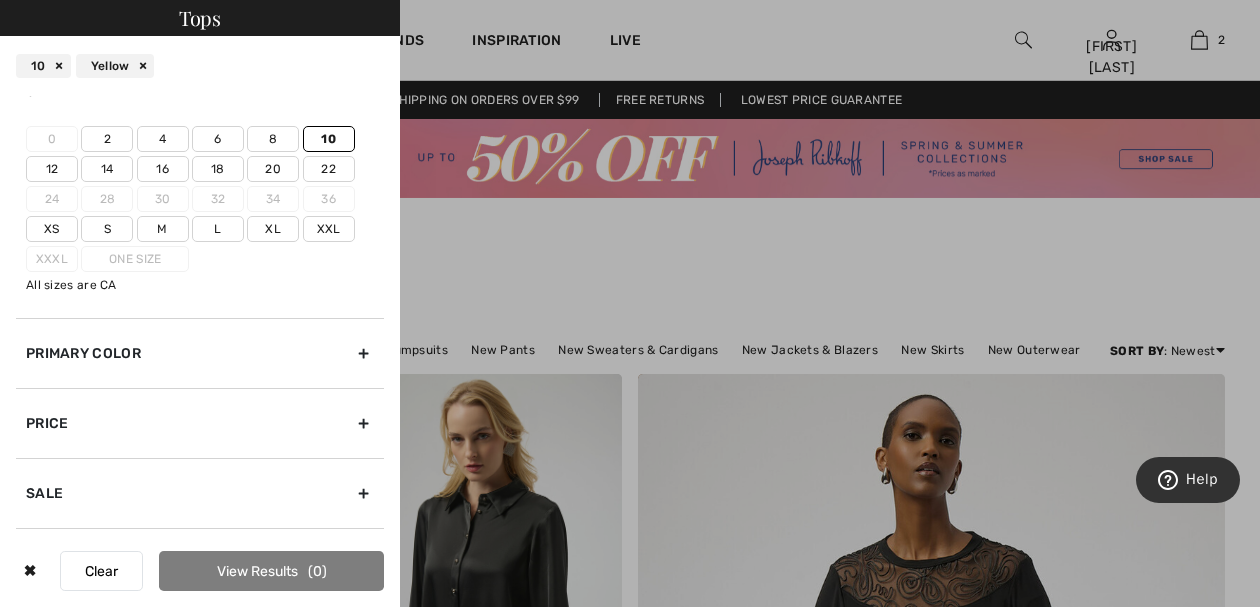 scroll, scrollTop: 0, scrollLeft: 0, axis: both 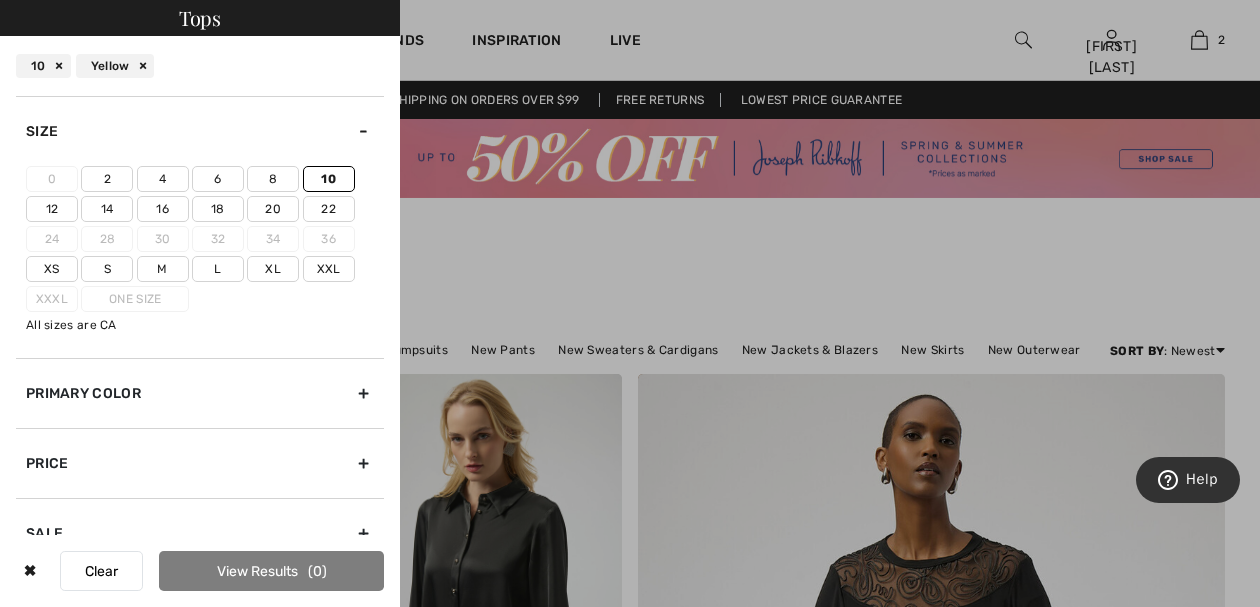 click on "Yellow" at bounding box center (115, 66) 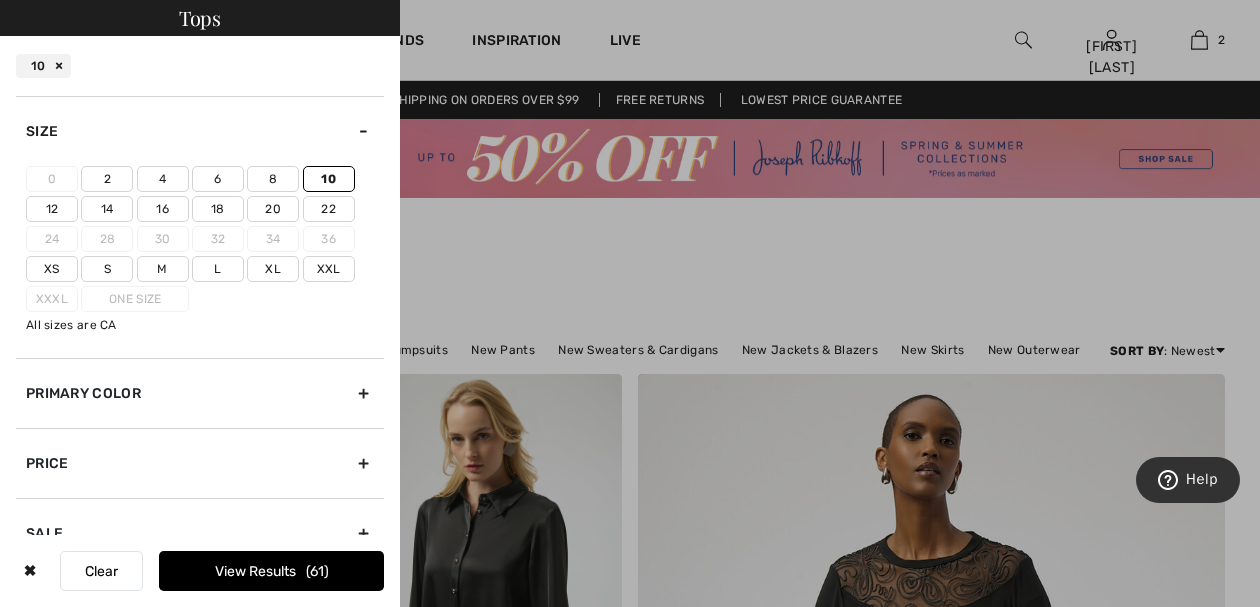 click on "View Results 61" at bounding box center (271, 571) 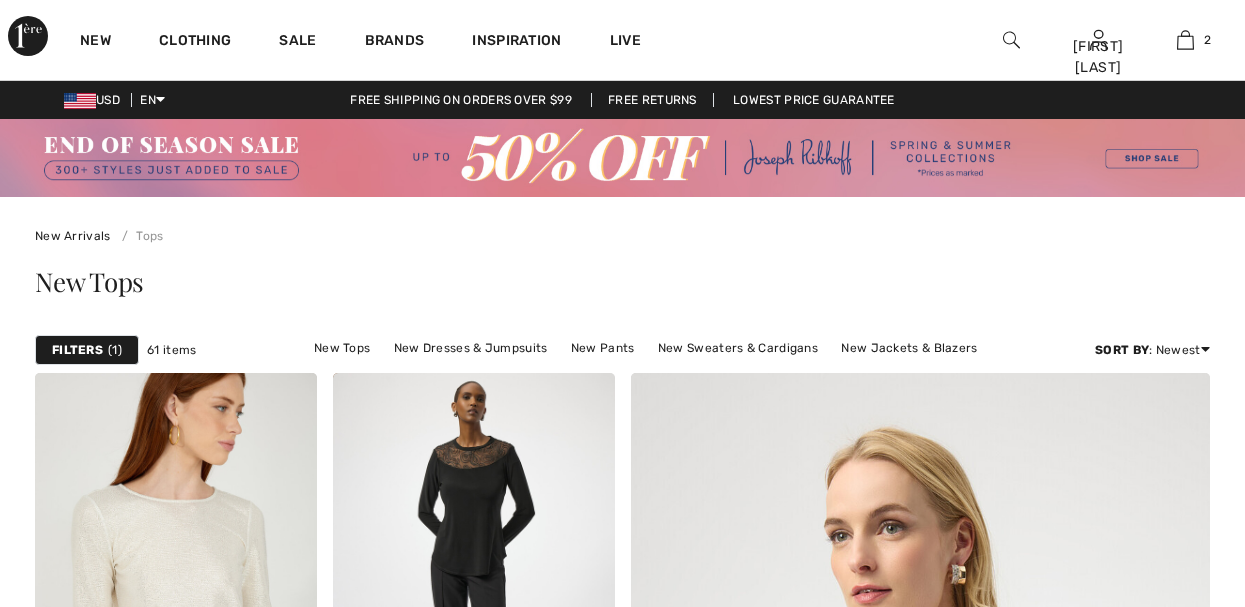 scroll, scrollTop: 0, scrollLeft: 0, axis: both 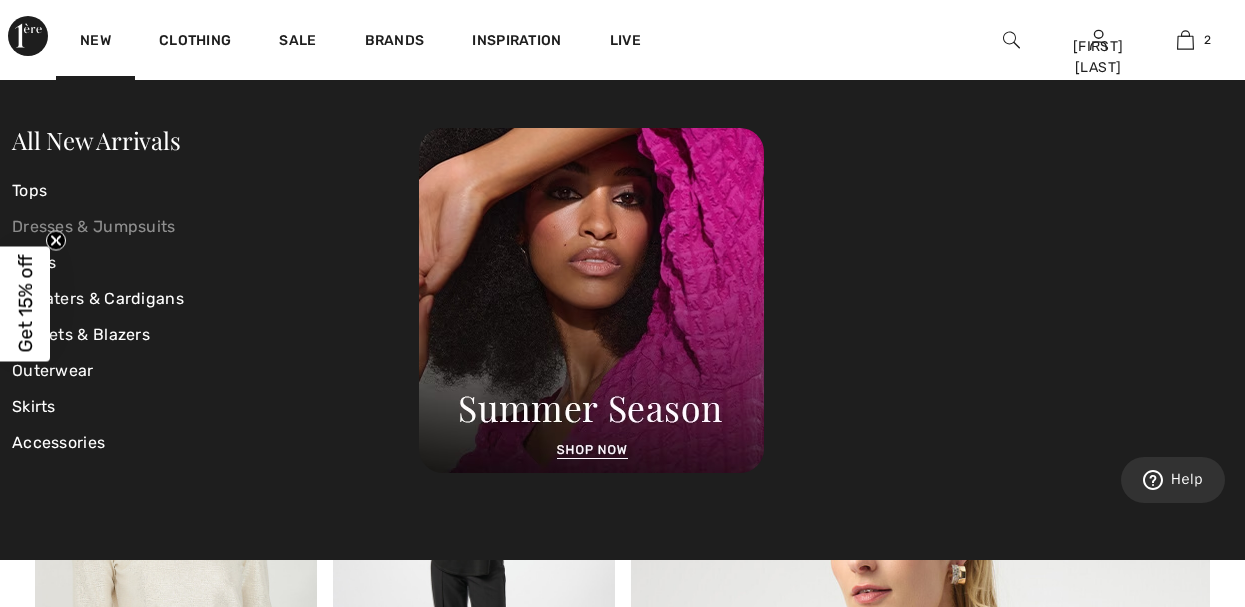 click on "Dresses & Jumpsuits" at bounding box center [215, 227] 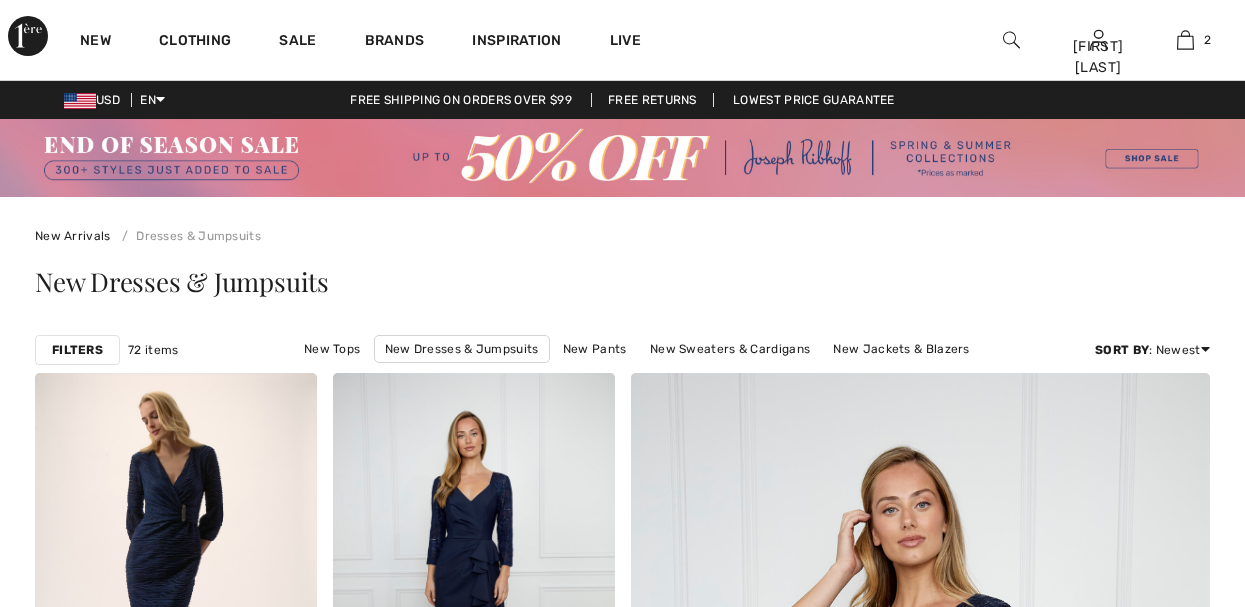scroll, scrollTop: 0, scrollLeft: 0, axis: both 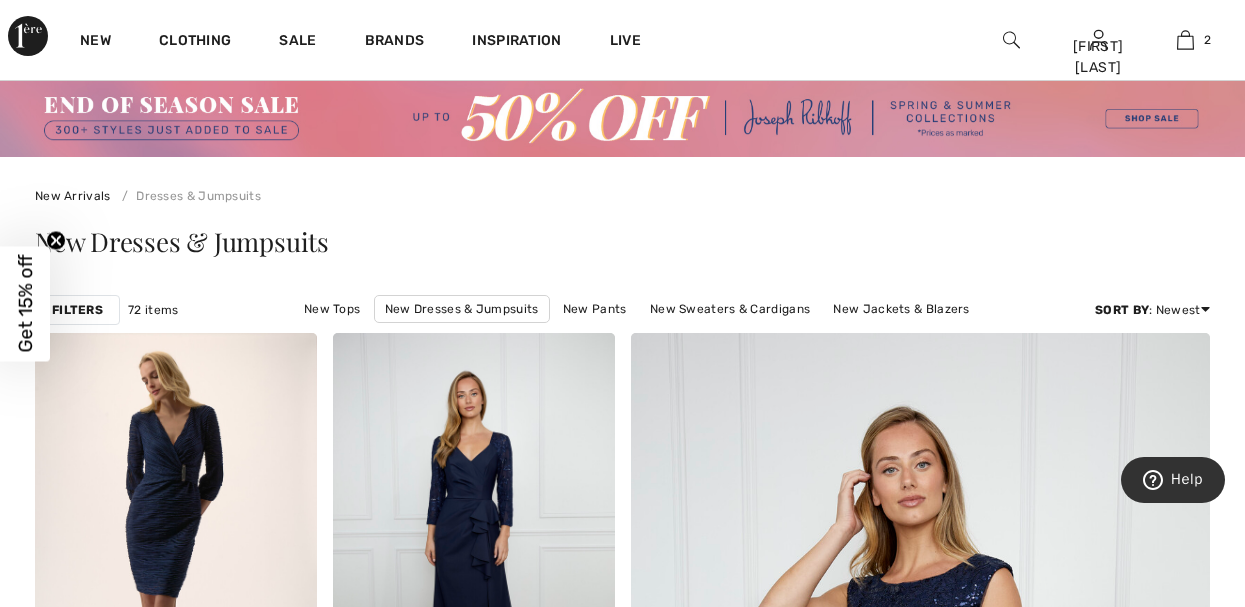 click on "Filters" at bounding box center (77, 310) 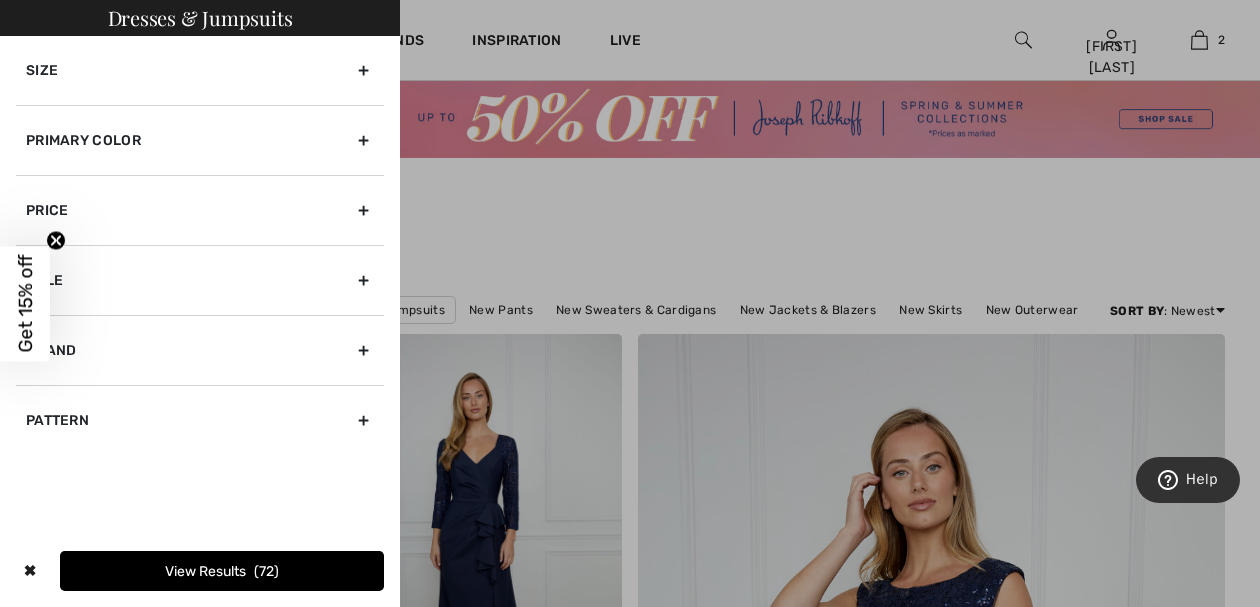 click on "Size" at bounding box center (200, 70) 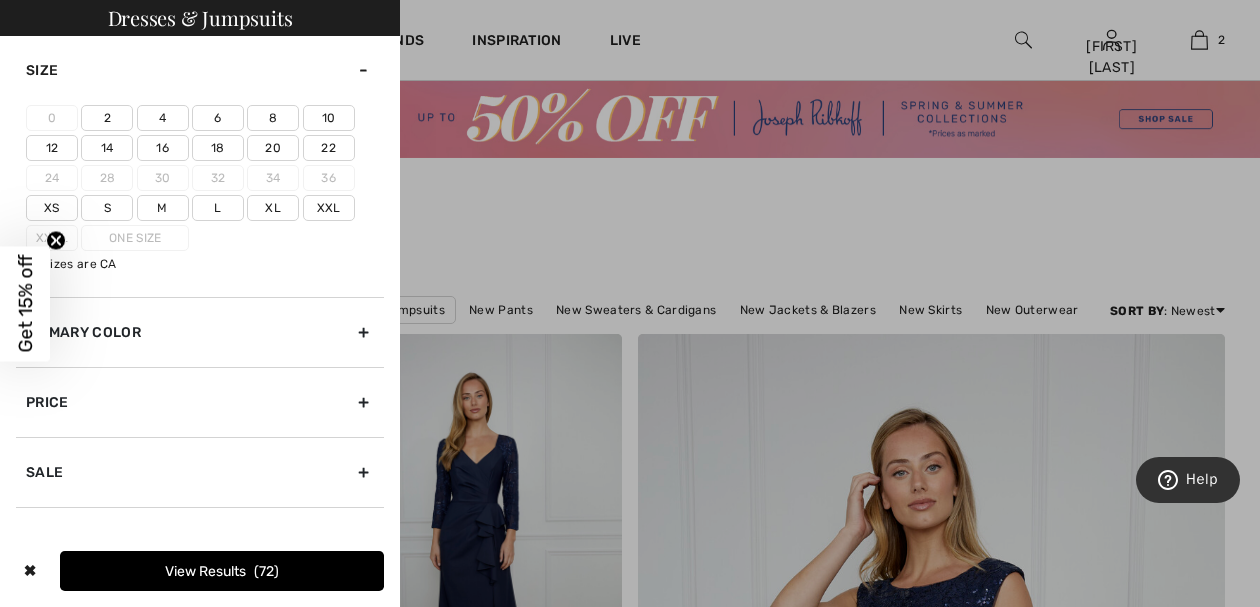 click on "10" at bounding box center (329, 118) 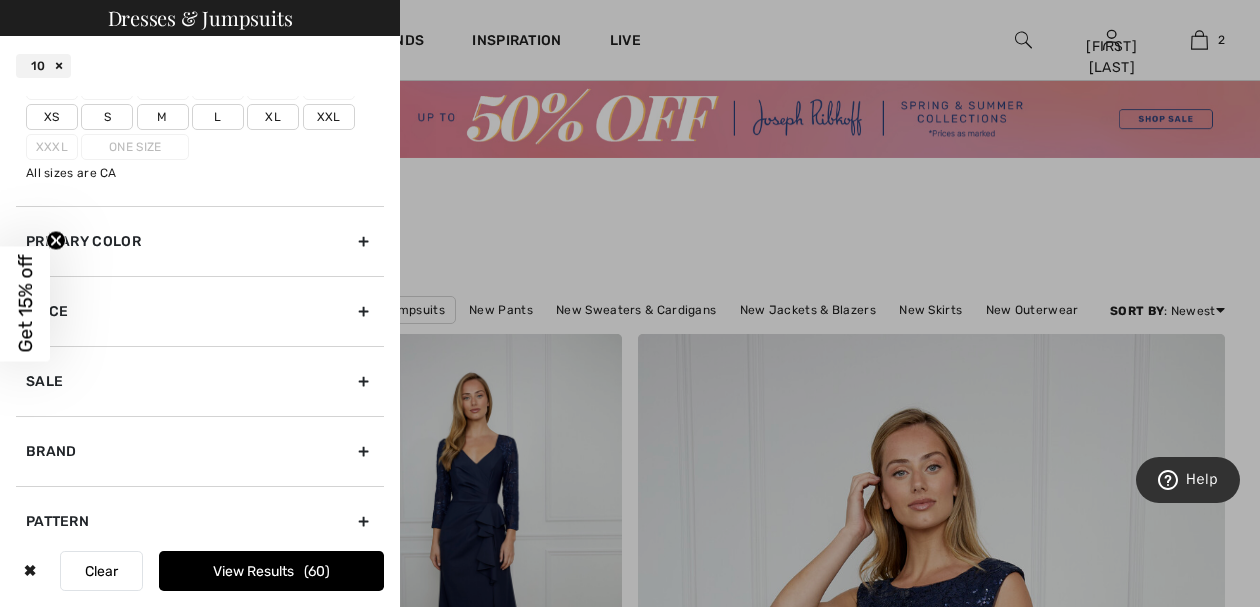 scroll, scrollTop: 159, scrollLeft: 0, axis: vertical 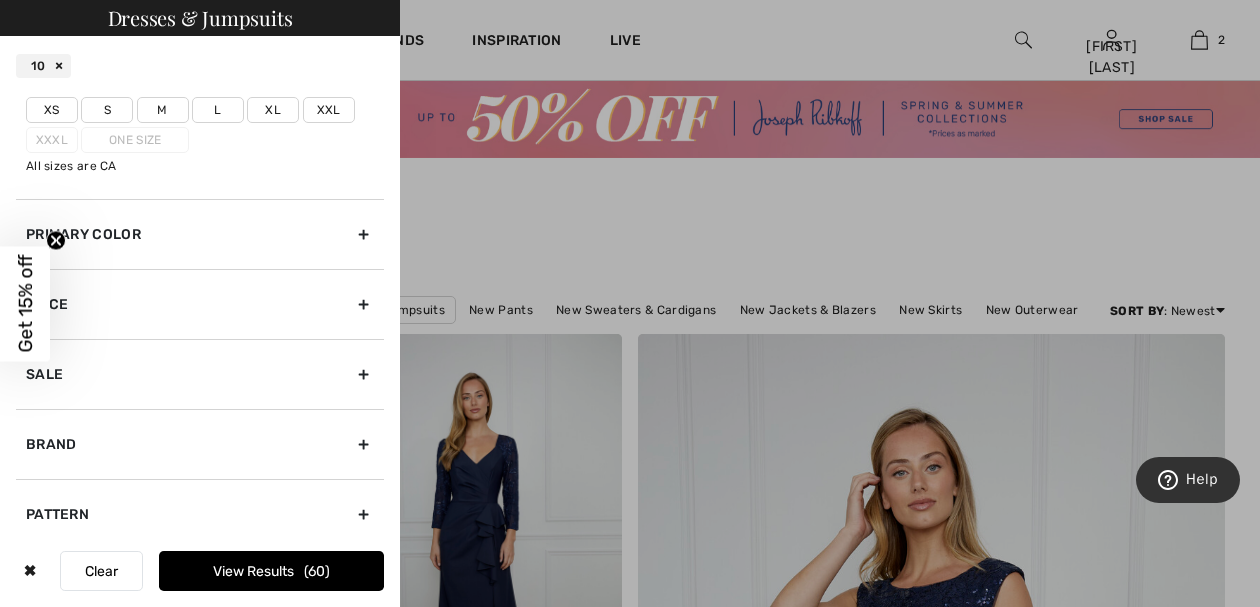 click on "Brand" at bounding box center (200, 444) 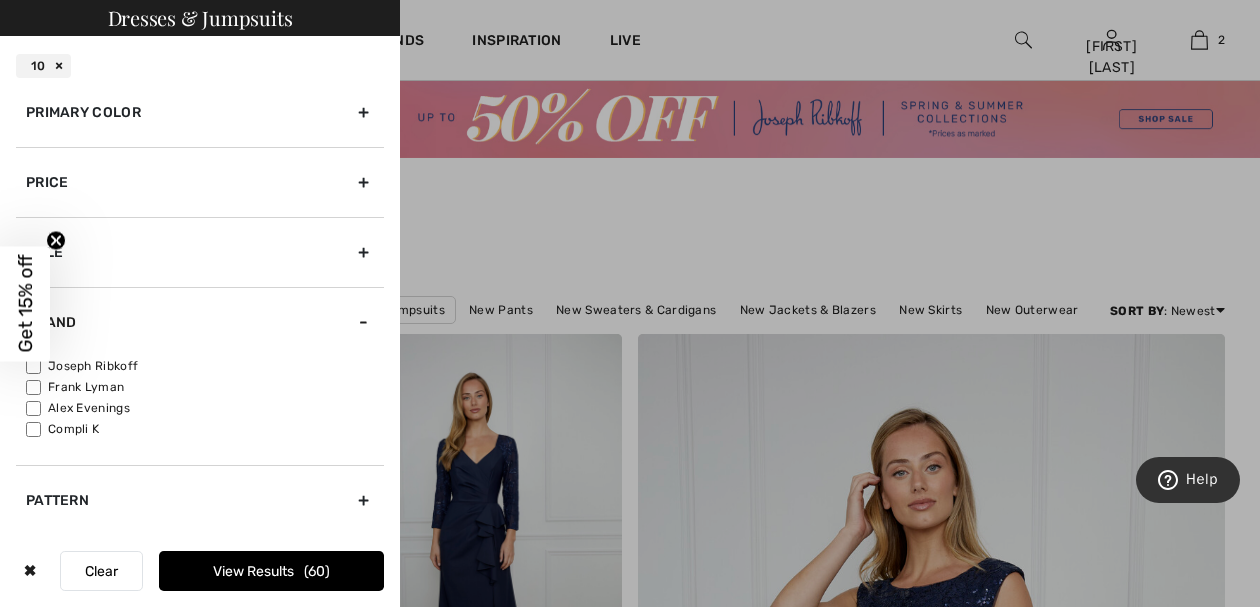 scroll, scrollTop: 72, scrollLeft: 0, axis: vertical 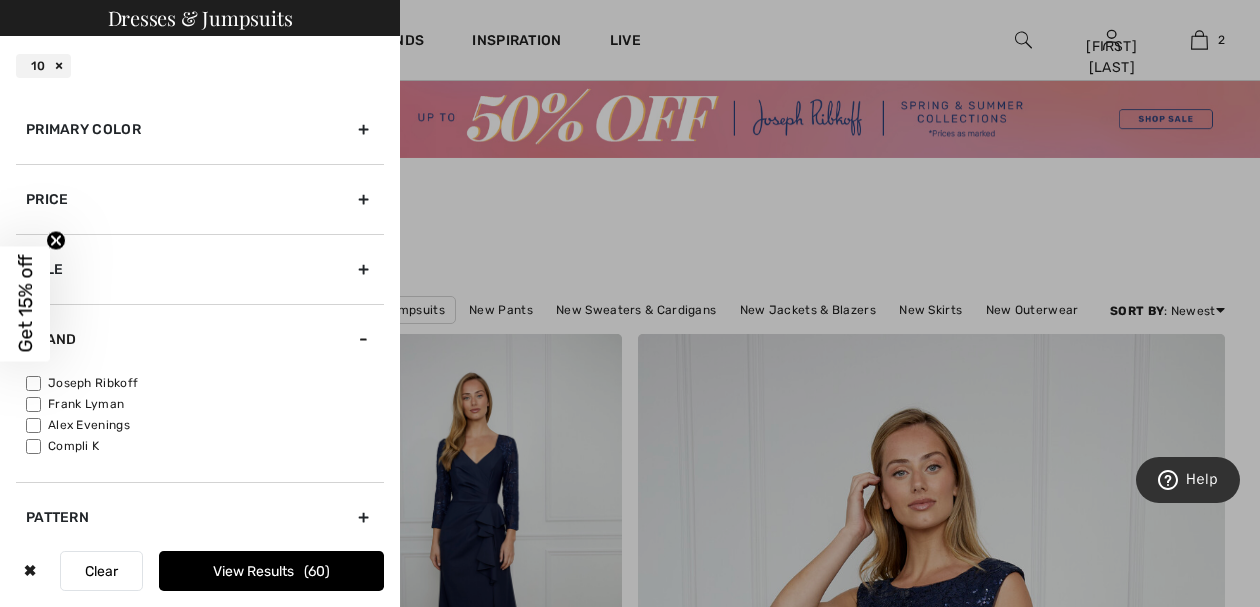 click on "Joseph Ribkoff" at bounding box center (33, 383) 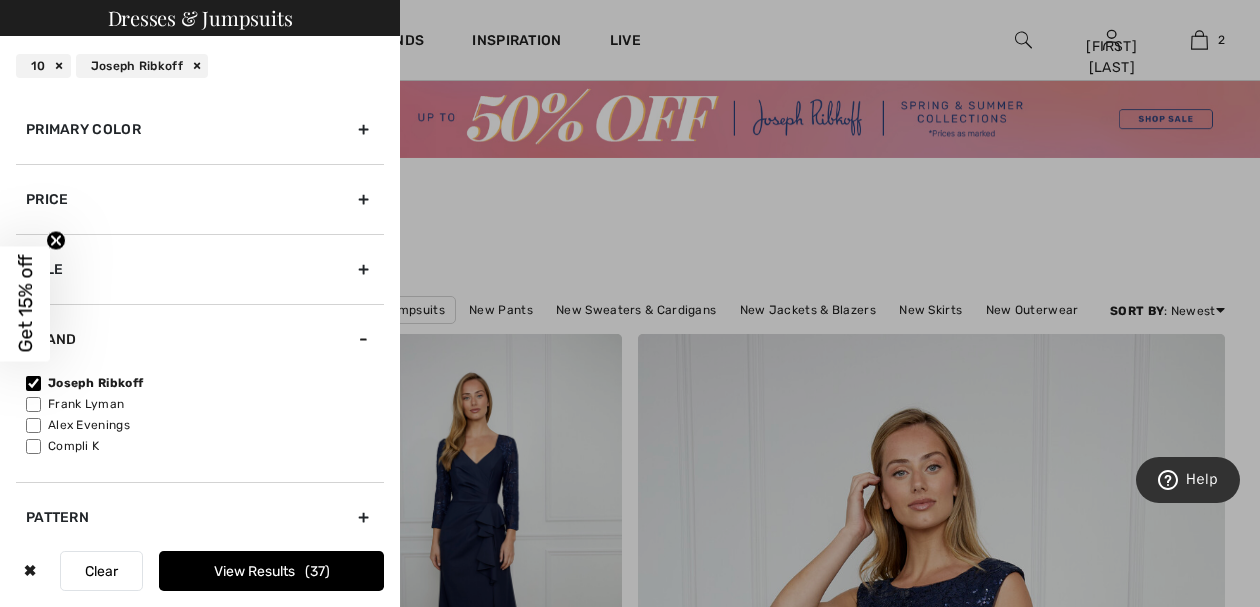 click on "37" at bounding box center (317, 571) 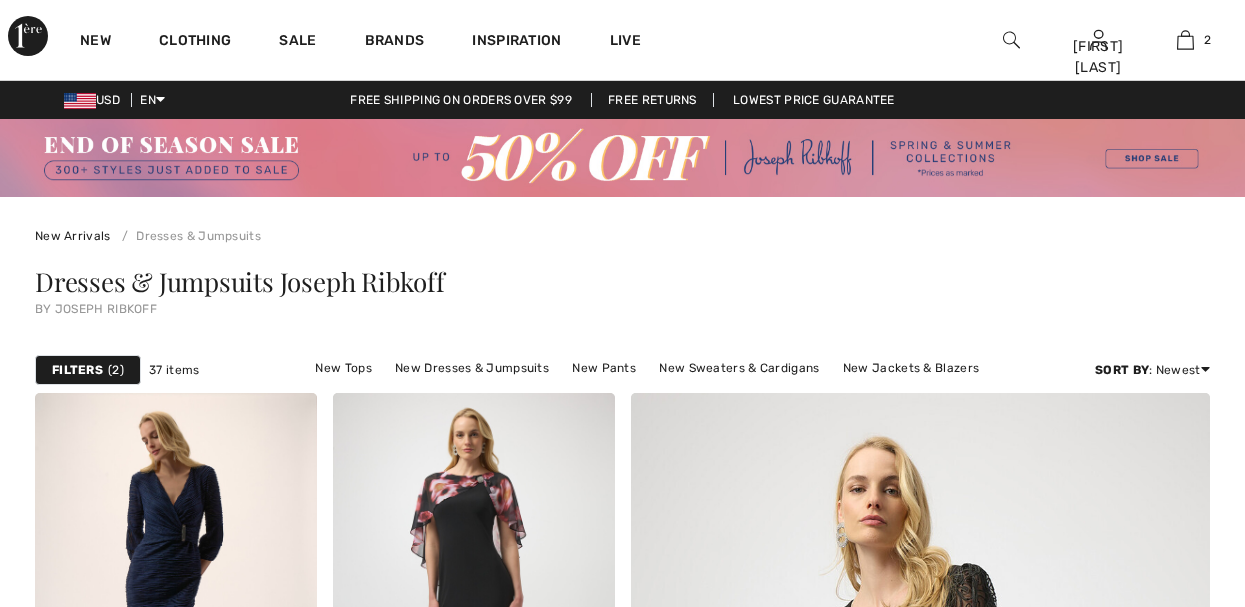 scroll, scrollTop: 0, scrollLeft: 0, axis: both 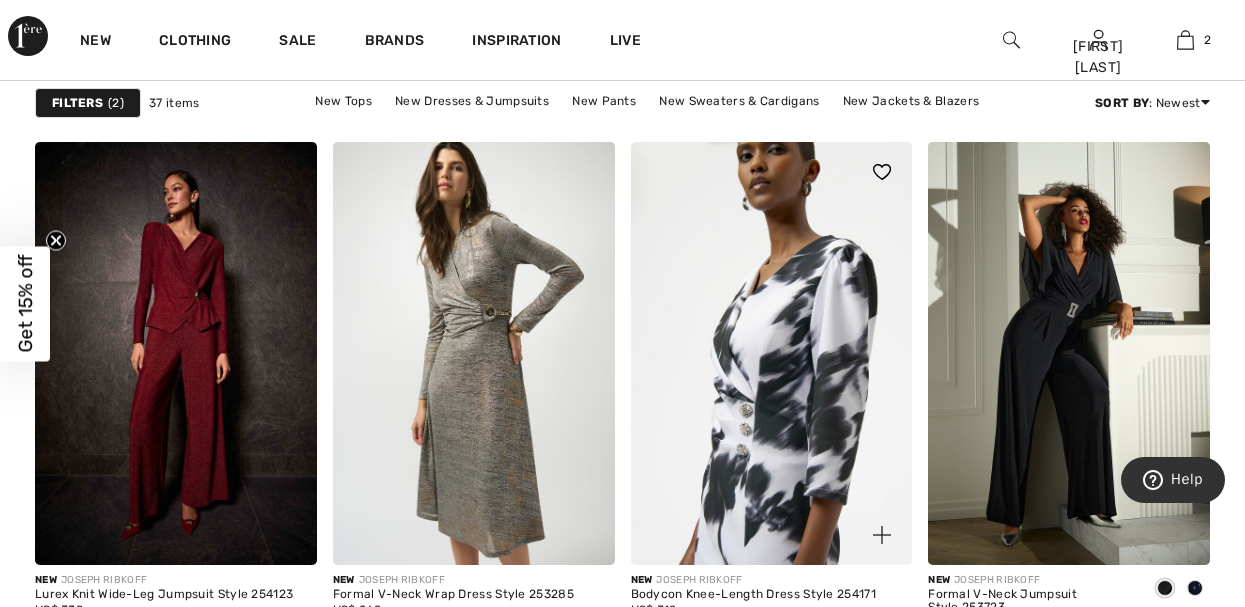 click at bounding box center (772, 353) 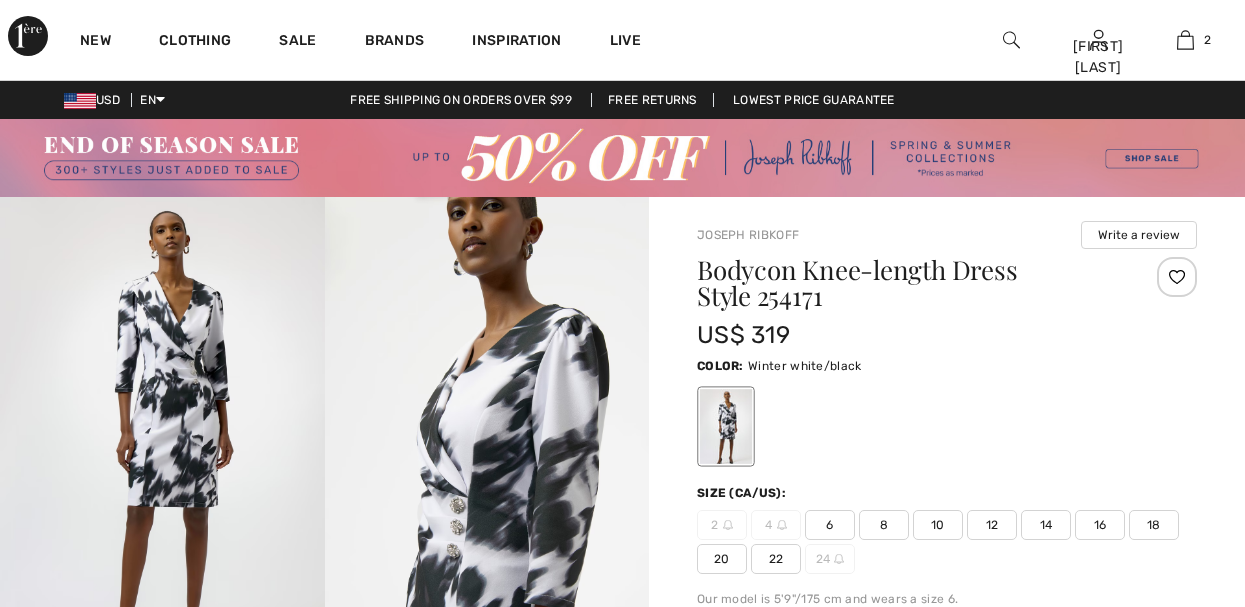 scroll, scrollTop: 0, scrollLeft: 0, axis: both 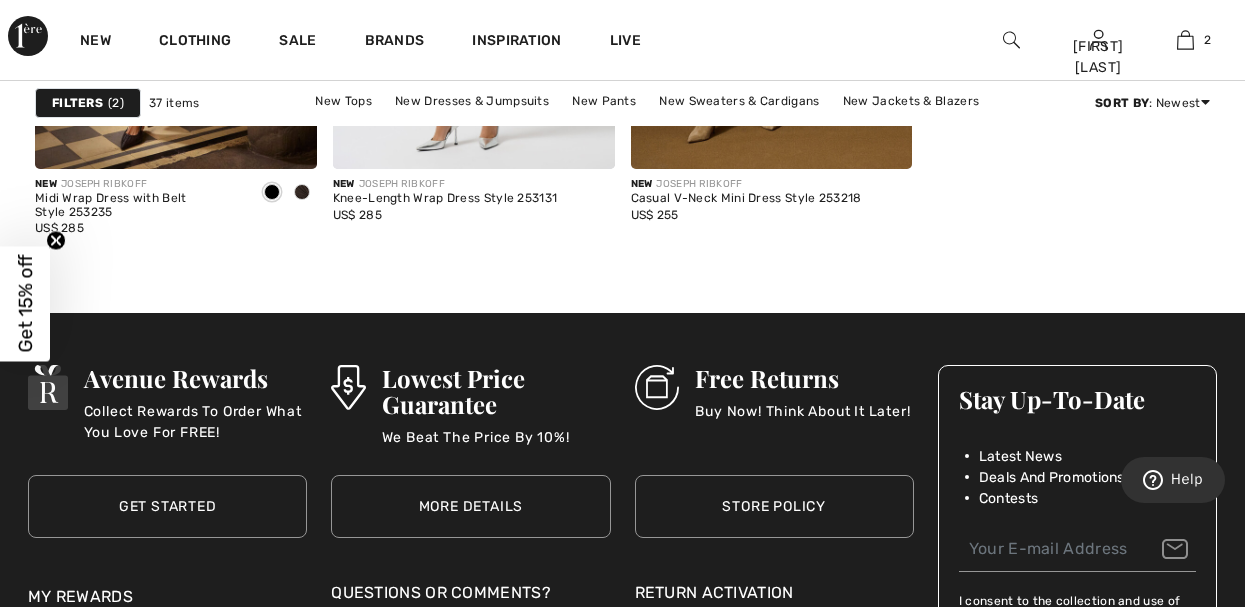 click 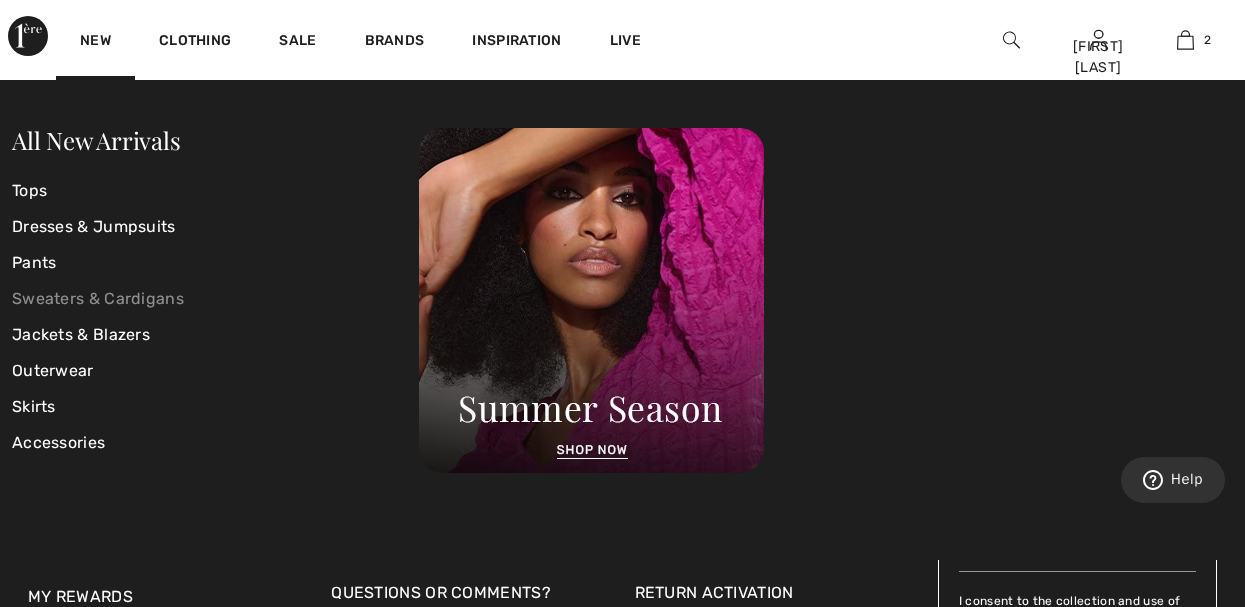 click on "Sweaters & Cardigans" at bounding box center (215, 299) 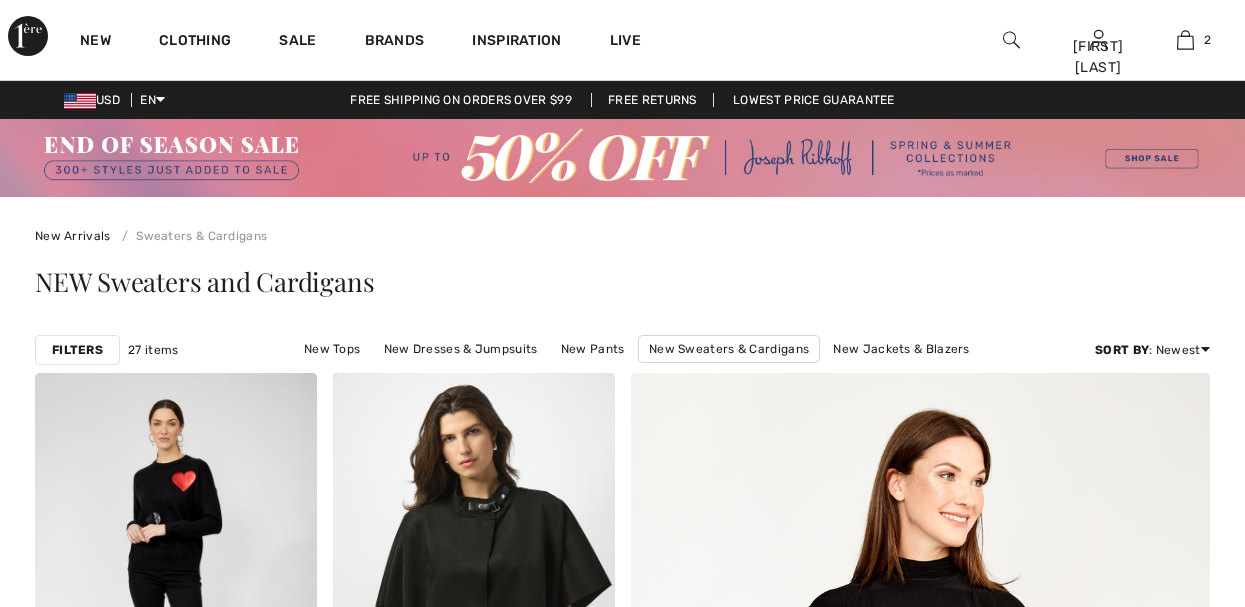 scroll, scrollTop: 0, scrollLeft: 0, axis: both 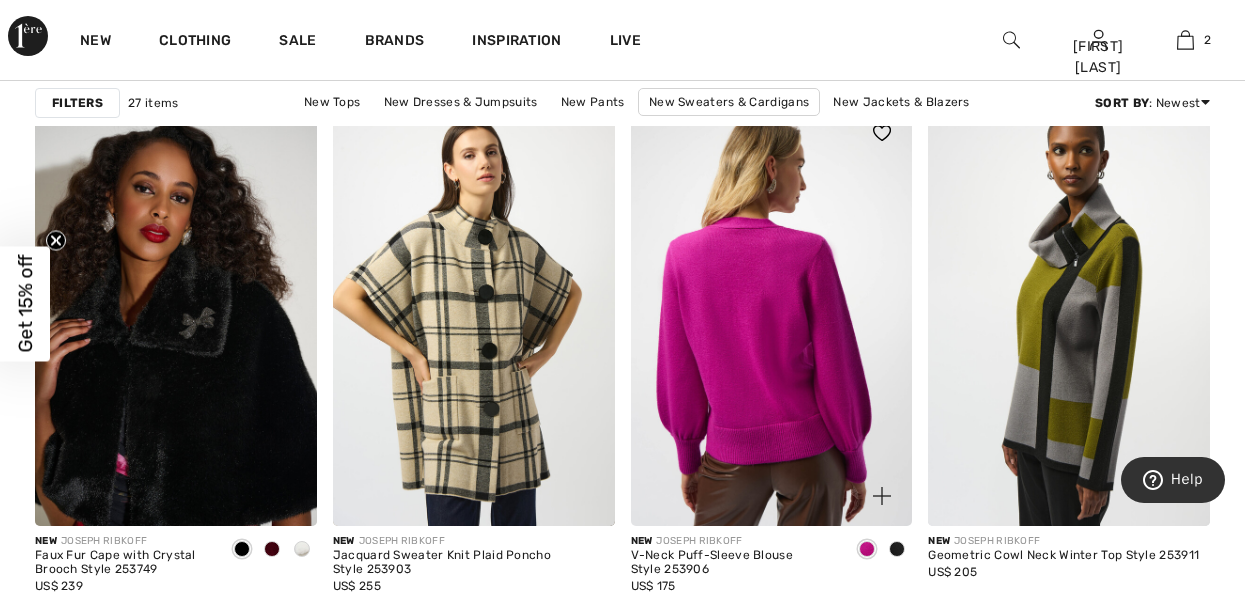 click at bounding box center [772, 314] 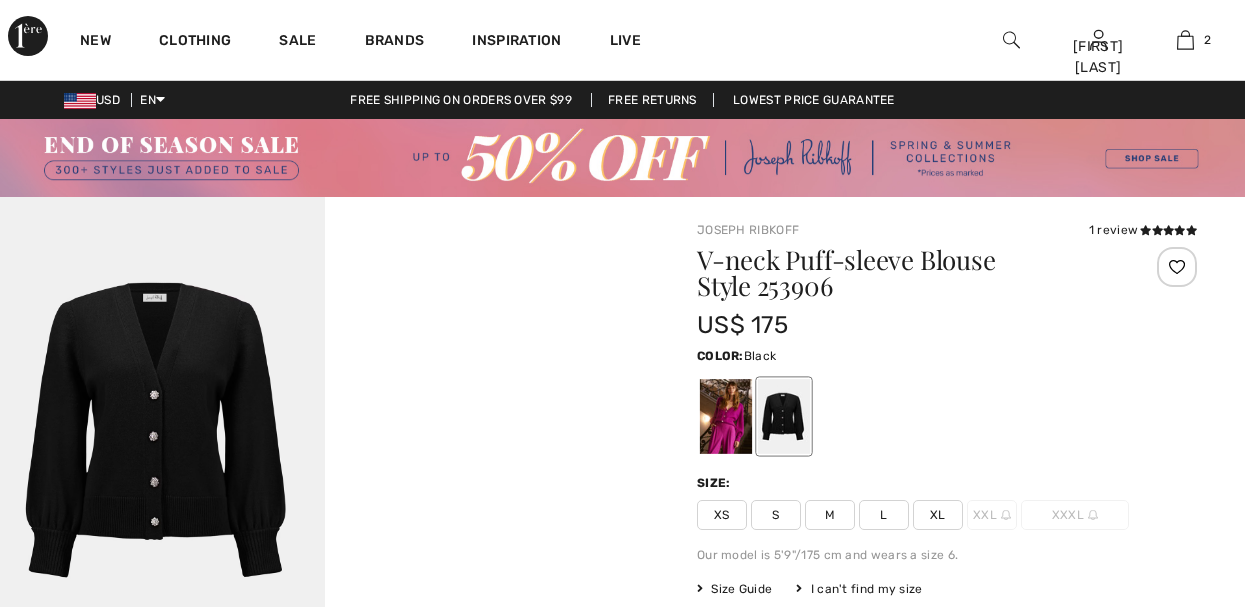 scroll, scrollTop: 0, scrollLeft: 0, axis: both 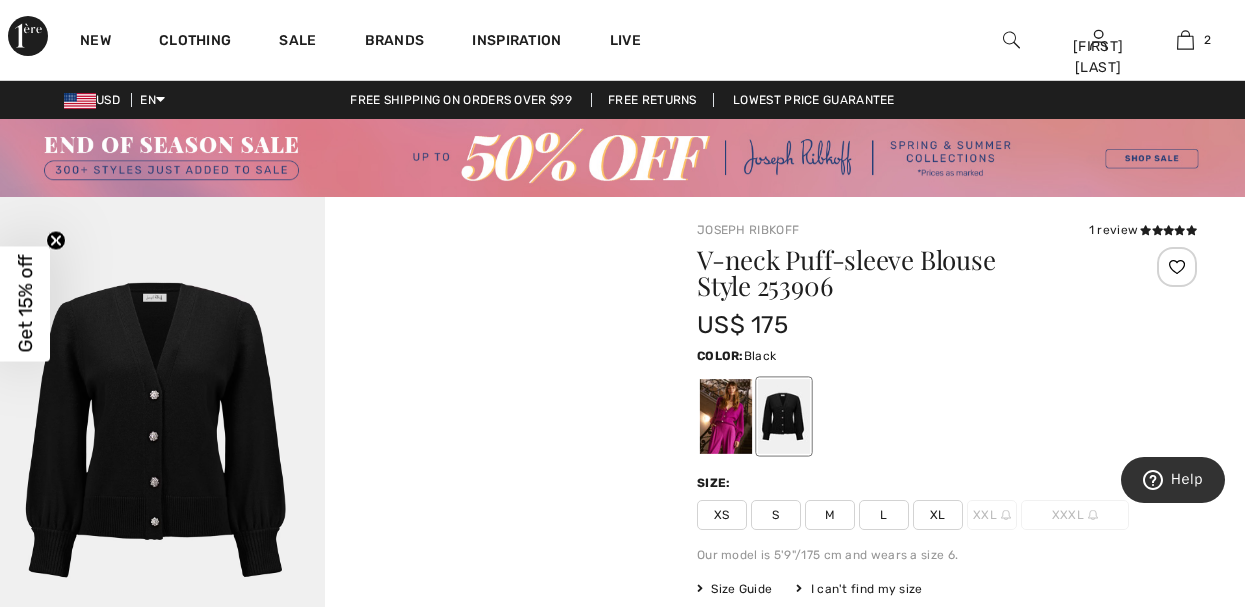 click on "Color:  Black" at bounding box center [947, 400] 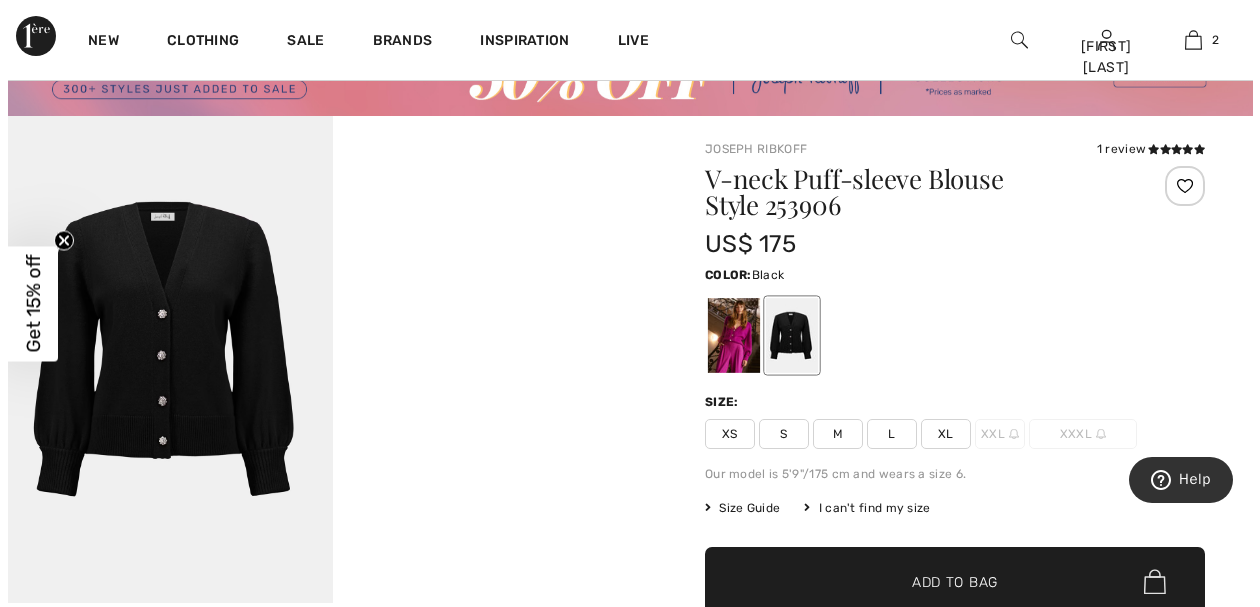 scroll, scrollTop: 80, scrollLeft: 0, axis: vertical 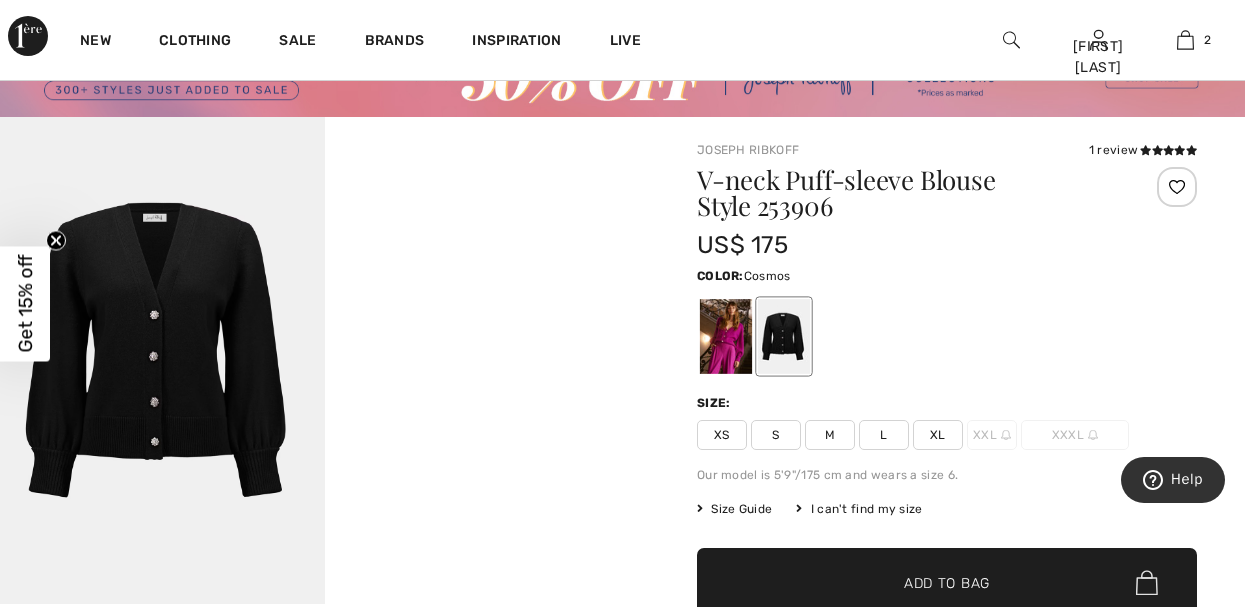 click at bounding box center [726, 336] 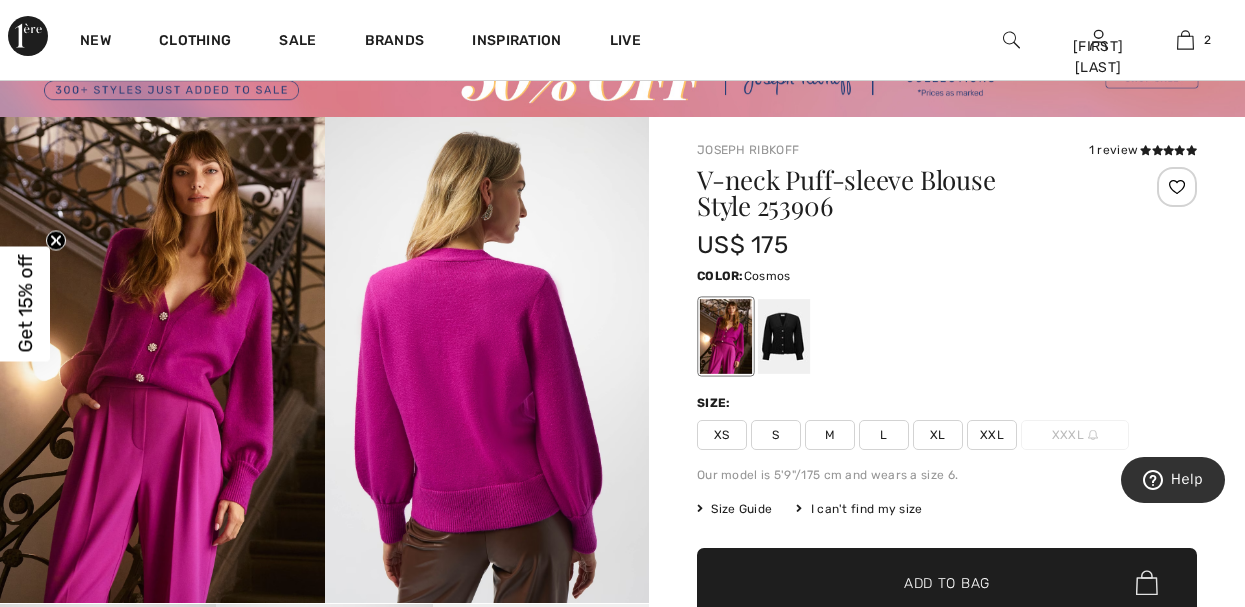 click at bounding box center [162, 360] 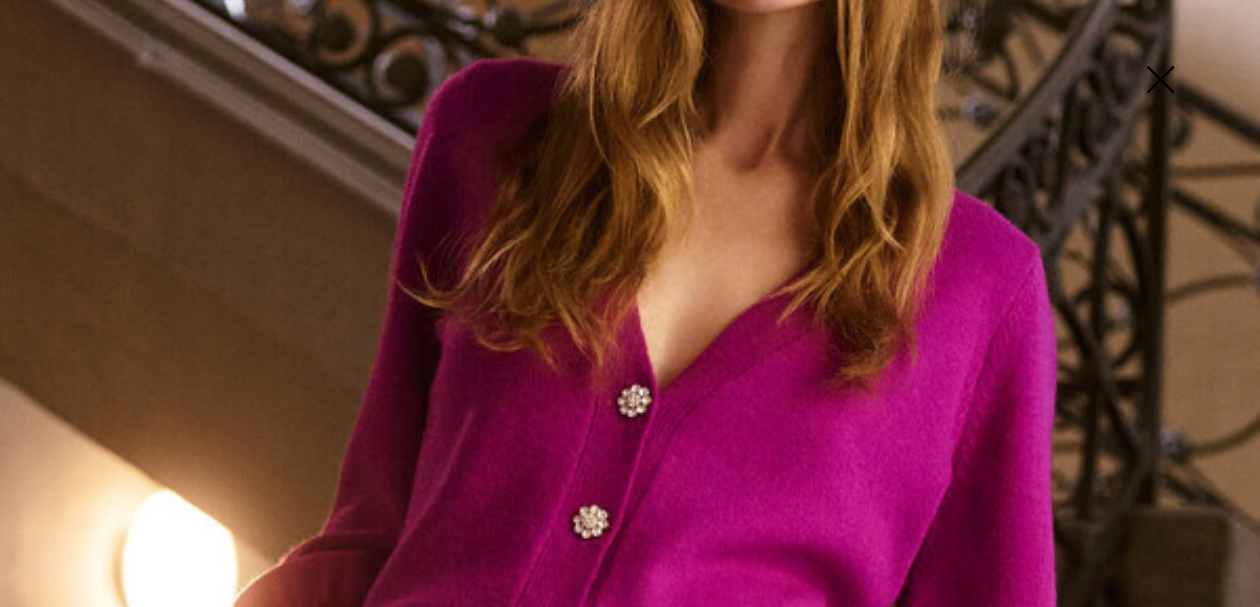 scroll, scrollTop: 0, scrollLeft: 0, axis: both 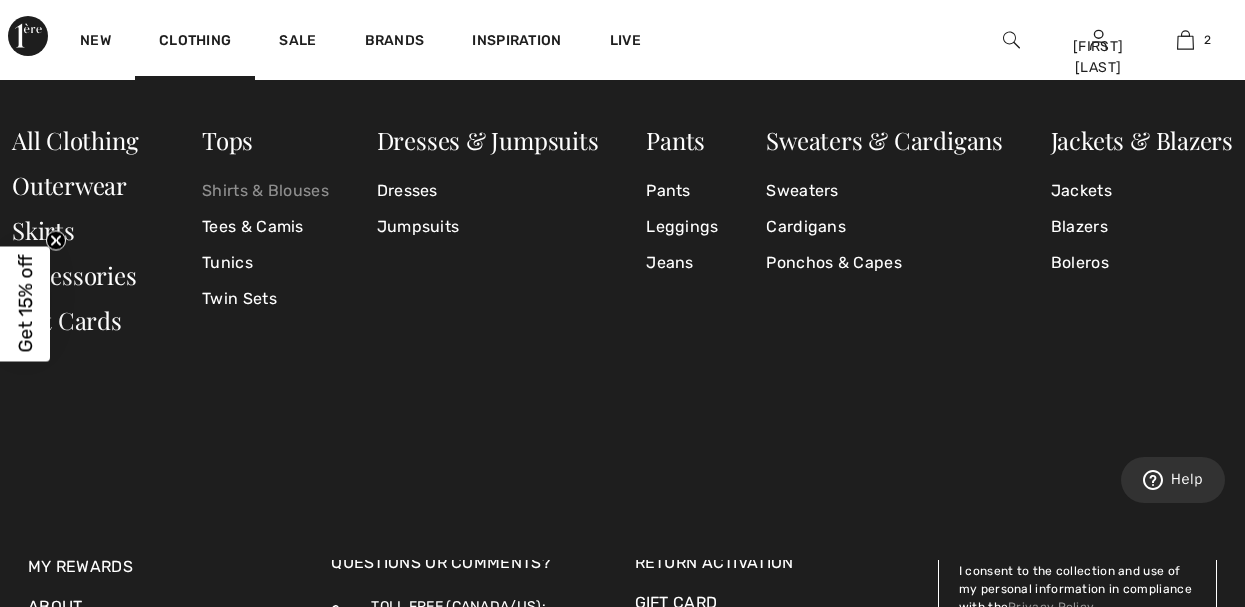 click on "Shirts & Blouses" at bounding box center [265, 191] 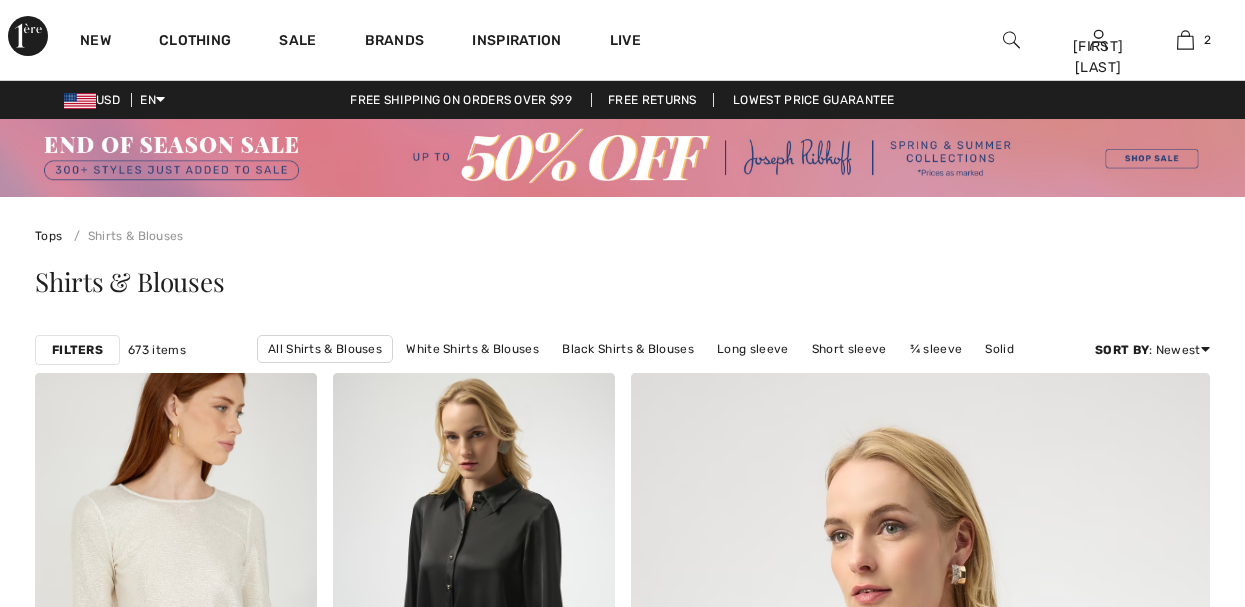 scroll, scrollTop: 0, scrollLeft: 0, axis: both 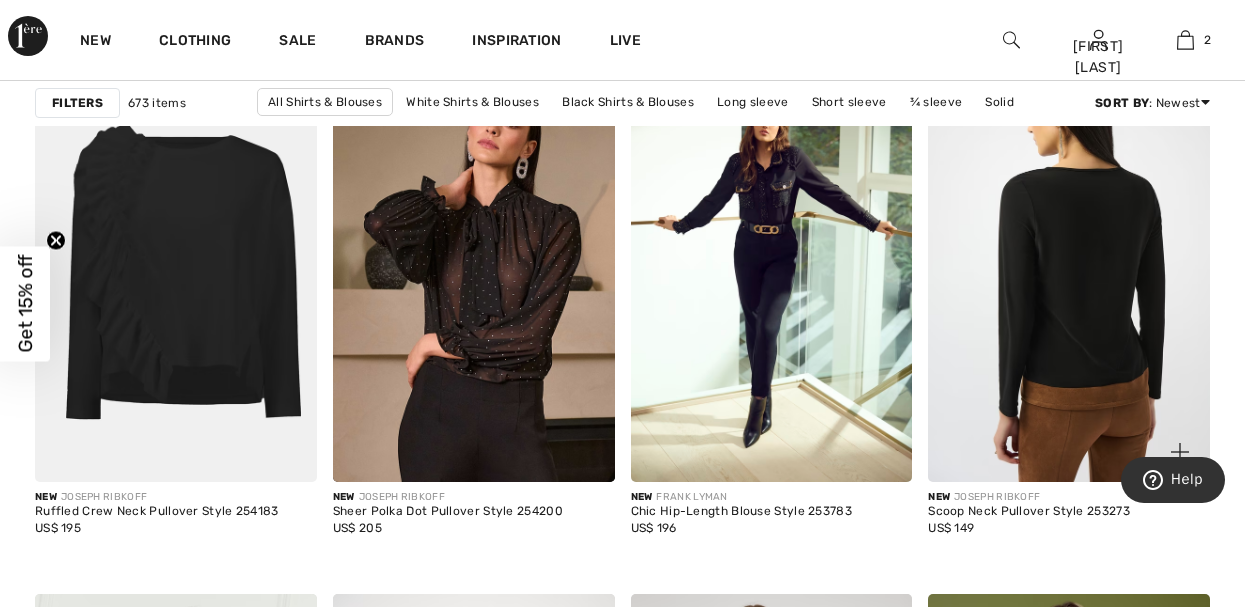 click at bounding box center (1069, 270) 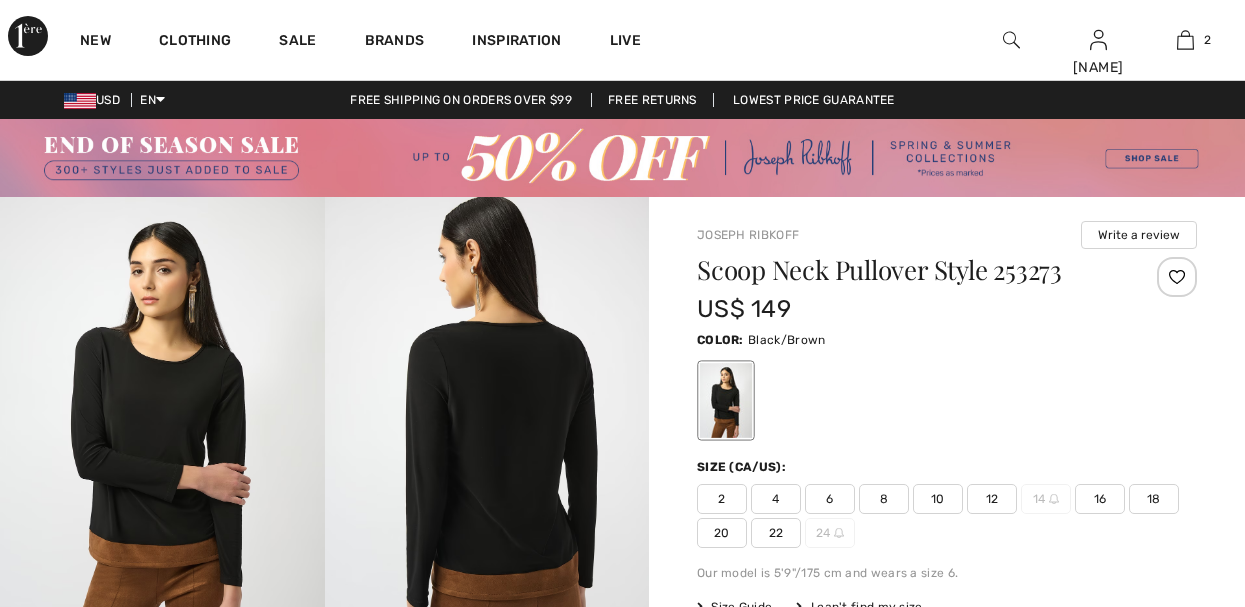 scroll, scrollTop: 0, scrollLeft: 0, axis: both 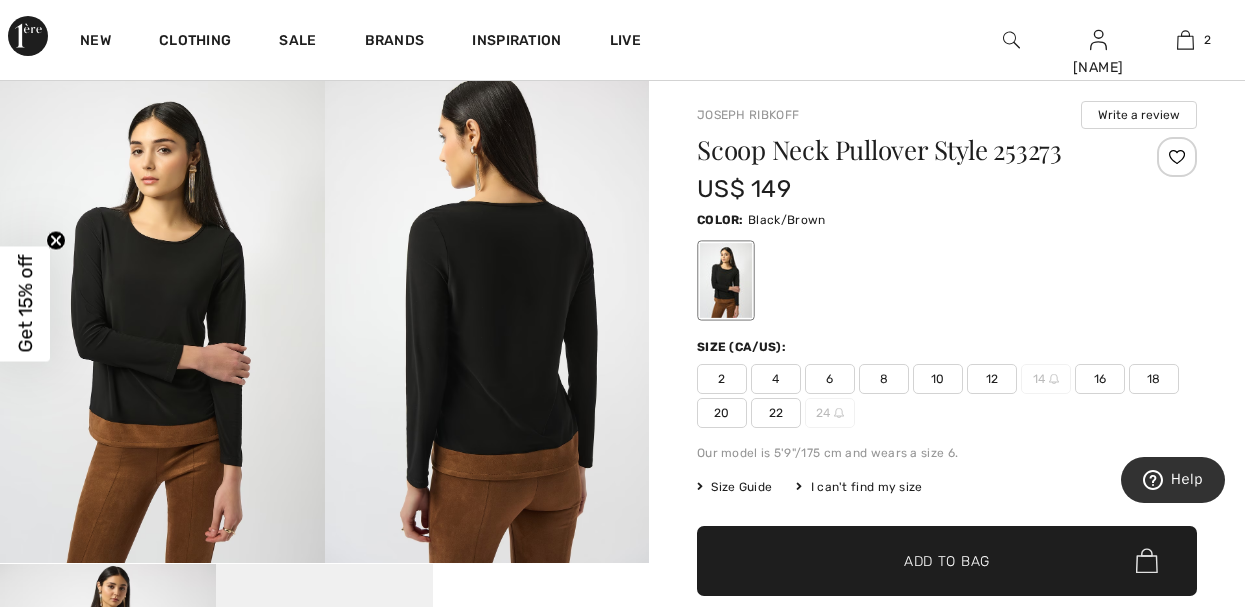 click on "10" at bounding box center (938, 379) 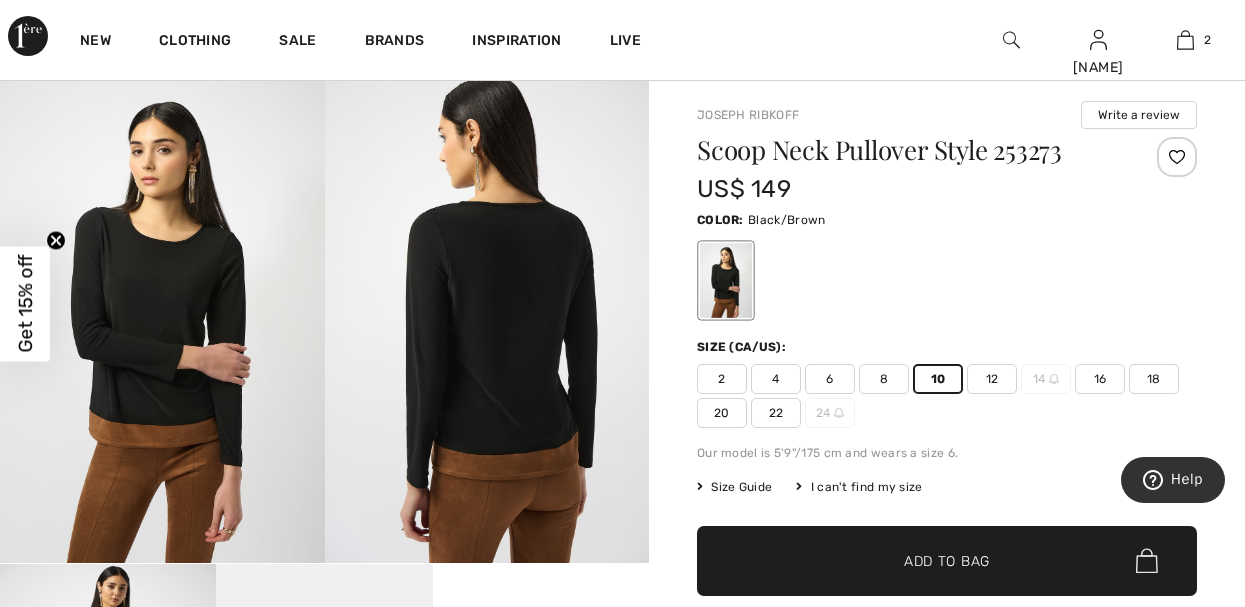 click on "Add to Bag" at bounding box center (947, 560) 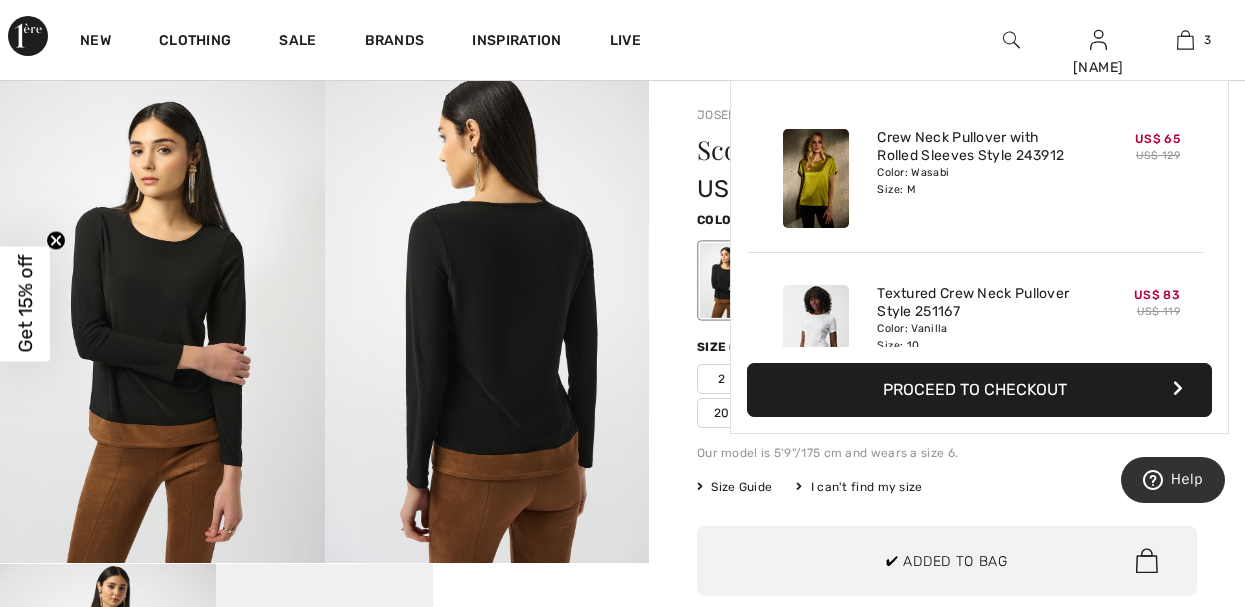 scroll, scrollTop: 218, scrollLeft: 0, axis: vertical 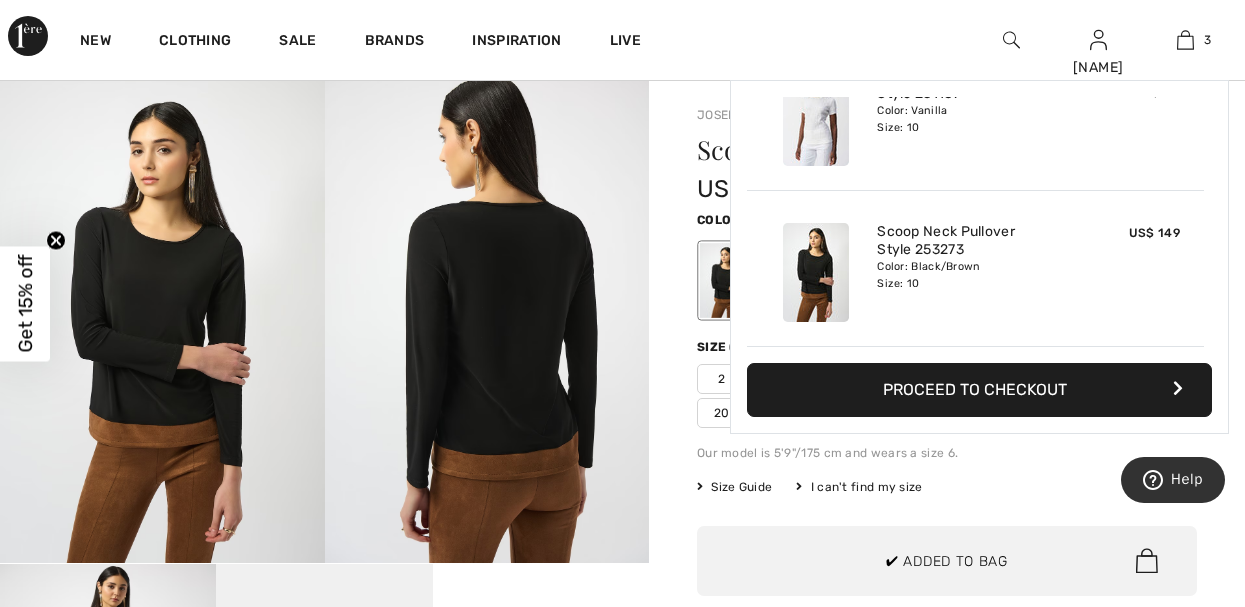 click on "Joseph Ribkoff
Write a review
Scoop Neck Pullover  Style 253273
US$ 149
Color:
Black/Brown
Size (CA/US):
2 4 6 8 10 12 14 16 18 20 22 24
Our model is 5'9"/175 cm and wears a size 6.
Size Guide
I can't find my size
Select Size
US 2
US 4
US 6
US 8
US 10
US 12
US 14 - Sold Out
US 16
US 18
US 20
US 22
US 24 - Sold Out
✔ Added to Bag
Add to Bag
or 4 payments of  US$ 37.25  with" at bounding box center [947, 934] 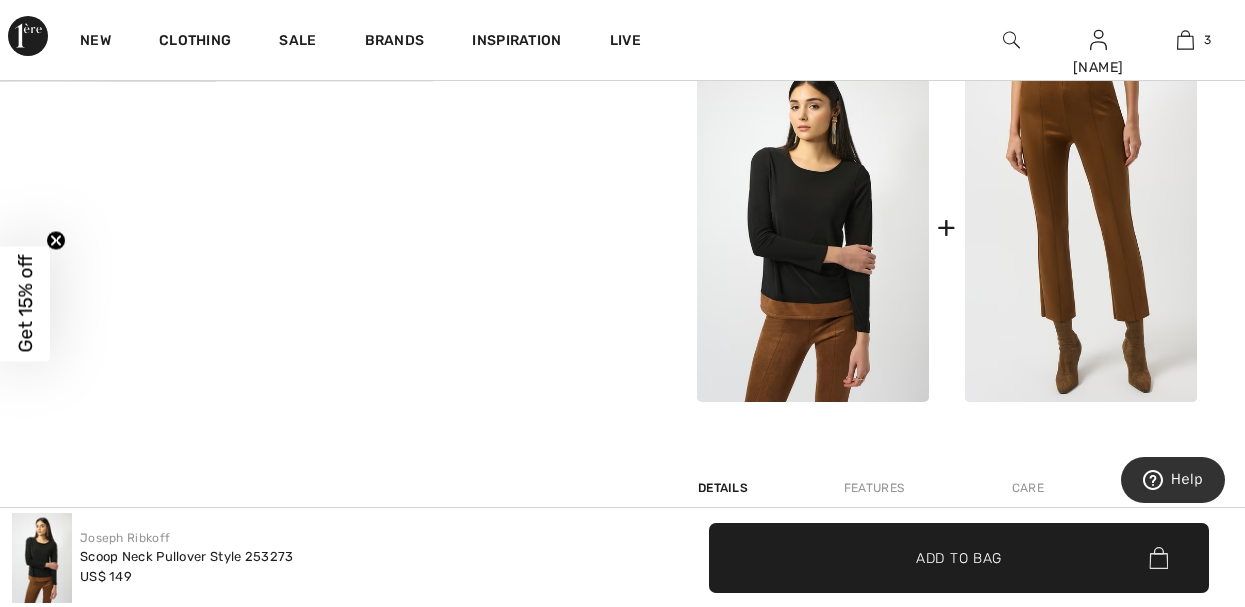 scroll, scrollTop: 880, scrollLeft: 0, axis: vertical 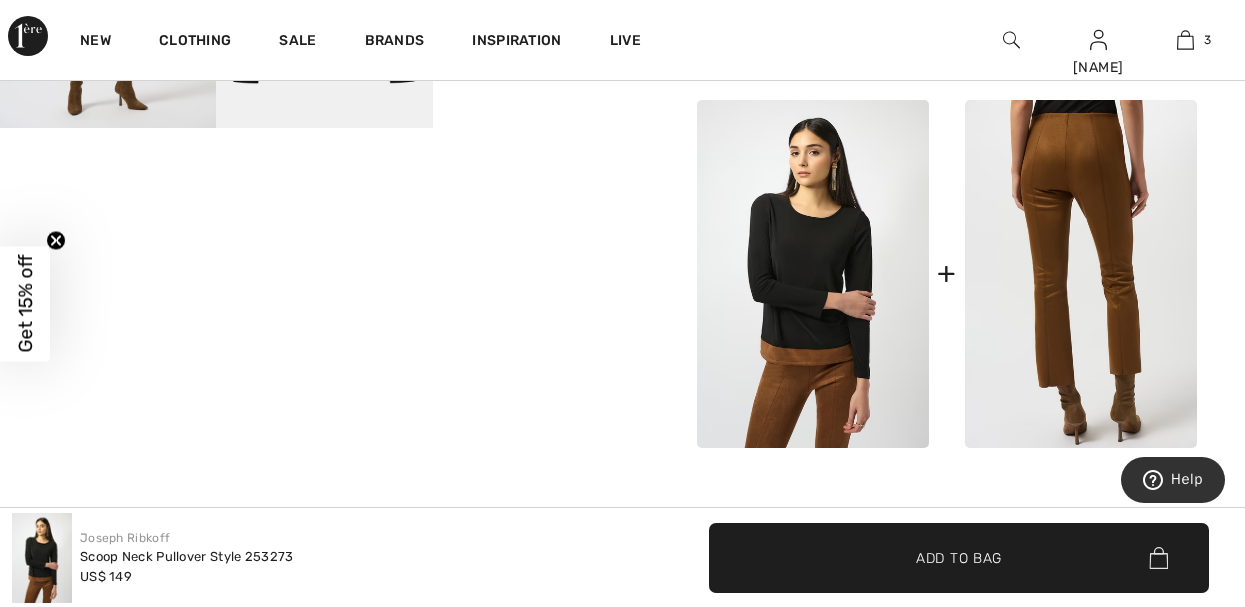 click at bounding box center [1081, 274] 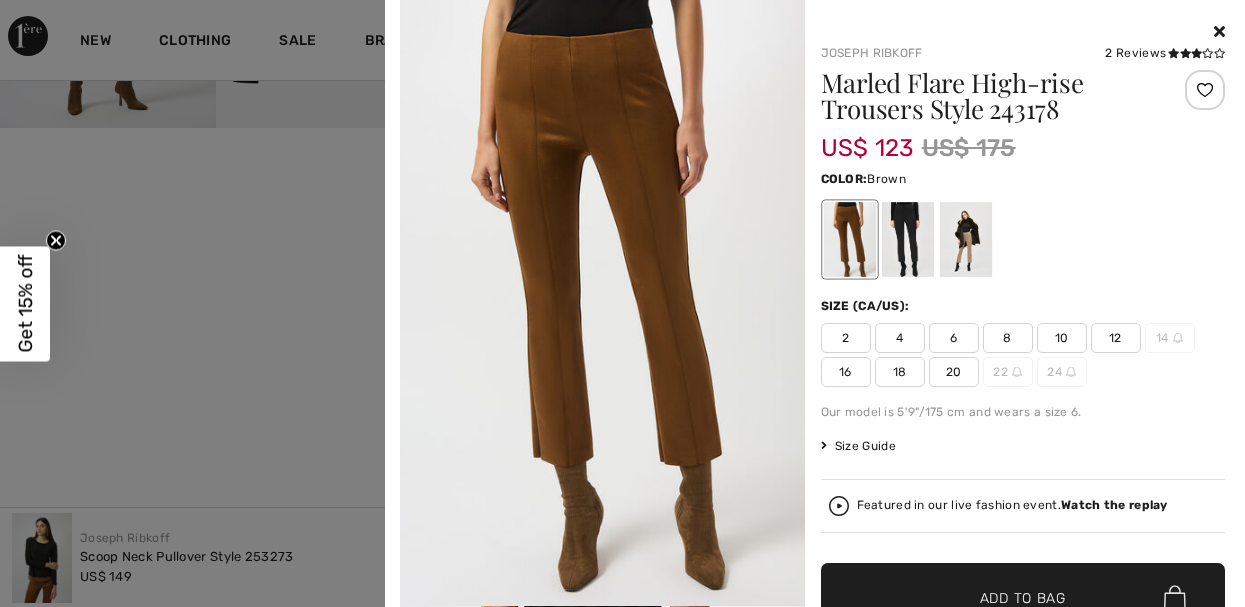 click at bounding box center [602, 303] 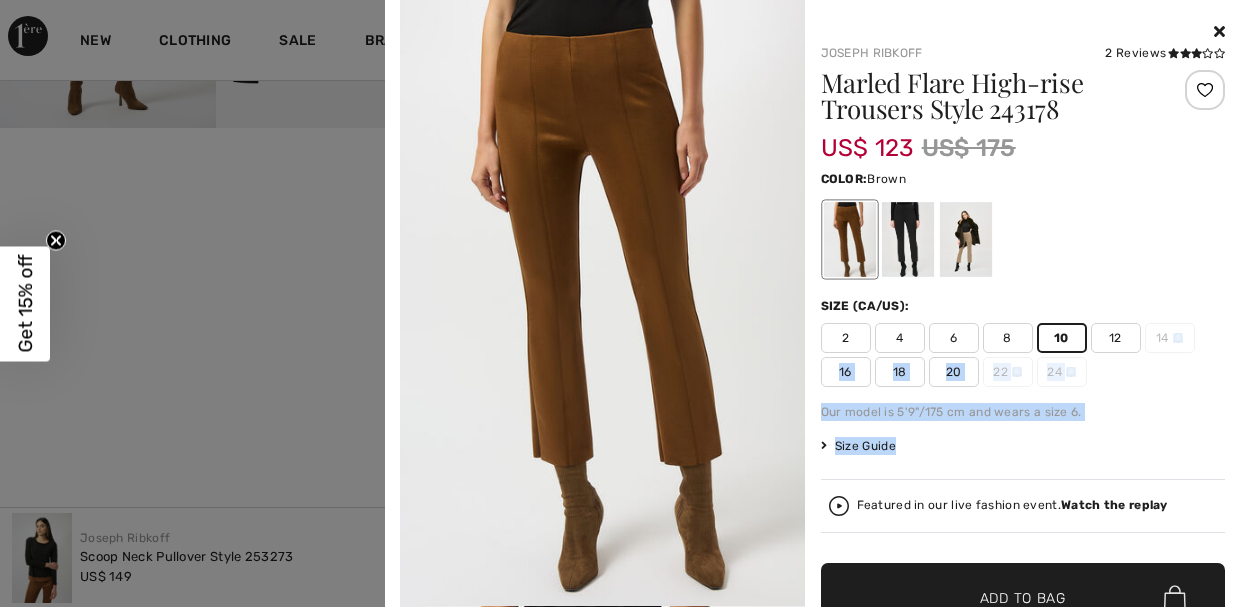 drag, startPoint x: 1227, startPoint y: 337, endPoint x: 1225, endPoint y: 451, distance: 114.01754 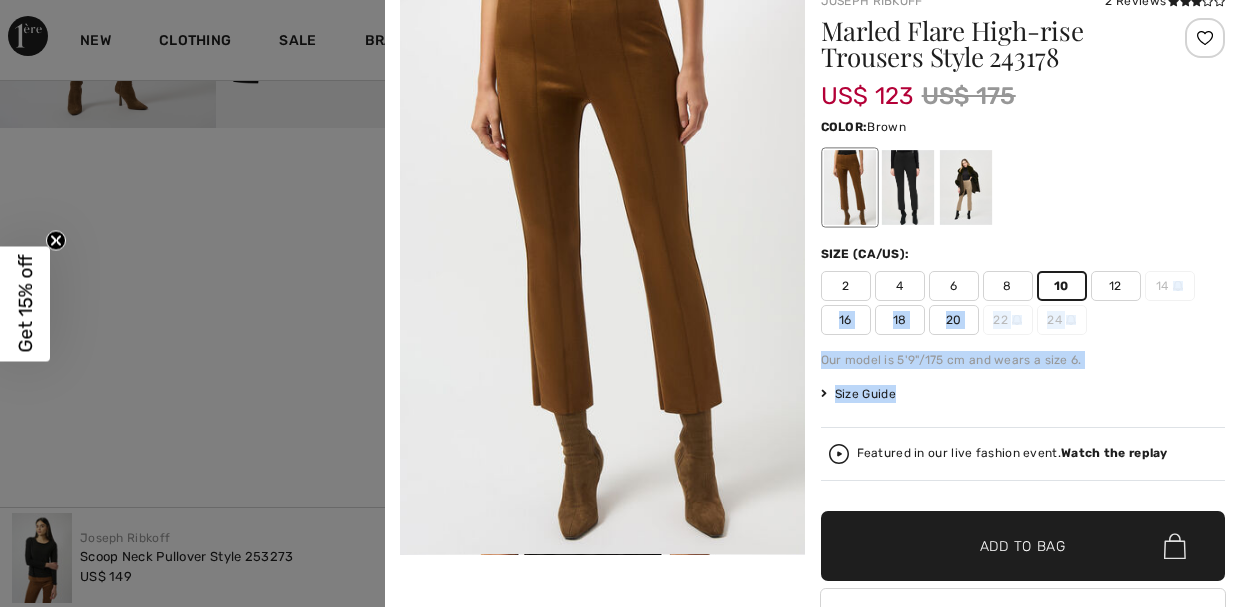 scroll, scrollTop: 82, scrollLeft: 0, axis: vertical 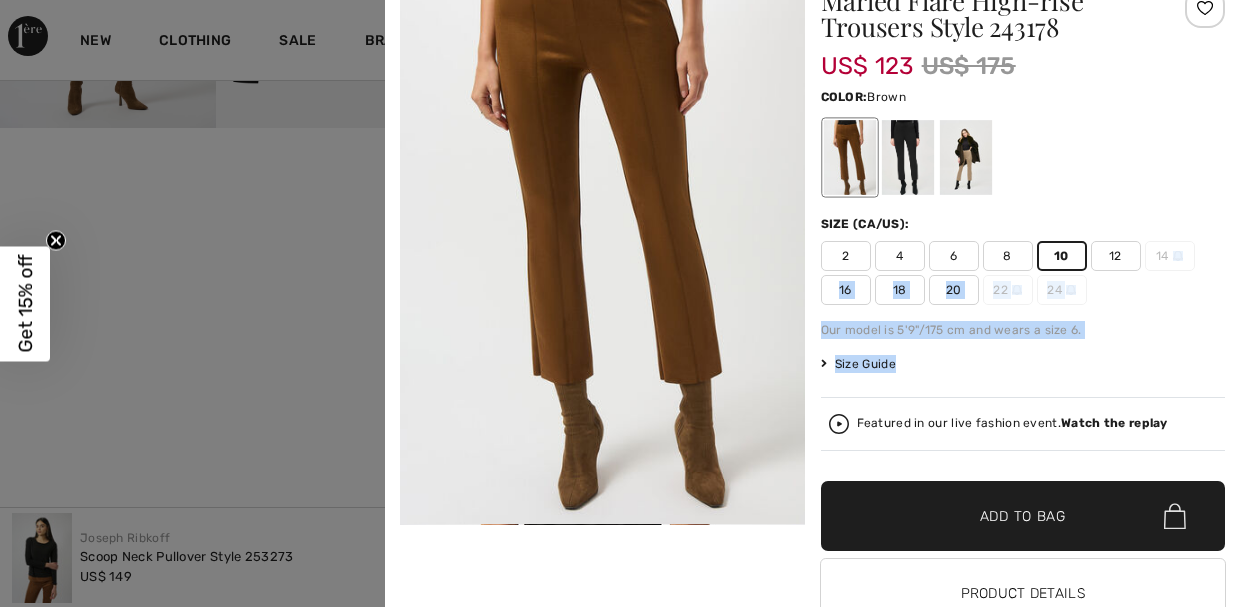 click on "Add to Bag" at bounding box center (1023, 516) 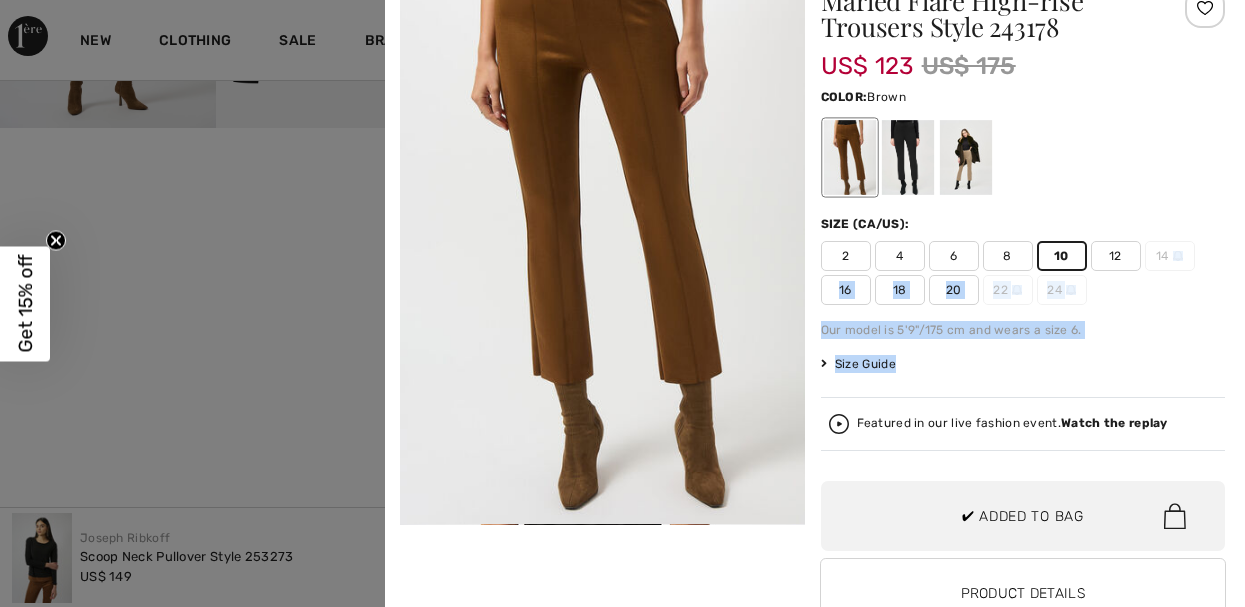 scroll, scrollTop: 374, scrollLeft: 0, axis: vertical 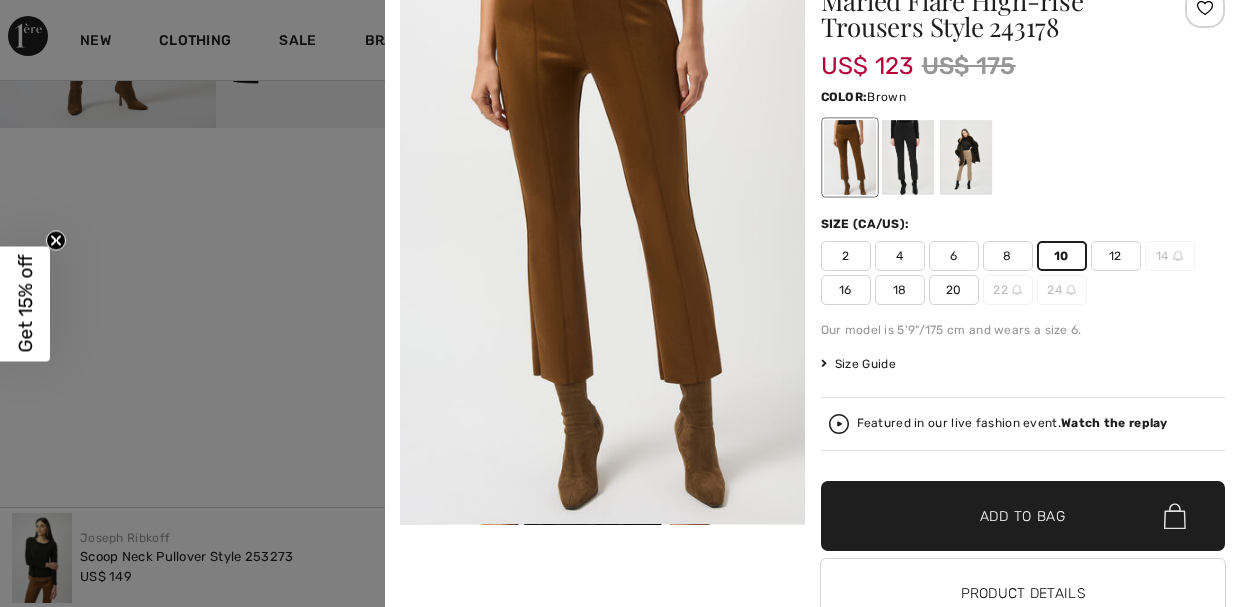 click on "Marled Flare High-rise Trousers  Style 243178
US$ 123 US$ 175
Color:  Brown
Size (CA/US):
2 4 6 8 10 12 14 16 18 20 22 24
Our model is 5'9"/175 cm and wears a size 6.
Size Guide
Select Size
US 2
US 4
US 6
US 8
US 10
US 12
US 14 - Sold Out
US 16
US 18
US 20
US 22 - Sold Out
US 24 - Sold Out
Featured in our live fashion event.  Watch the replay
✔ Added to Bag
Add to Bag
Product Details" at bounding box center [1023, 349] 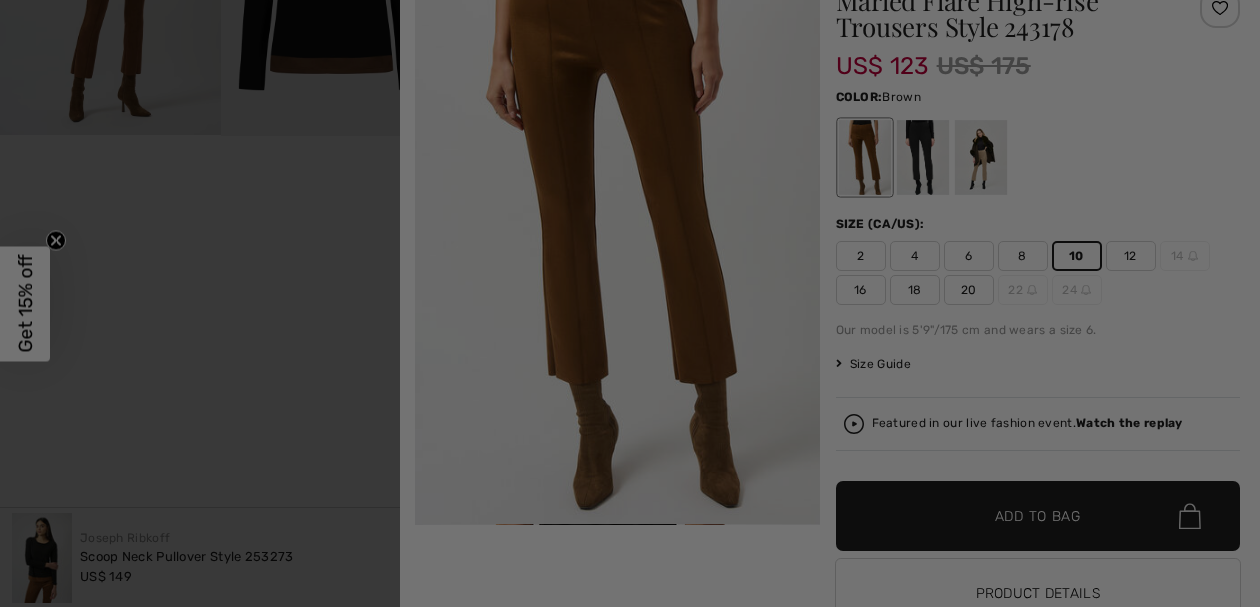 scroll, scrollTop: 0, scrollLeft: 0, axis: both 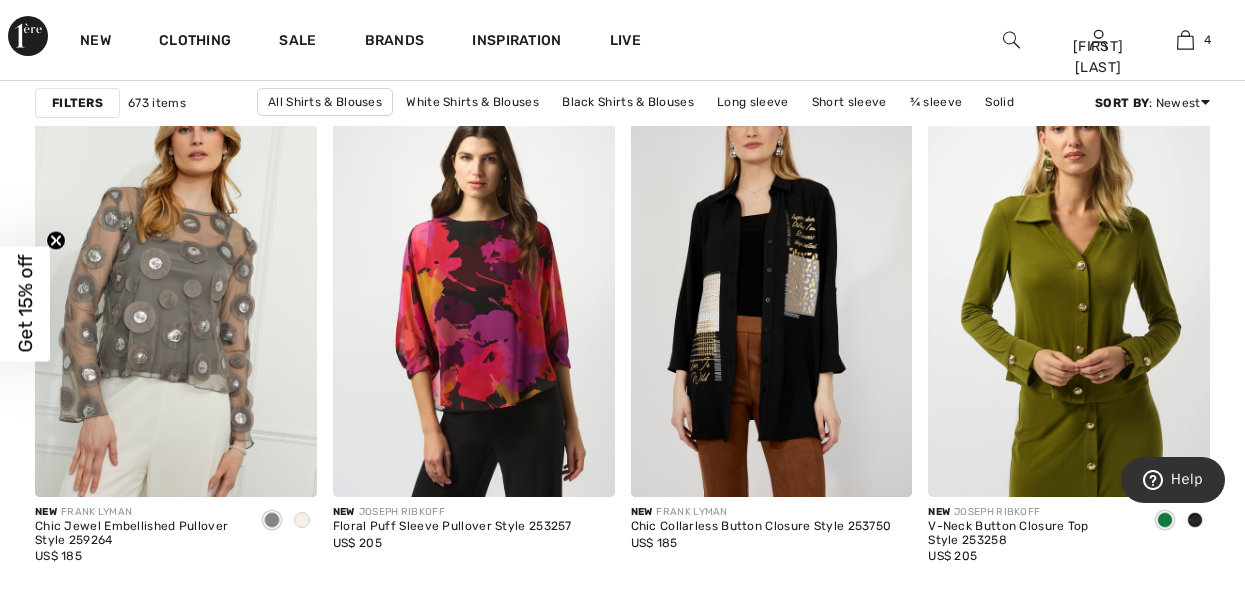 click at bounding box center [1069, 285] 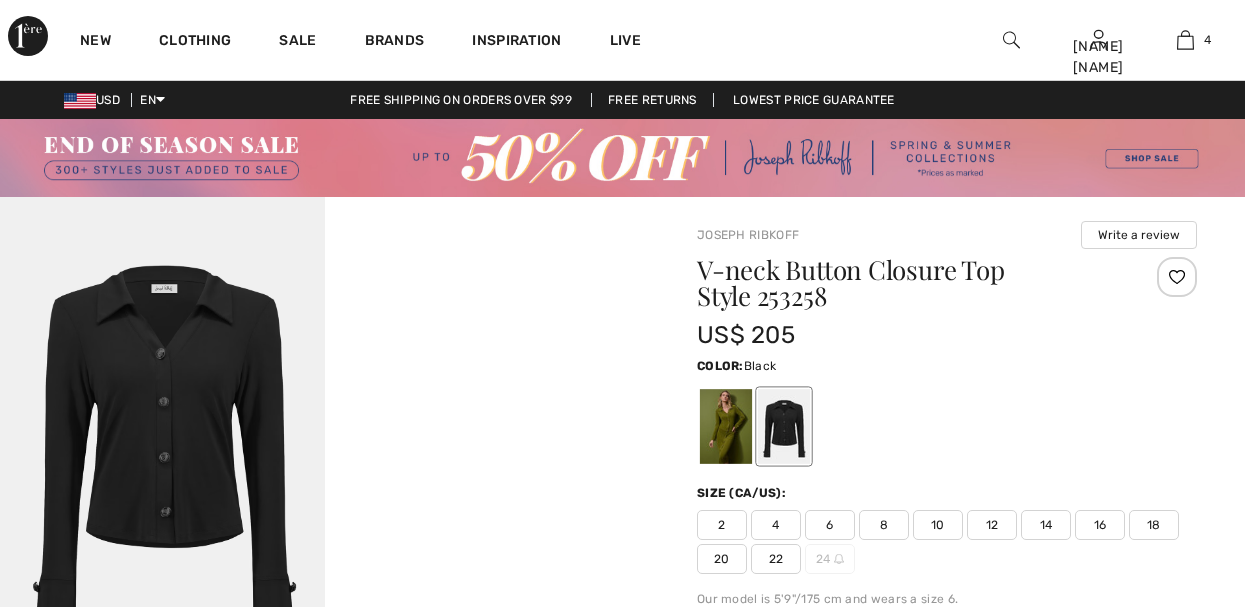 scroll, scrollTop: 0, scrollLeft: 0, axis: both 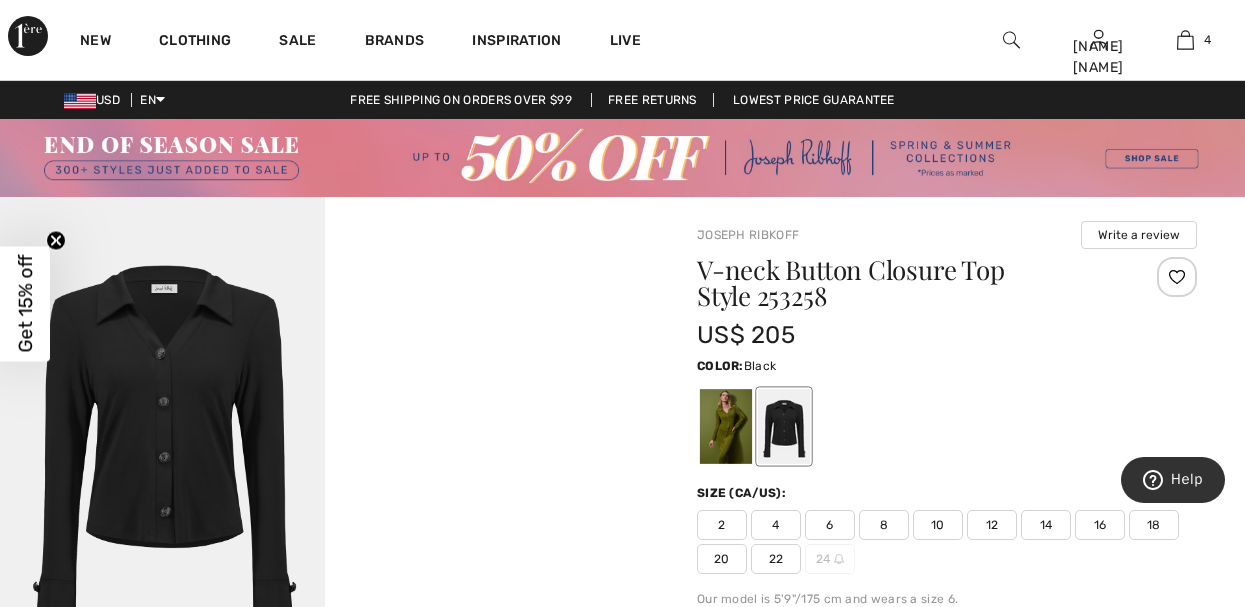 click at bounding box center (784, 426) 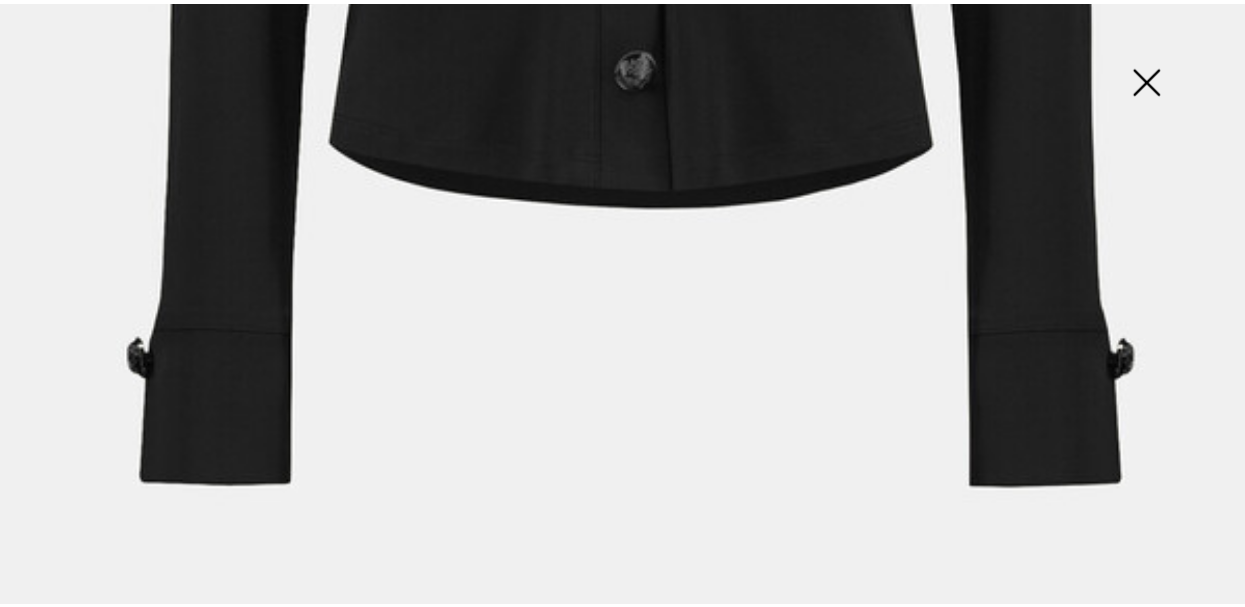 scroll, scrollTop: 1157, scrollLeft: 0, axis: vertical 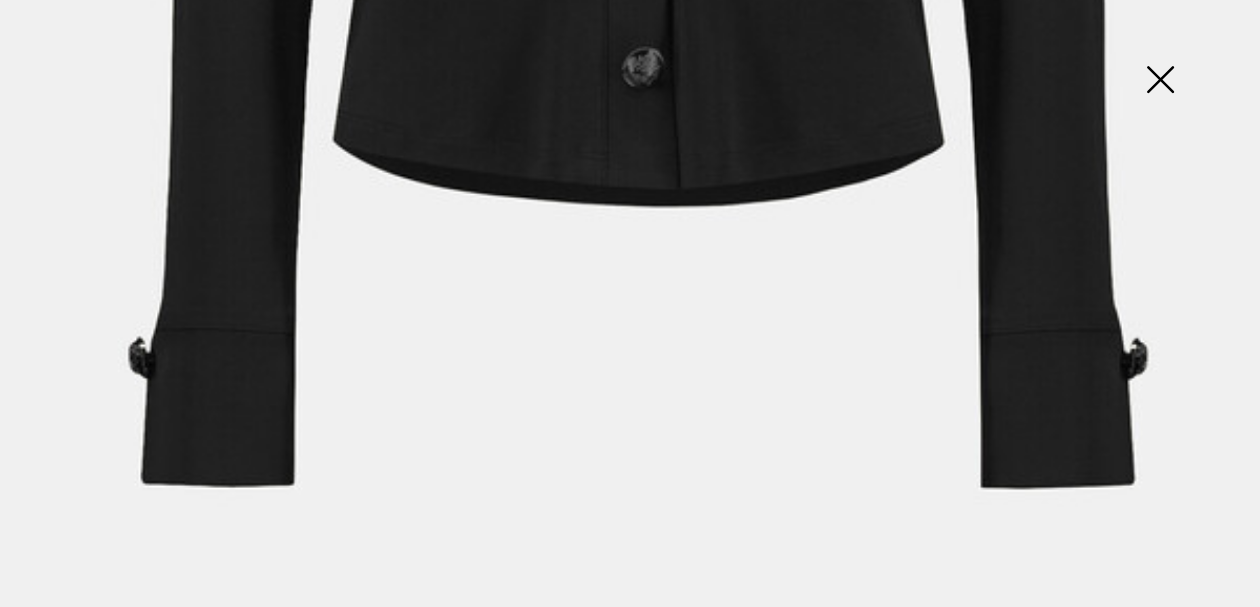 click at bounding box center (630, -213) 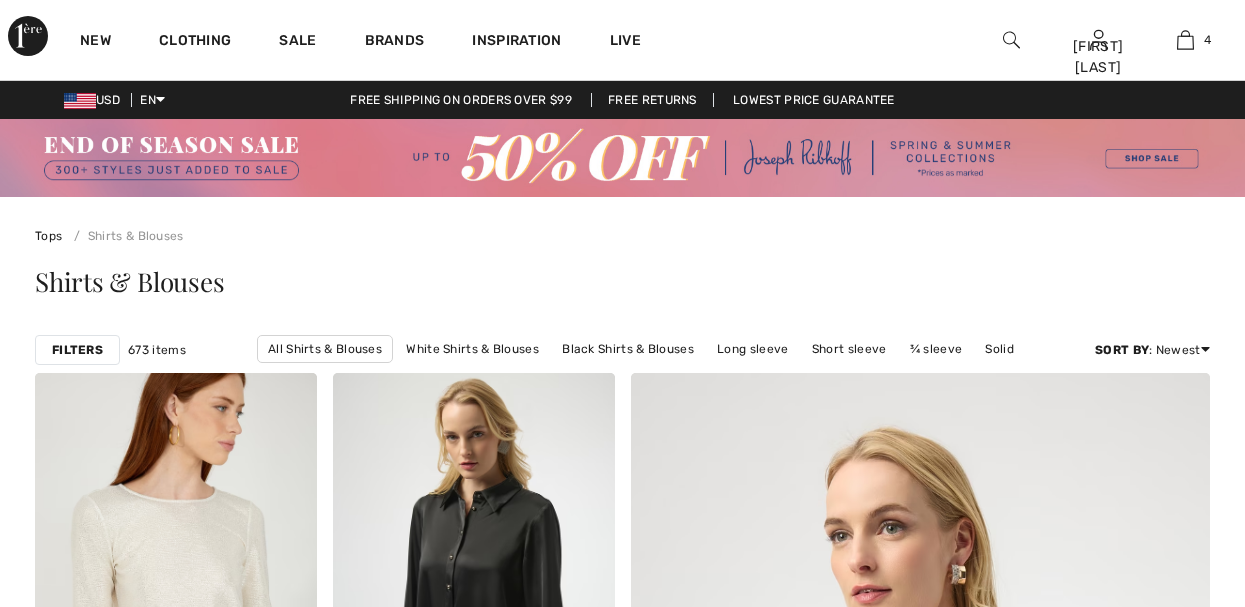 scroll, scrollTop: 7364, scrollLeft: 0, axis: vertical 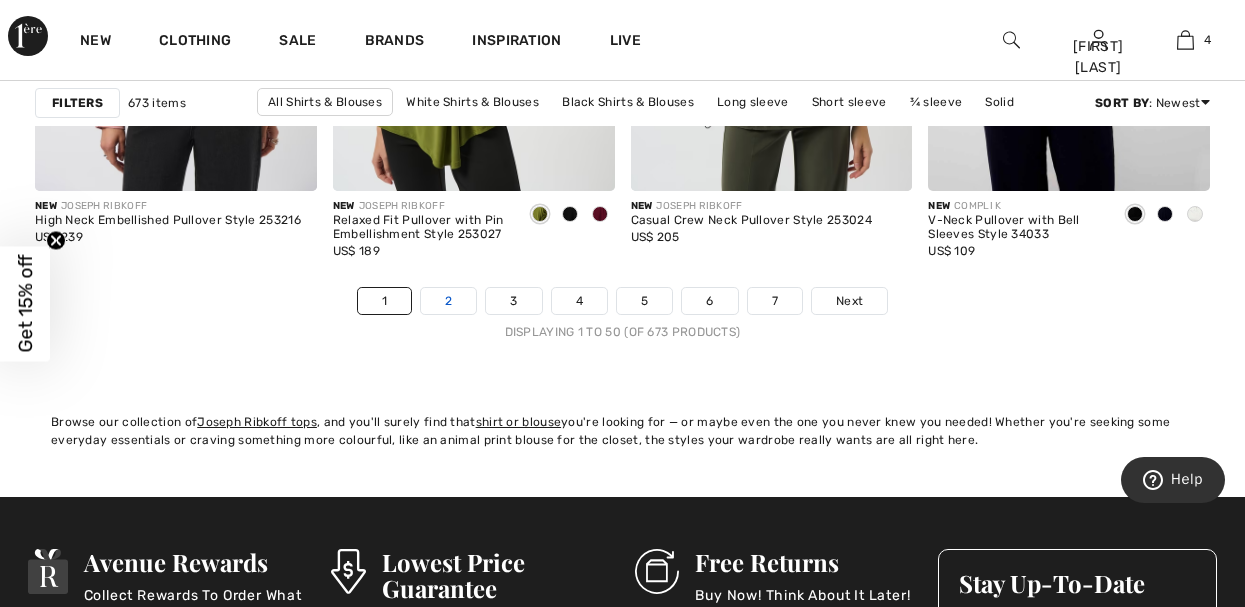 click on "2" at bounding box center (448, 301) 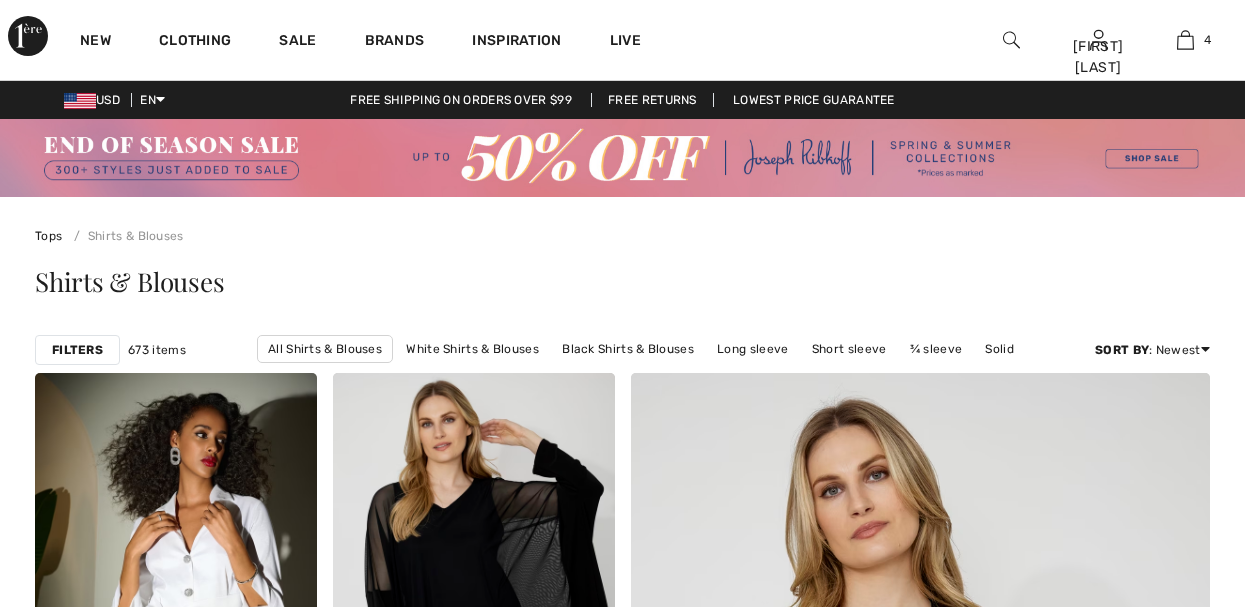 scroll, scrollTop: 0, scrollLeft: 0, axis: both 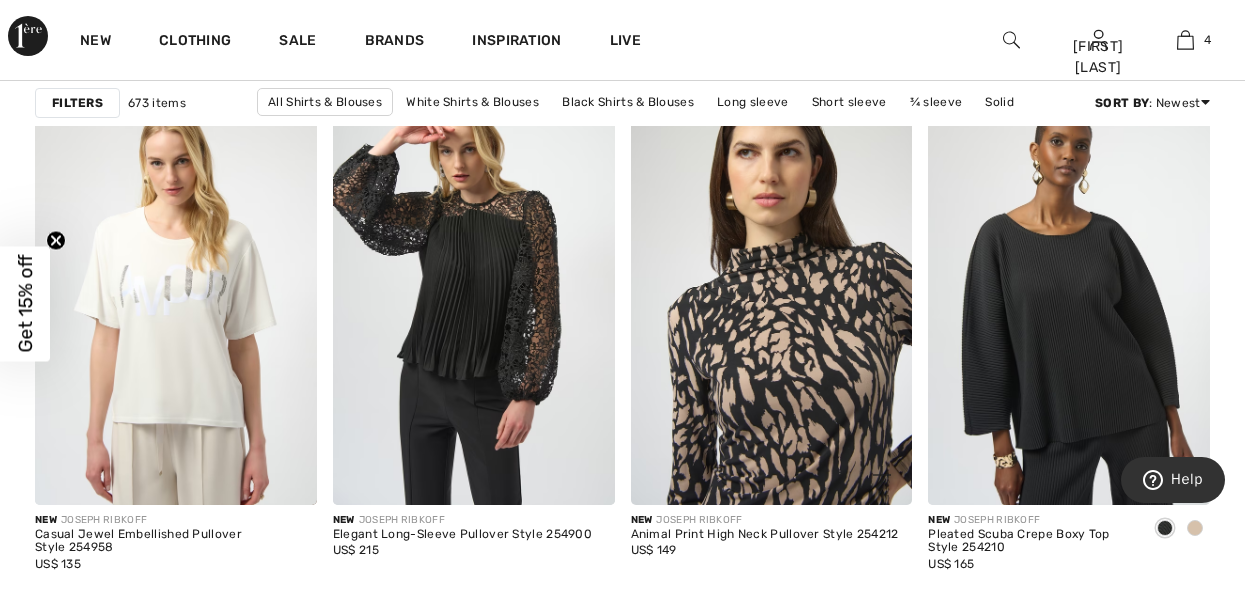 click at bounding box center [772, 293] 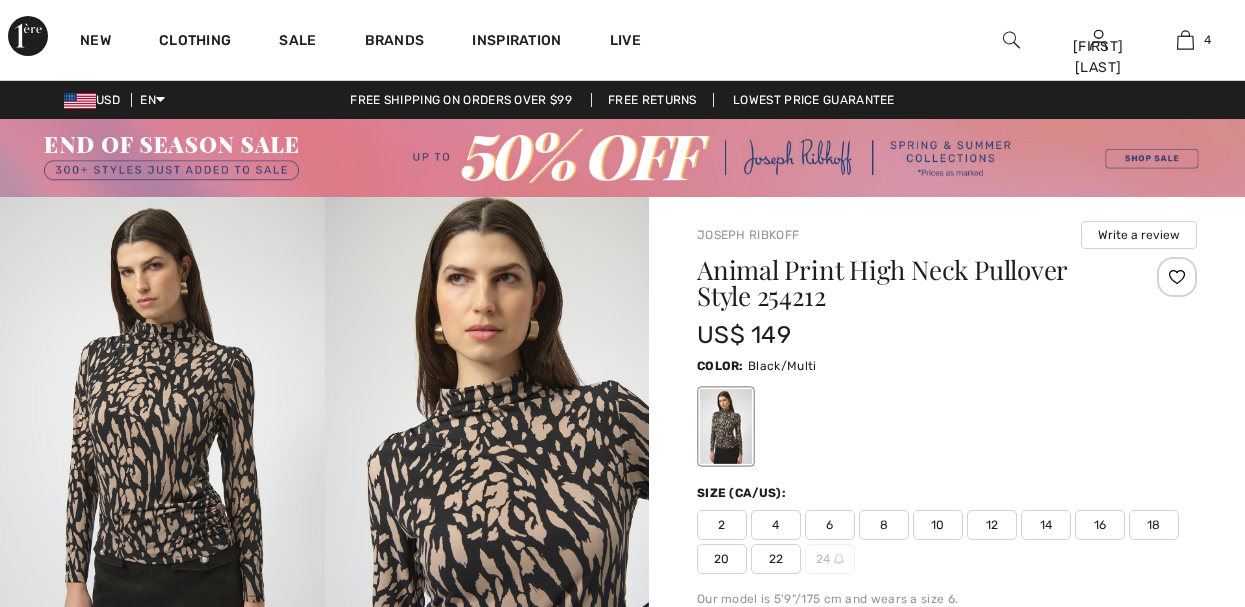 scroll, scrollTop: 0, scrollLeft: 0, axis: both 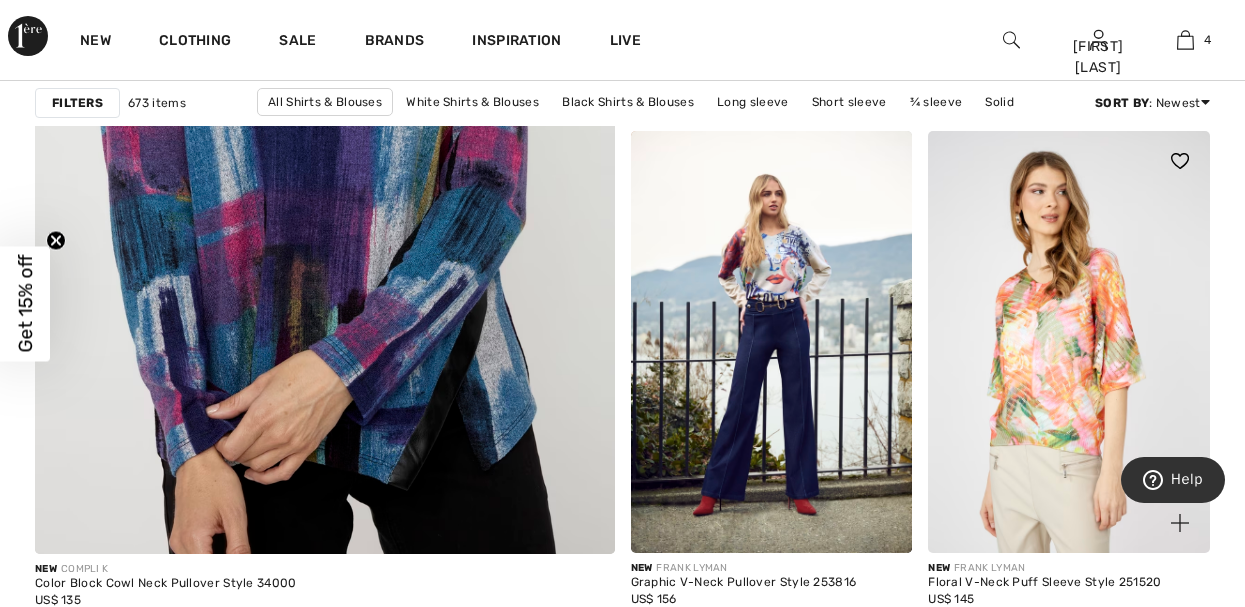 click at bounding box center [1069, 342] 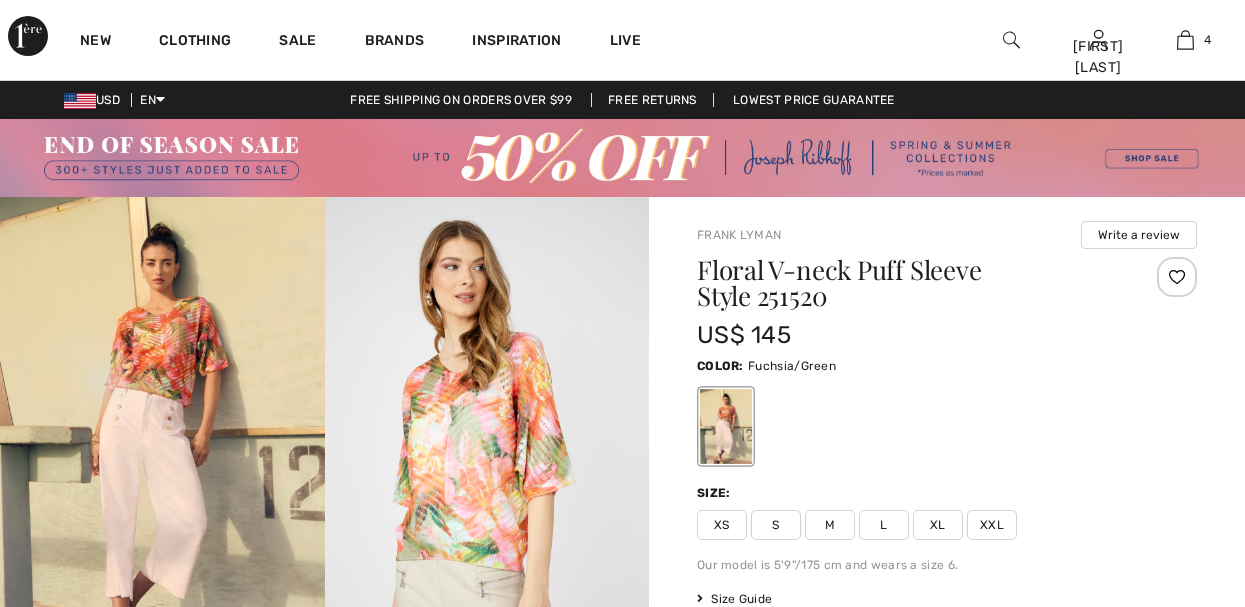 scroll, scrollTop: 0, scrollLeft: 0, axis: both 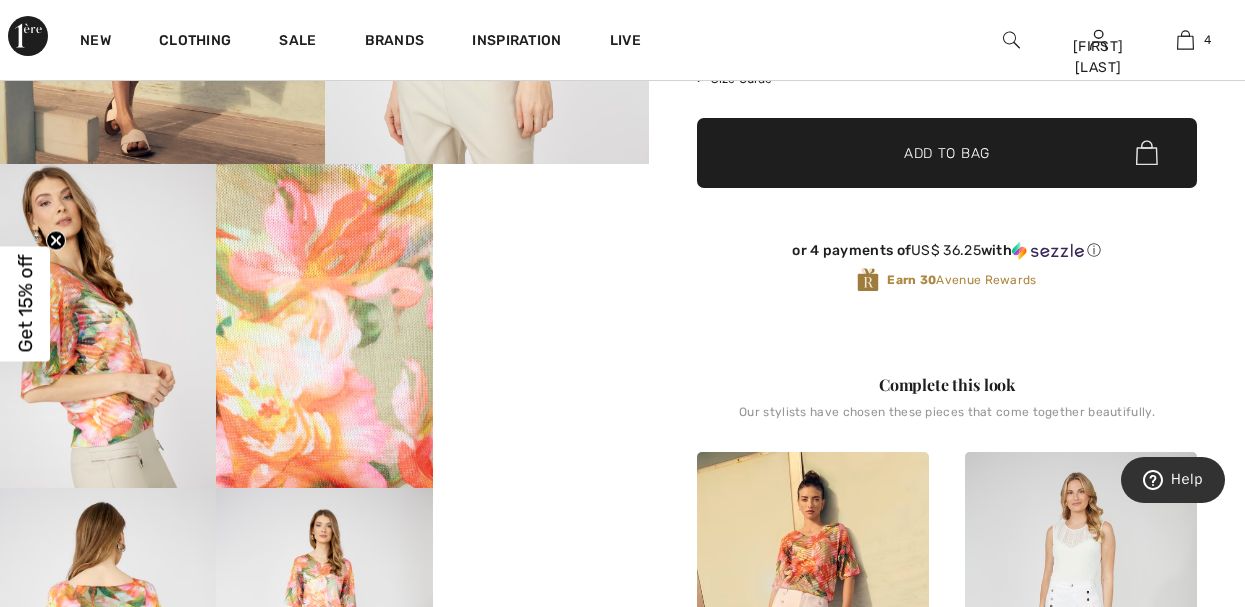 click on "Your browser does not support the video tag." at bounding box center [541, 218] 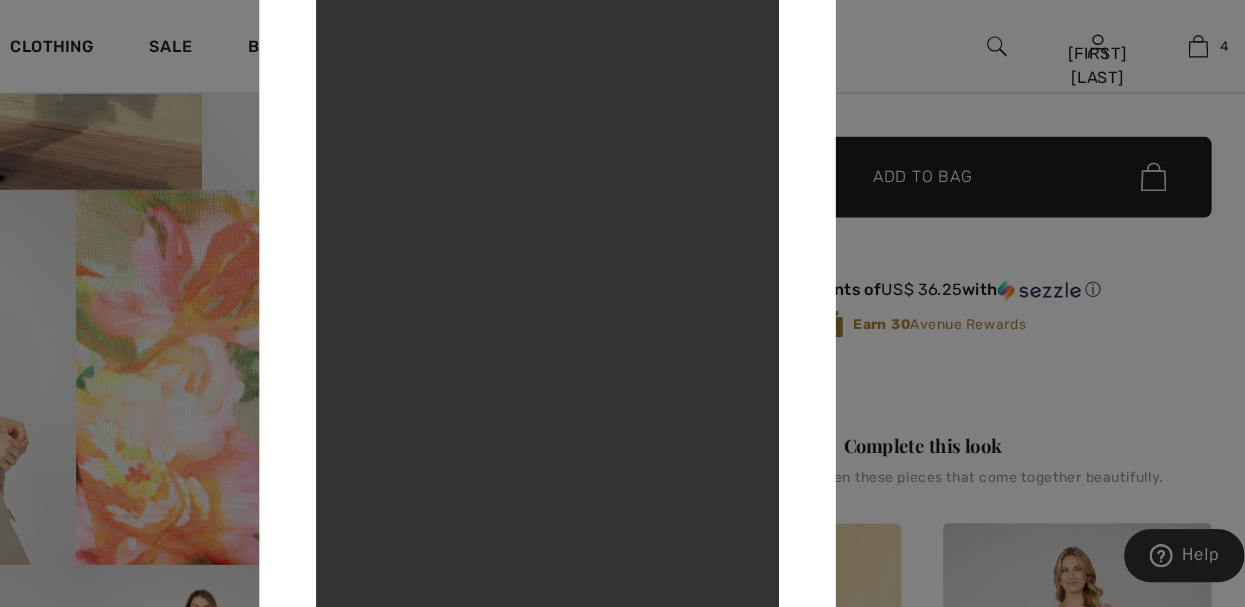 click on "Your browser does not support the video tag." at bounding box center [623, 303] 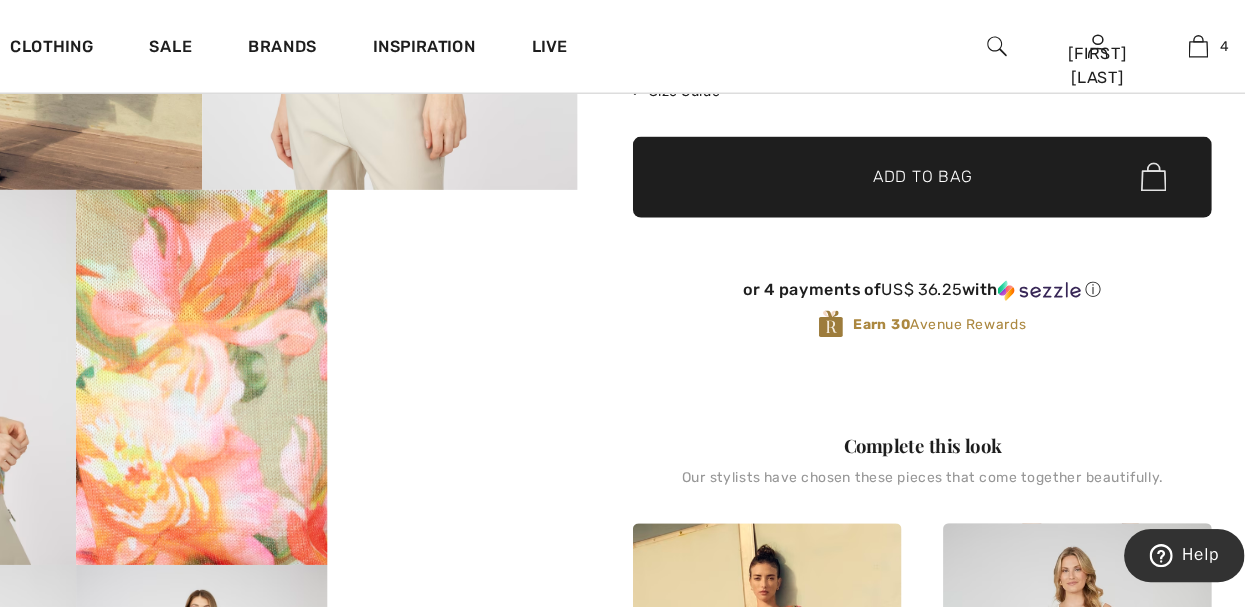 click at bounding box center (324, 326) 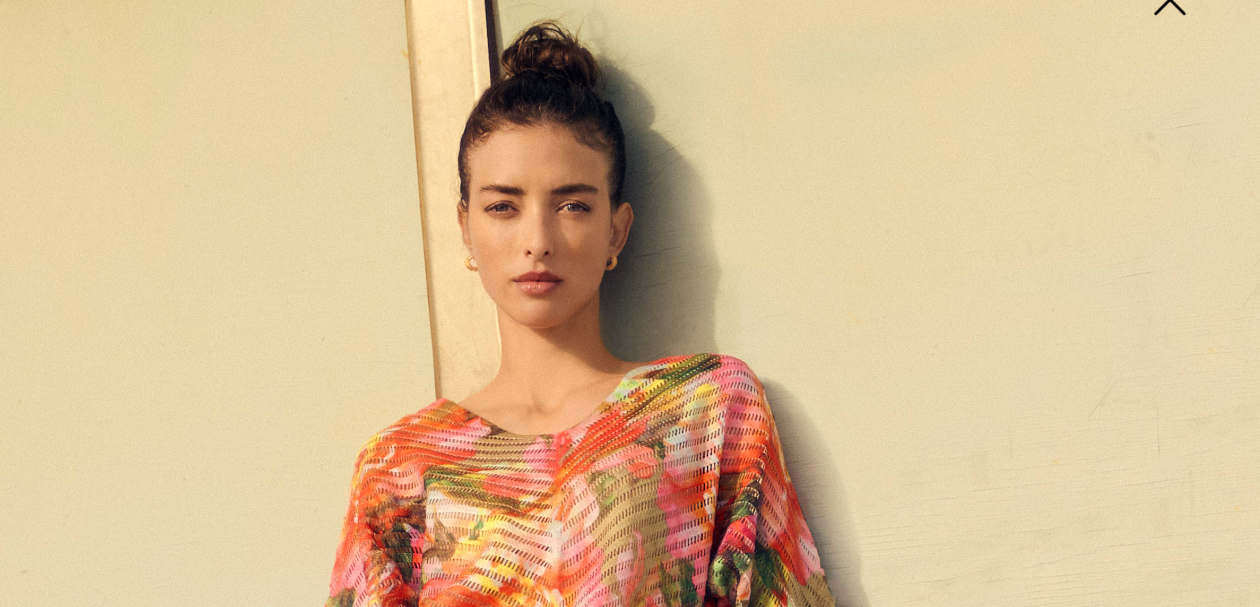scroll, scrollTop: 521, scrollLeft: 0, axis: vertical 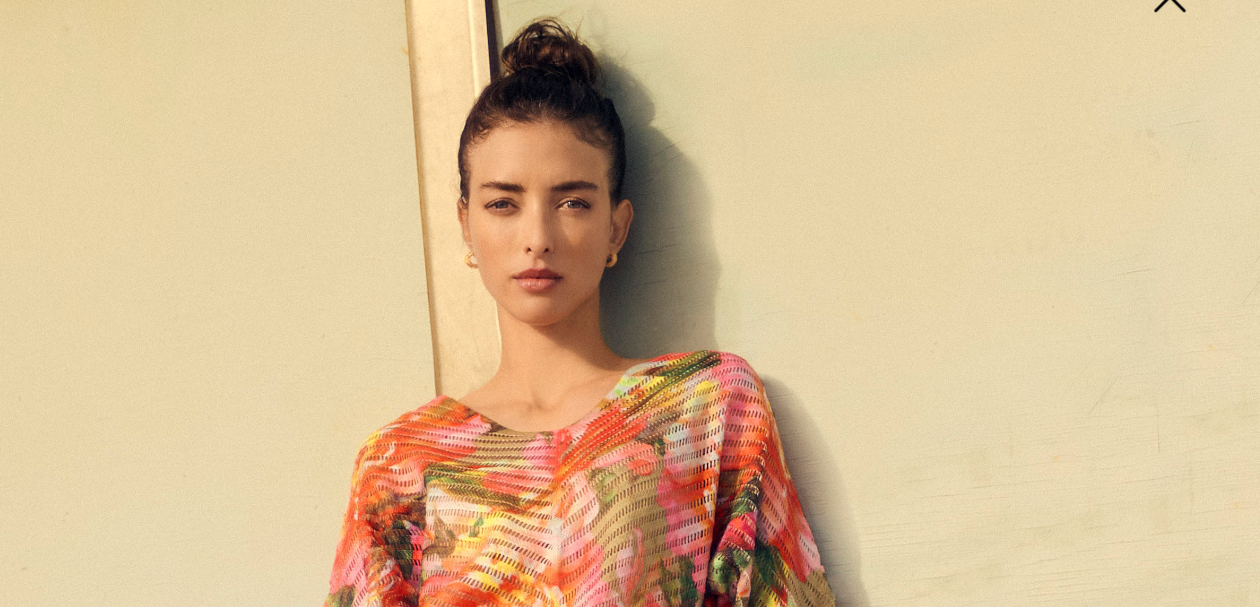 click at bounding box center (630, 945) 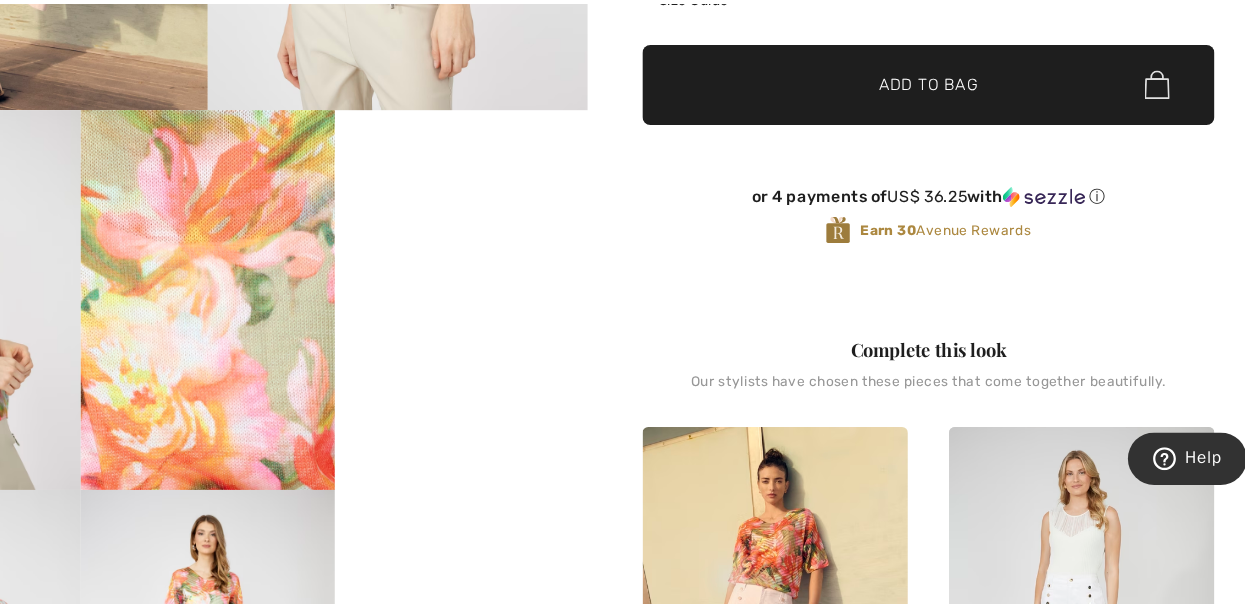 scroll, scrollTop: 520, scrollLeft: 0, axis: vertical 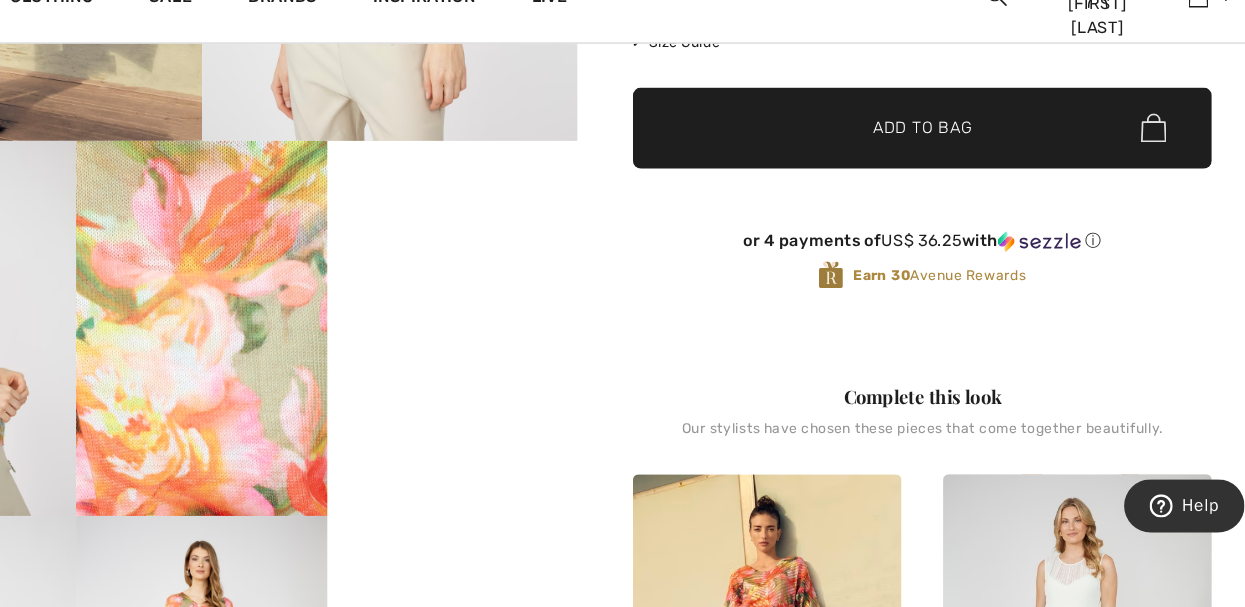 click at bounding box center (487, -79) 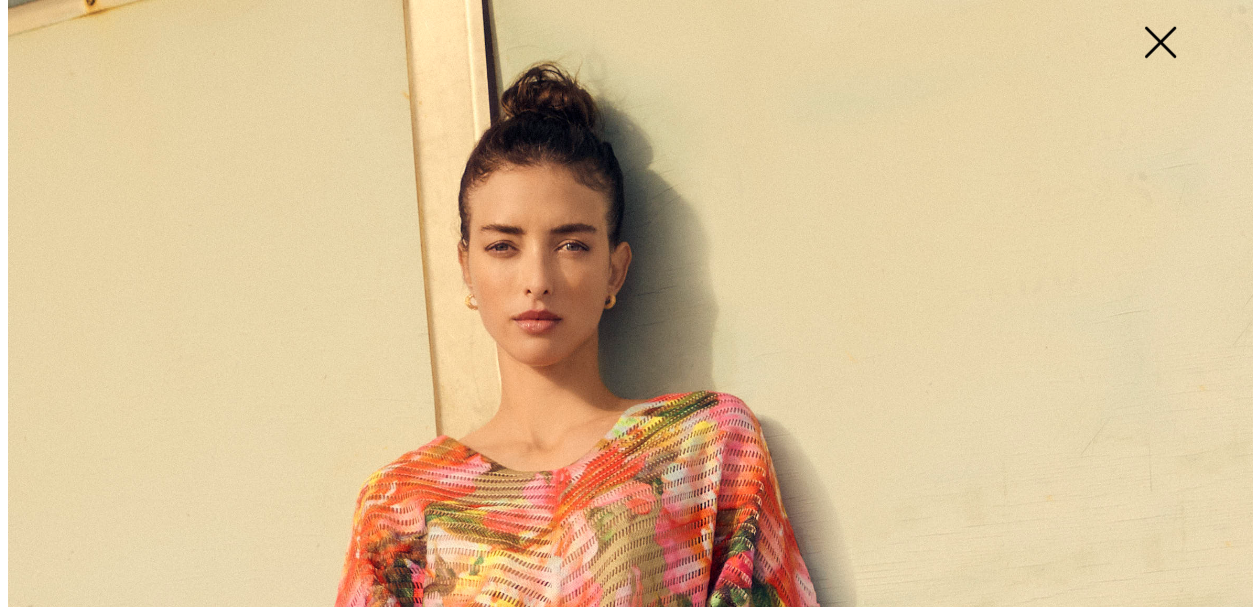 scroll, scrollTop: 520, scrollLeft: 0, axis: vertical 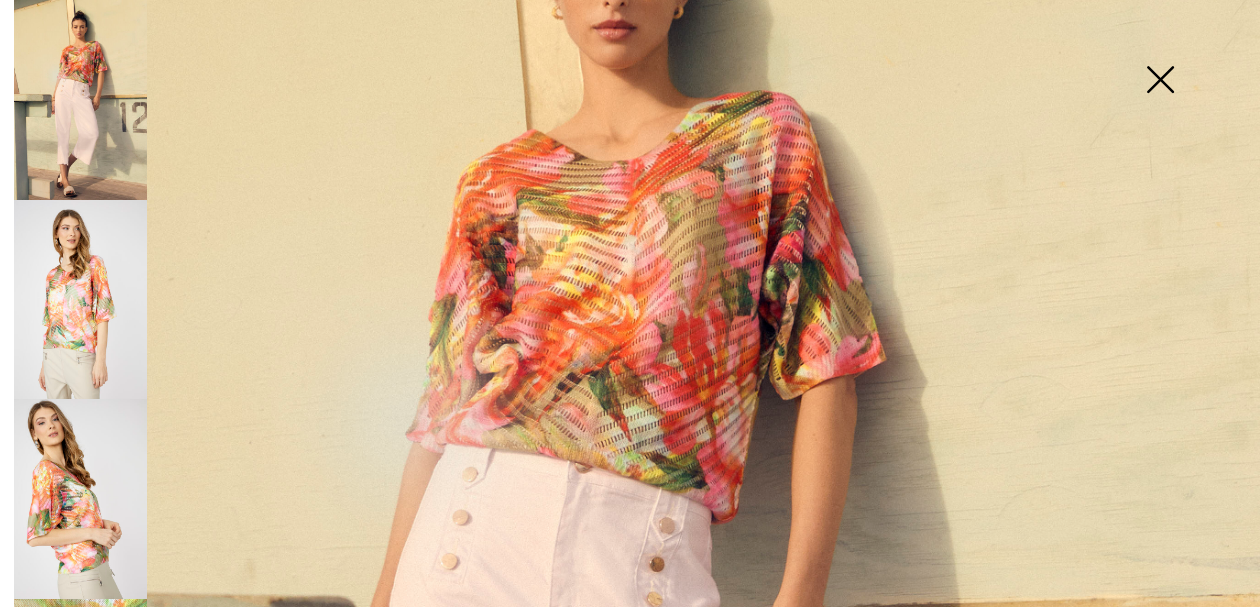 click at bounding box center [80, 499] 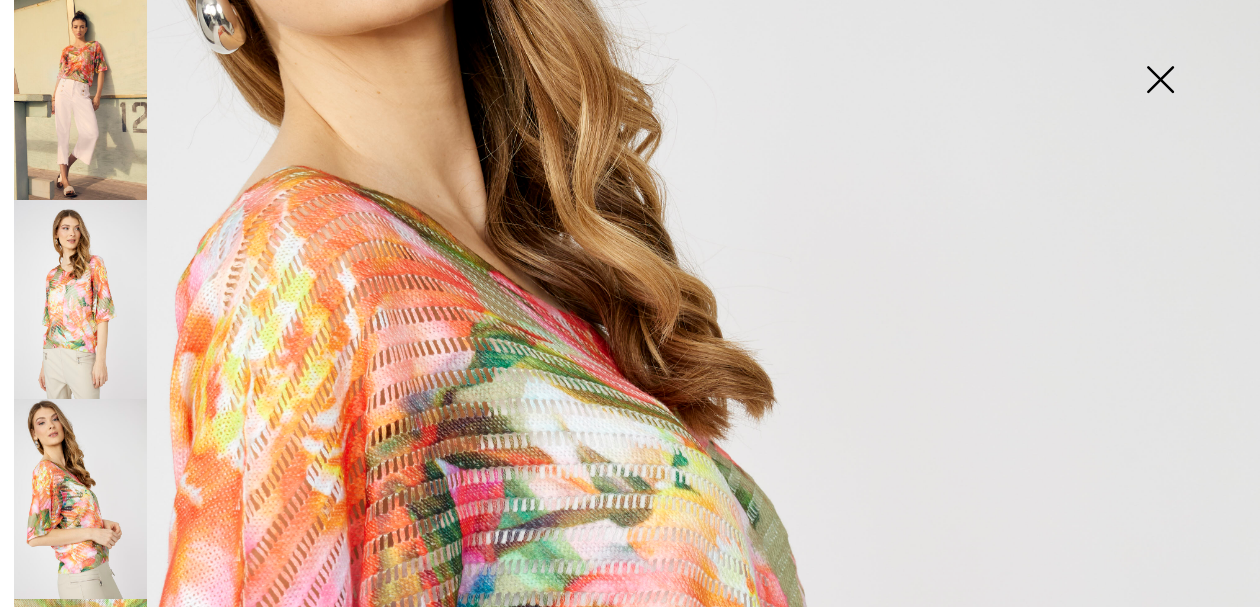 scroll, scrollTop: 392, scrollLeft: 0, axis: vertical 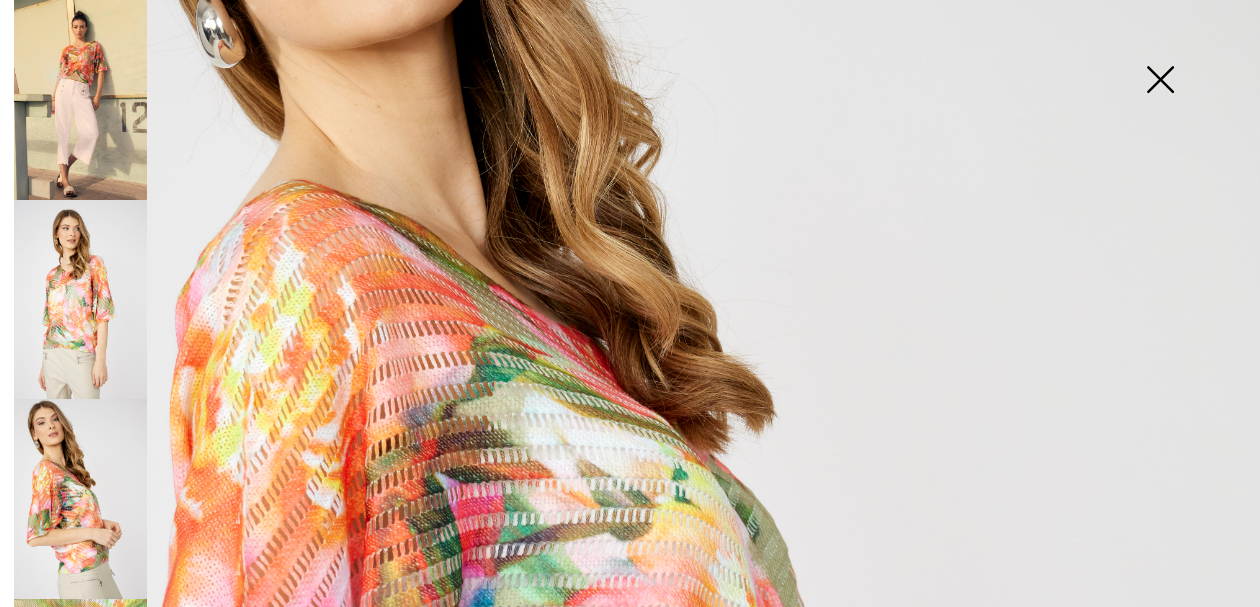 click at bounding box center (80, 300) 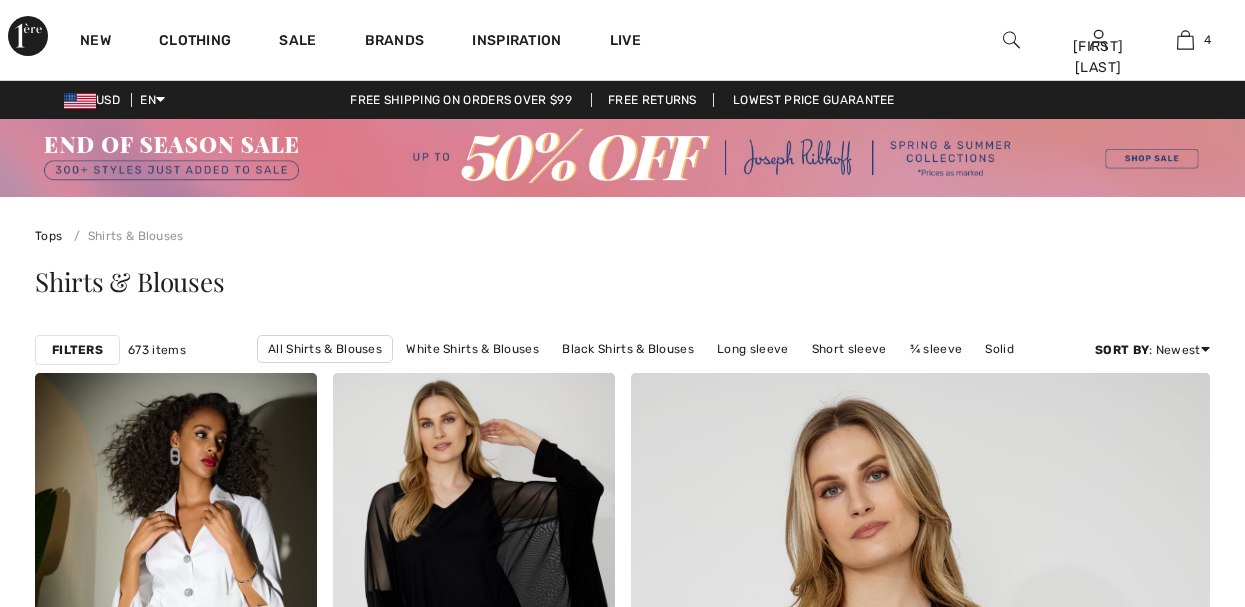 scroll, scrollTop: 4966, scrollLeft: 0, axis: vertical 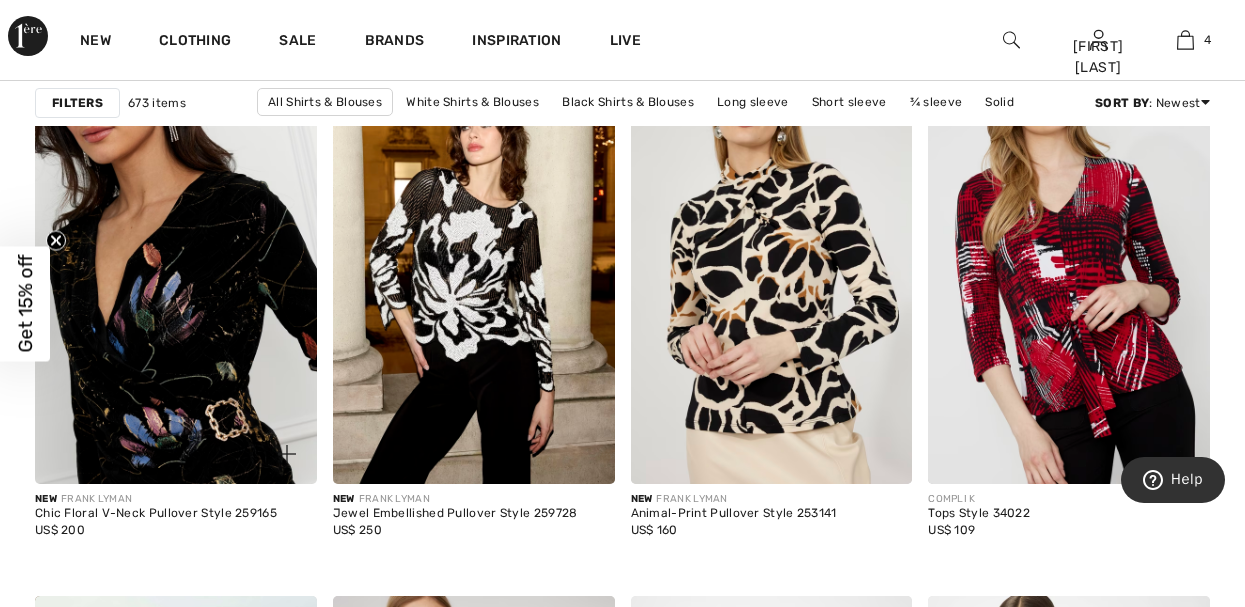 click at bounding box center [176, 272] 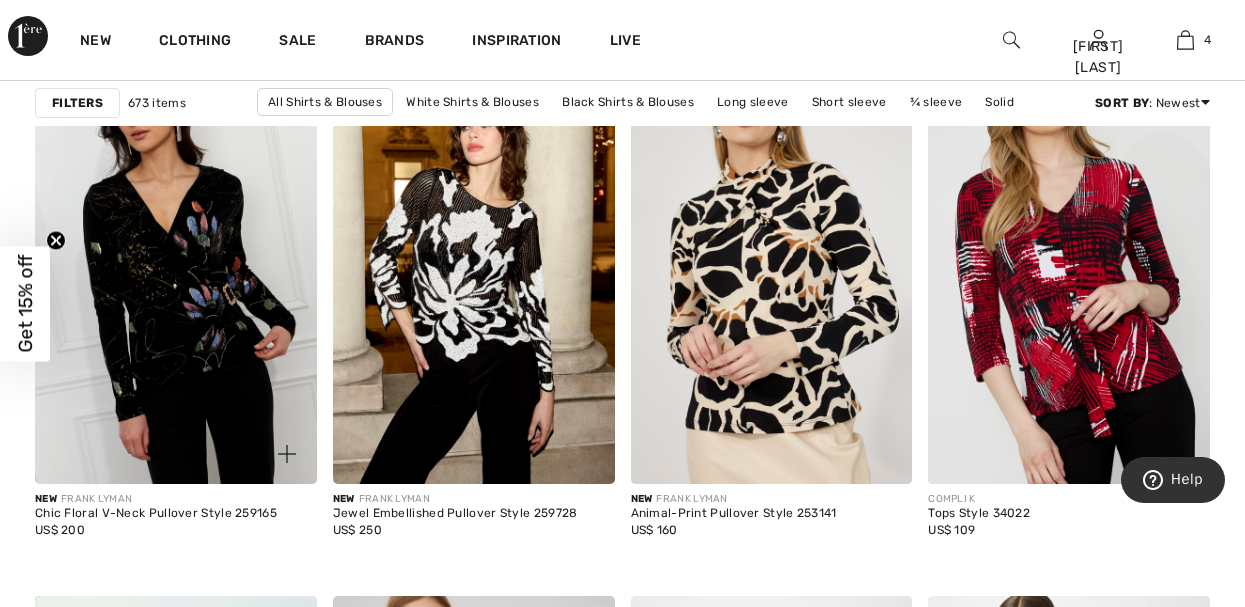 click on "Chic Floral V-Neck Pullover Style 259165" at bounding box center [156, 514] 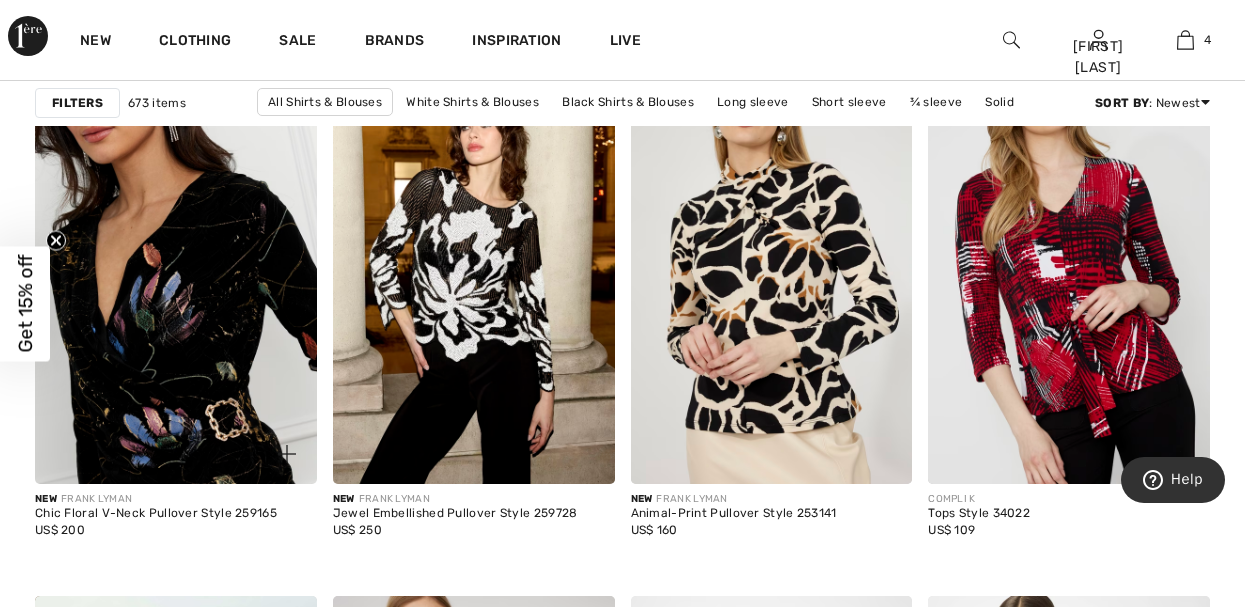 click at bounding box center (176, 272) 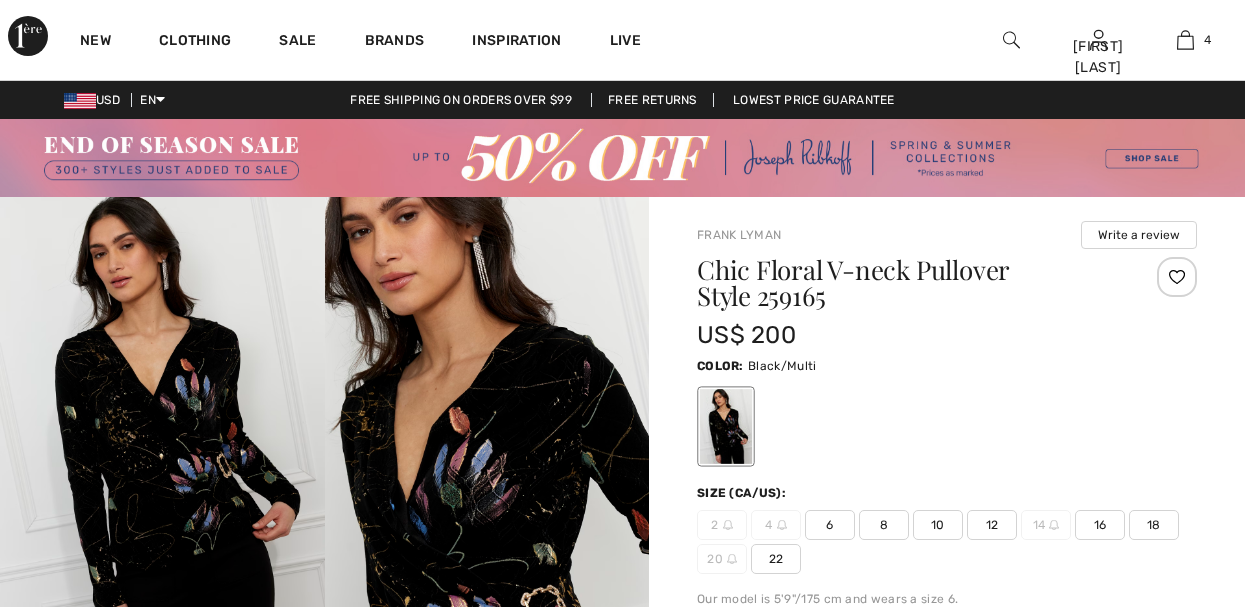 scroll, scrollTop: 0, scrollLeft: 0, axis: both 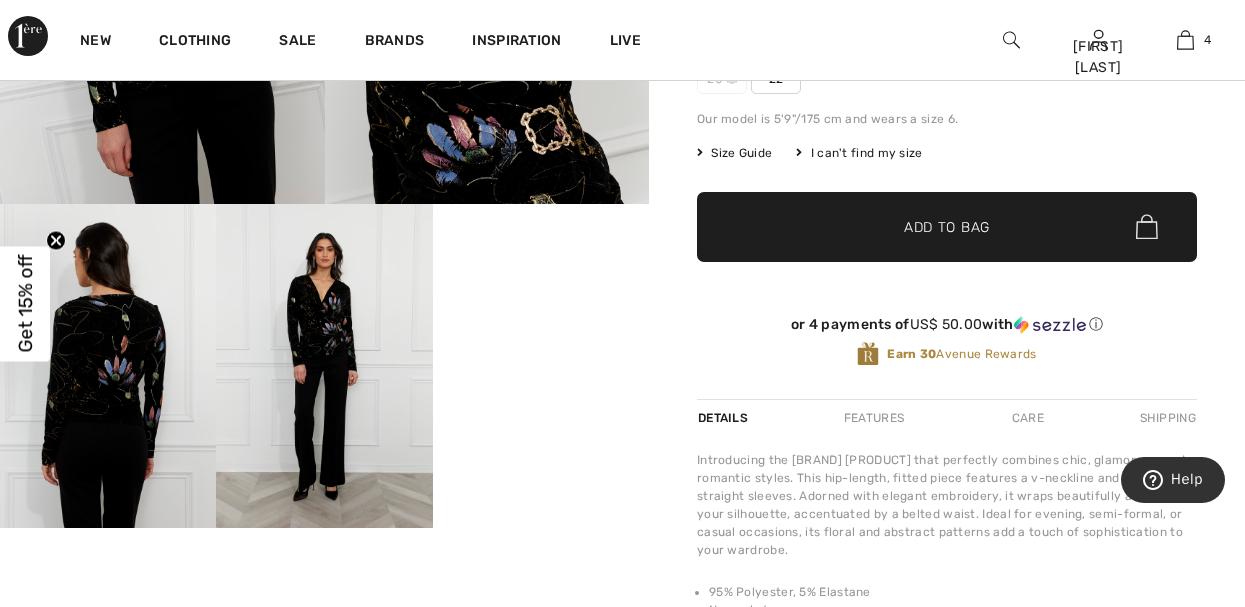 click on "Your browser does not support the video tag." at bounding box center [541, 258] 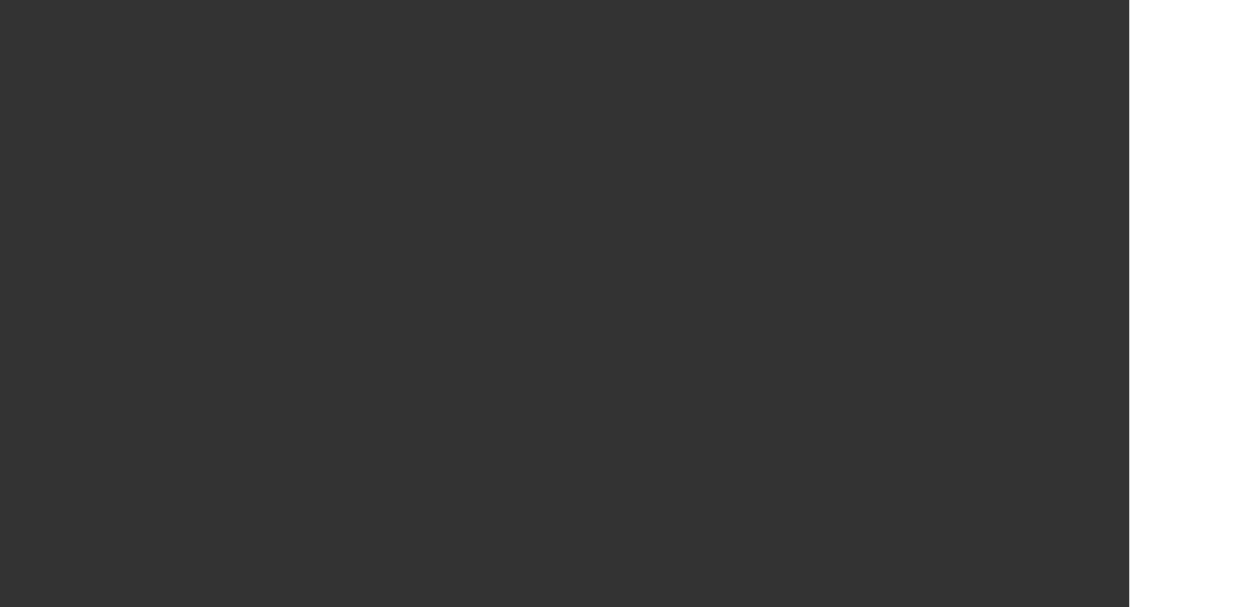 click on "Your browser does not support the video tag." at bounding box center [623, 303] 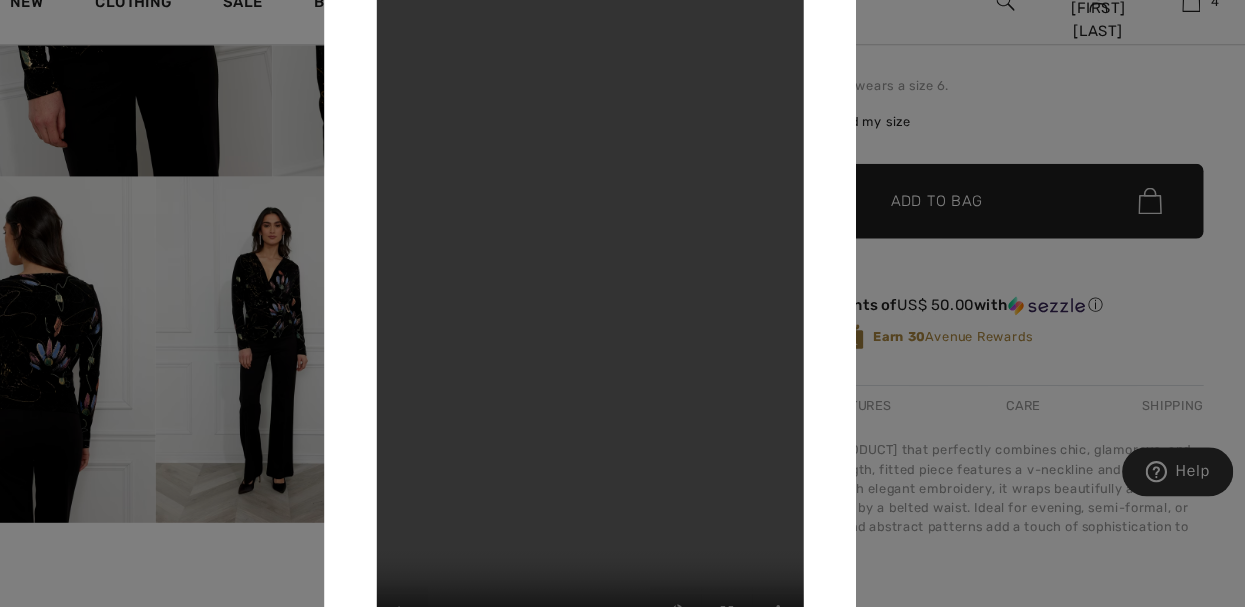 scroll, scrollTop: 480, scrollLeft: 0, axis: vertical 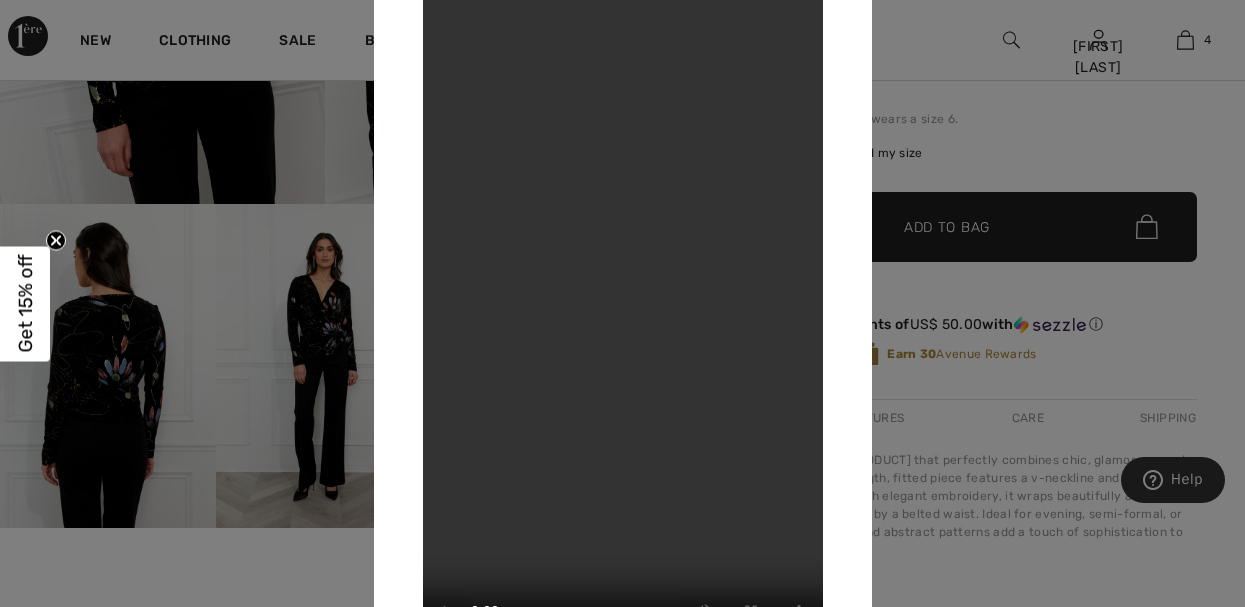 click at bounding box center [622, 303] 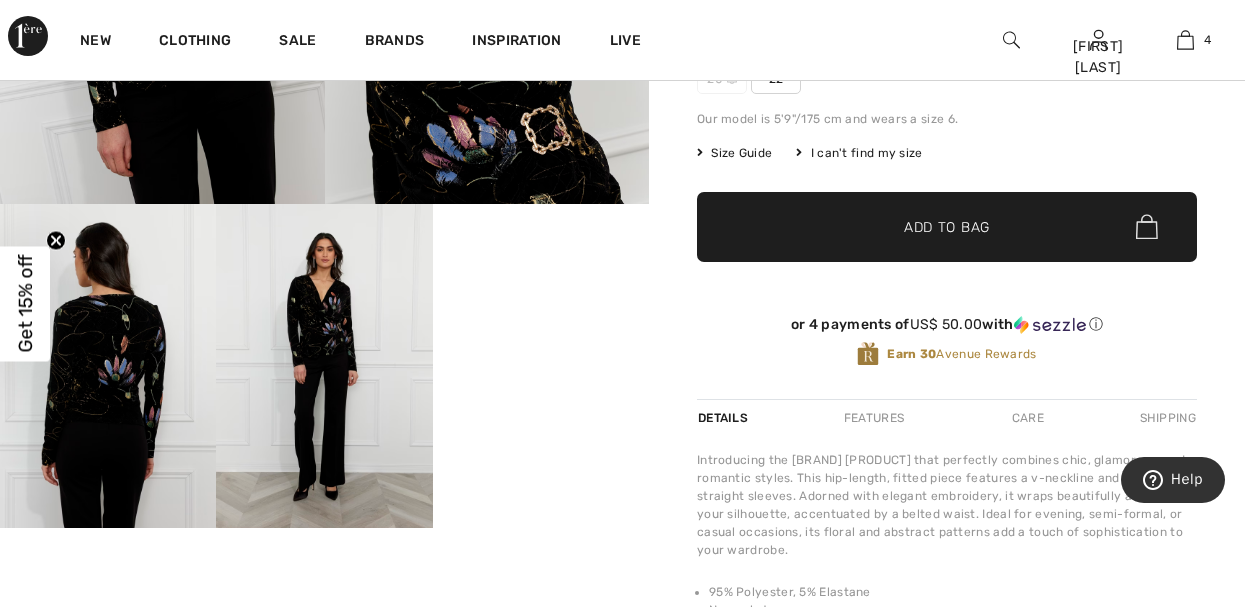 click at bounding box center [108, 366] 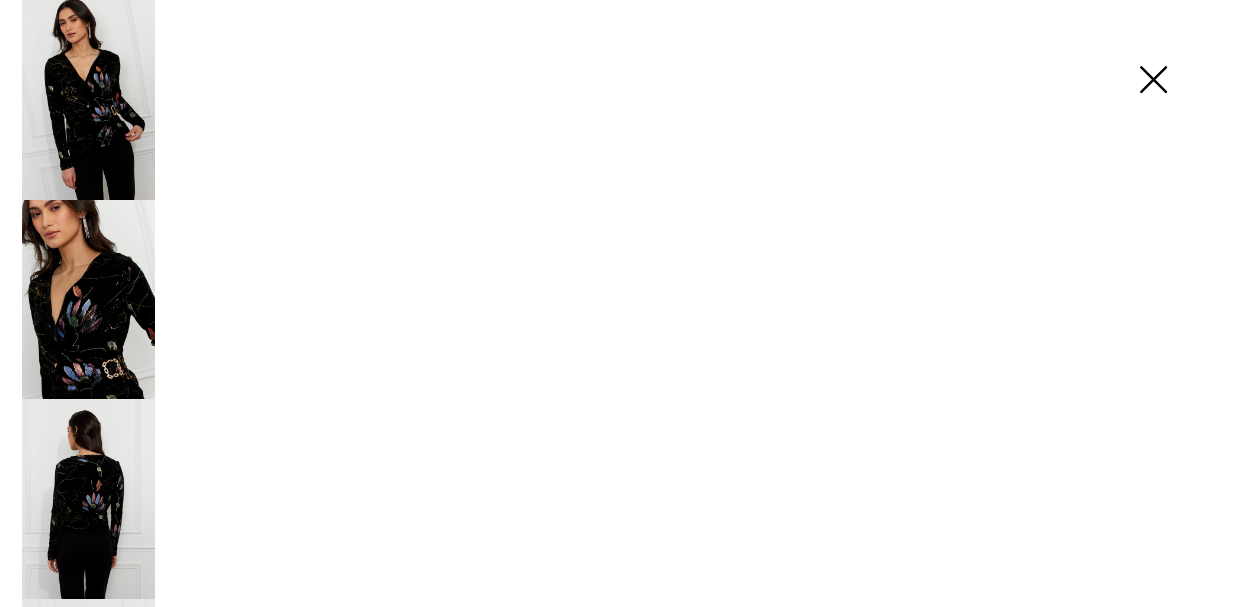 scroll, scrollTop: 481, scrollLeft: 0, axis: vertical 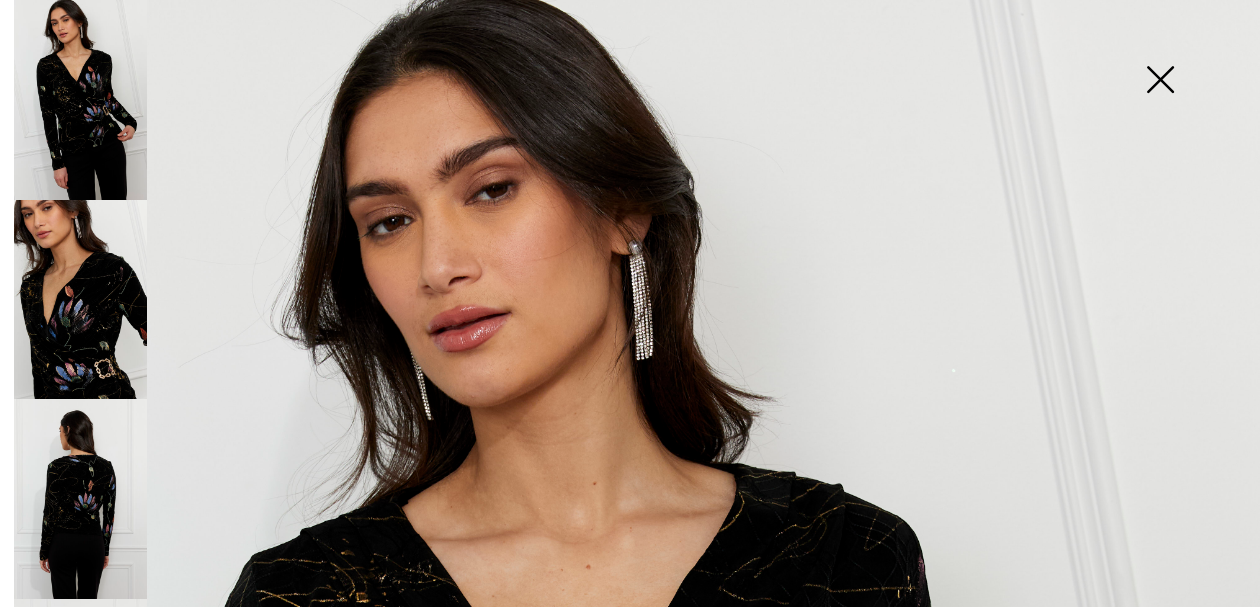 click at bounding box center (80, 300) 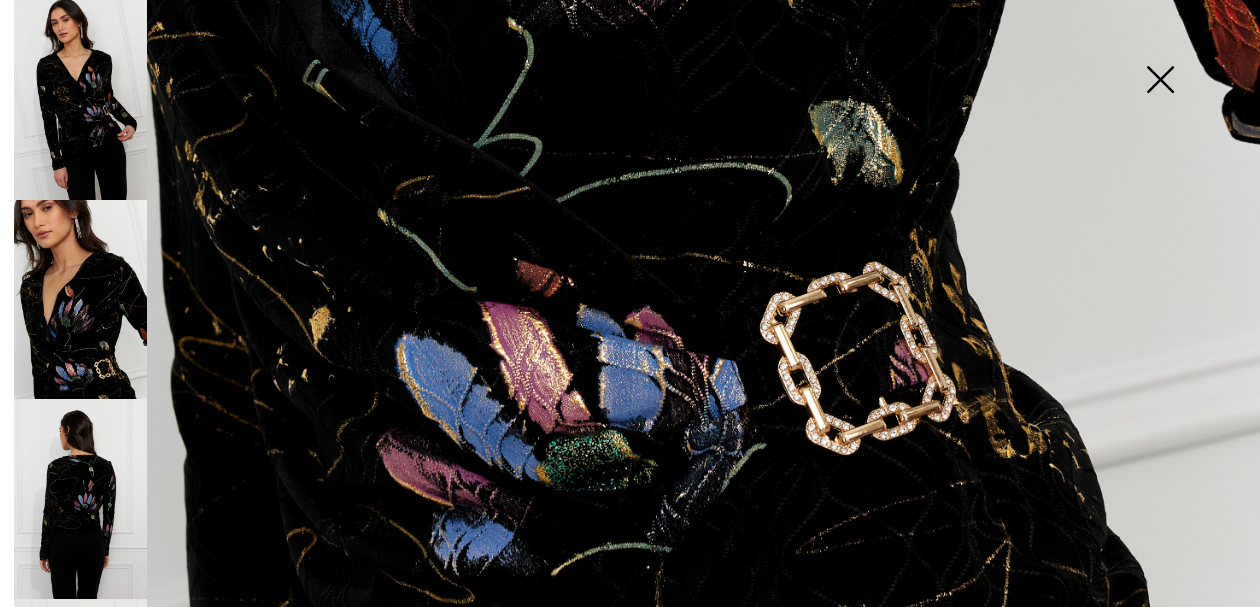 scroll, scrollTop: 1260, scrollLeft: 0, axis: vertical 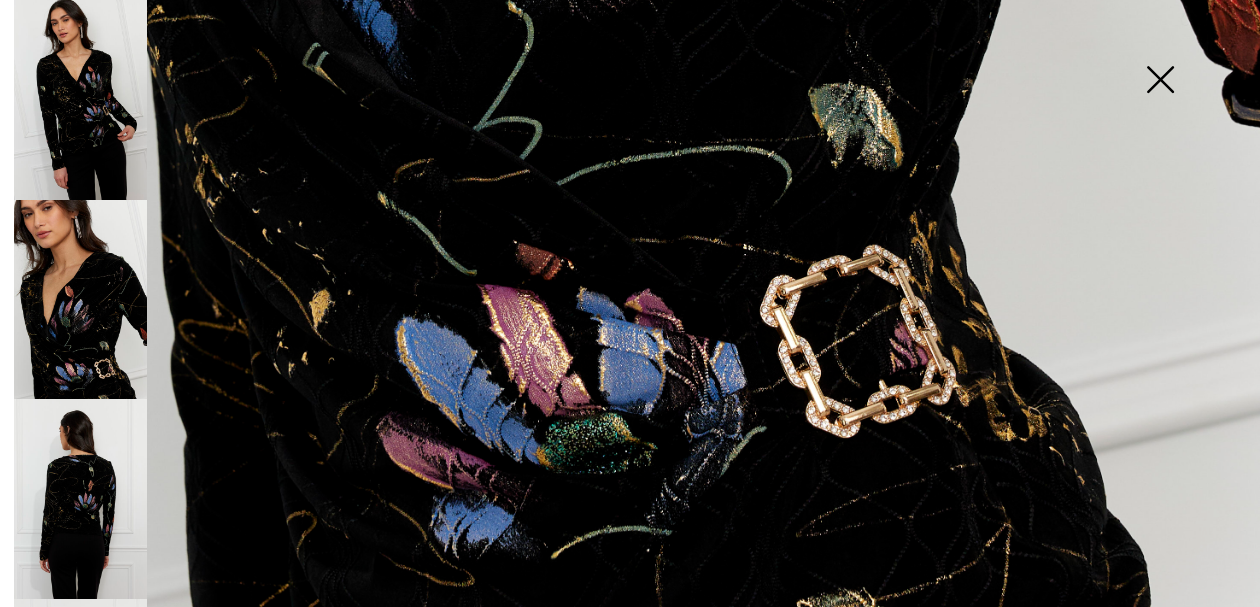 click at bounding box center (80, 499) 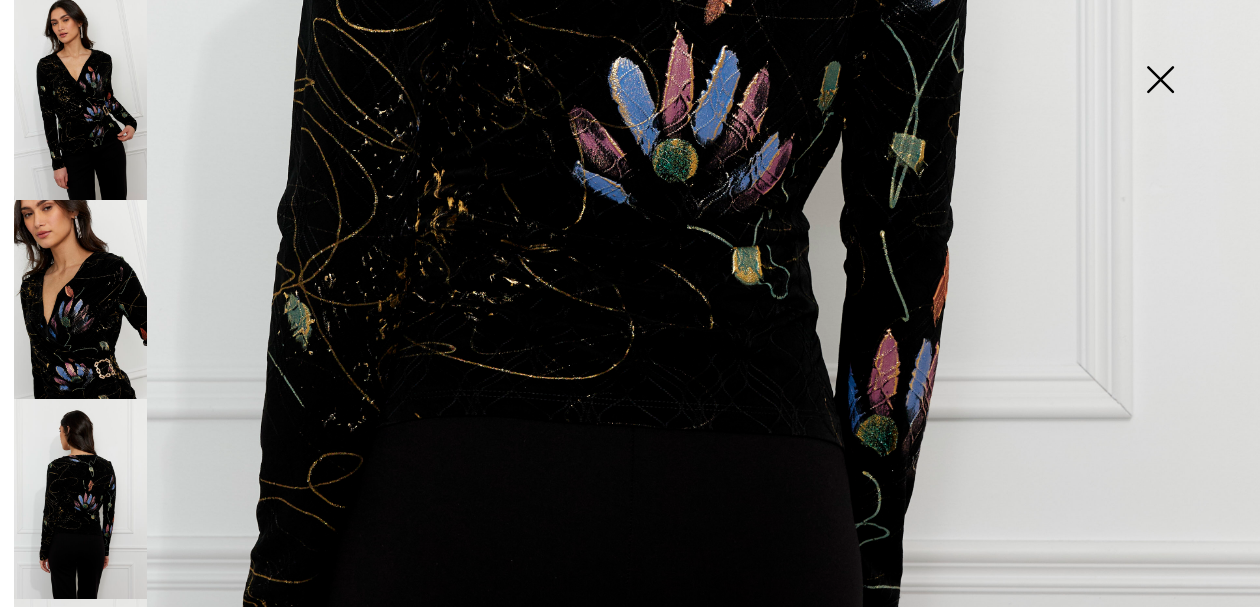 scroll, scrollTop: 1163, scrollLeft: 0, axis: vertical 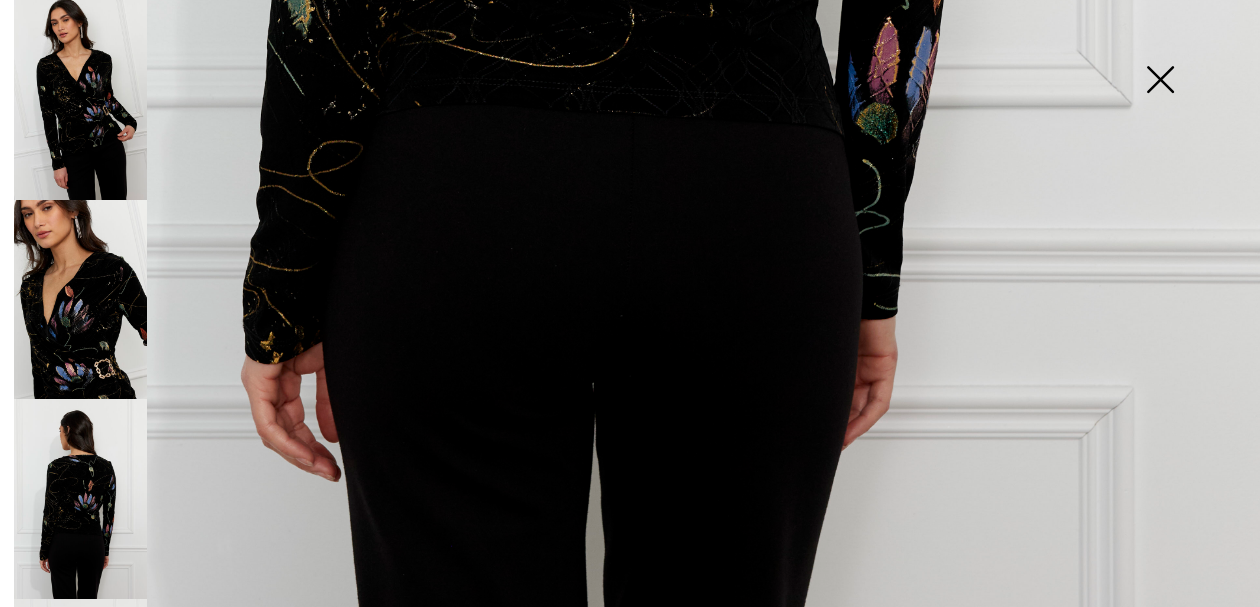 click at bounding box center (80, 699) 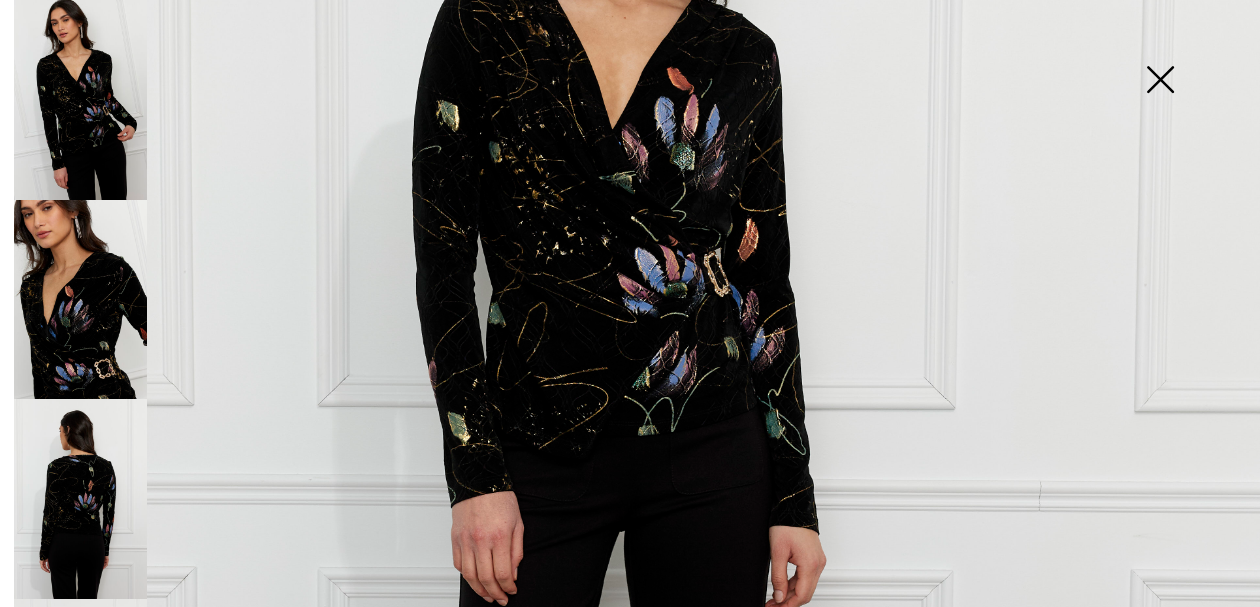 scroll, scrollTop: 442, scrollLeft: 0, axis: vertical 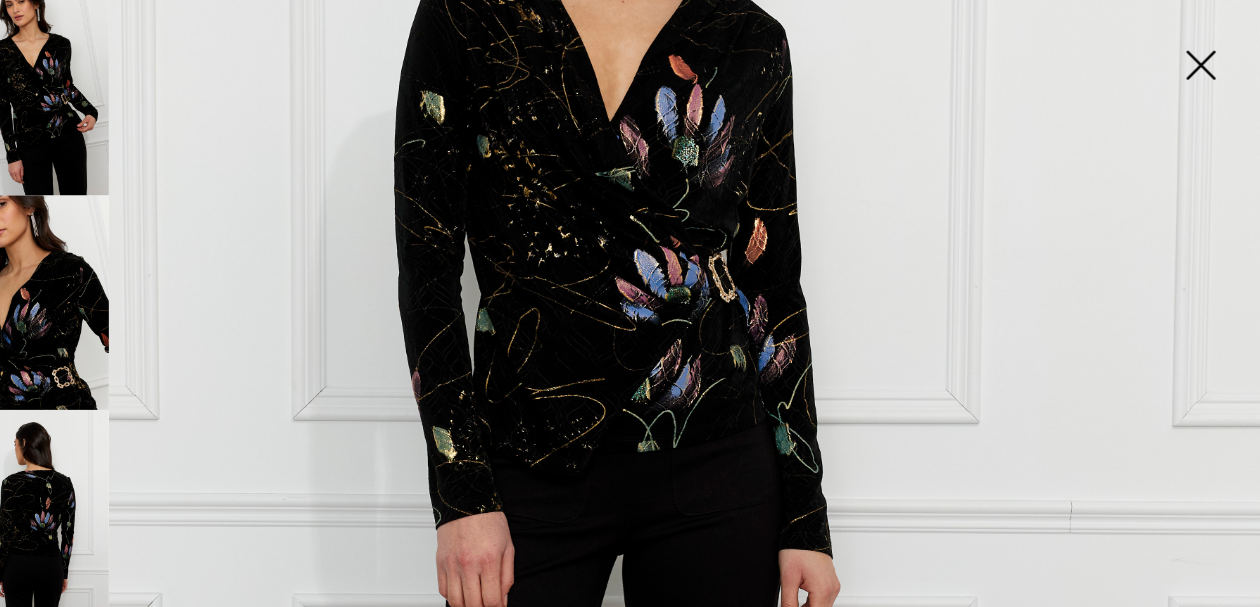 click at bounding box center [1160, 81] 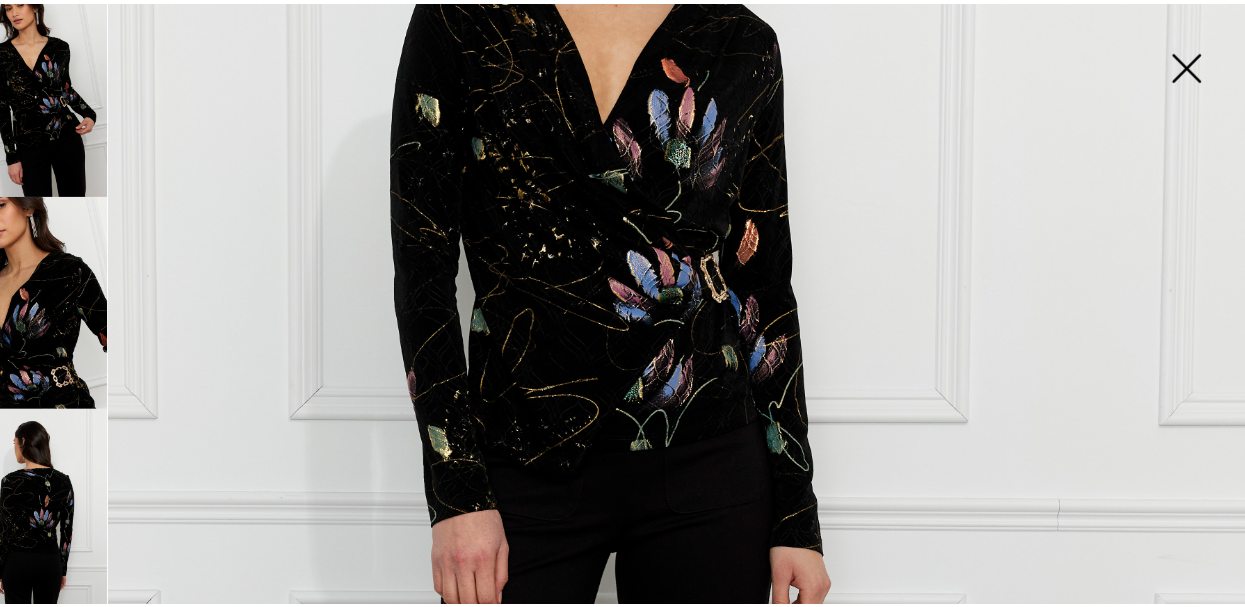 scroll, scrollTop: 480, scrollLeft: 0, axis: vertical 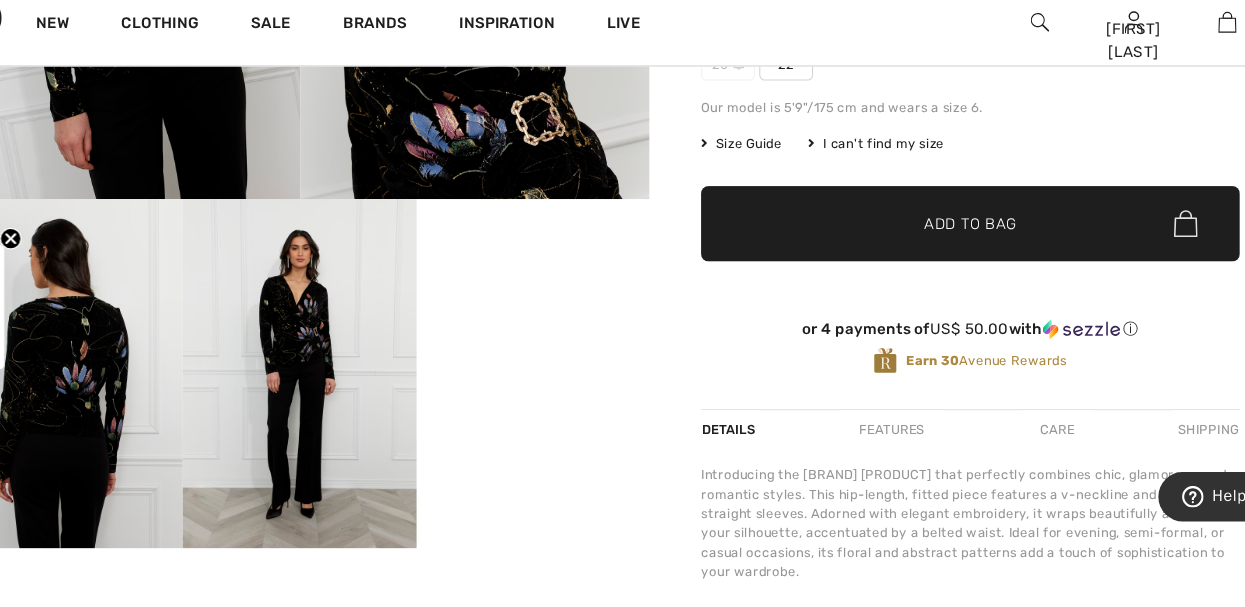 click on "Introducing the Frank Lyman pullover that perfectly combines chic, glamorous, and romantic styles. This hip-length, fitted piece features a v-neckline and stylish long, straight sleeves. Adorned with elegant embroidery, it wraps beautifully around your silhouette, accentuated by a belted waist. Ideal for evening, semi-formal, or casual occasions, its floral and abstract patterns add a touch of sophistication to your wardrobe." at bounding box center (947, 505) 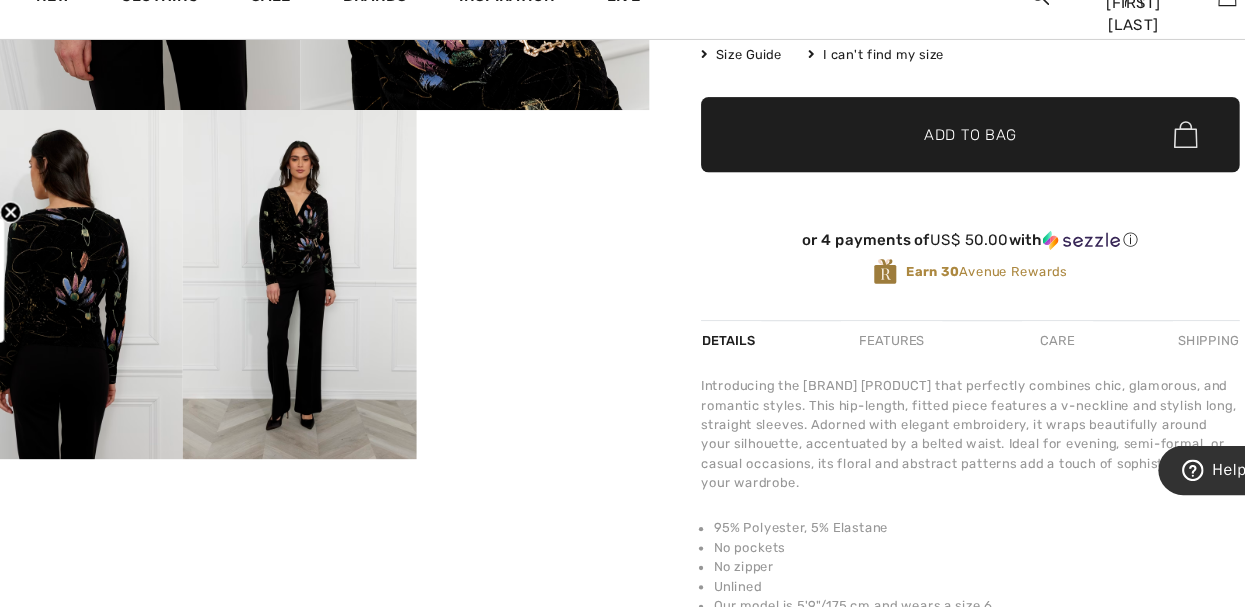 scroll, scrollTop: 575, scrollLeft: 0, axis: vertical 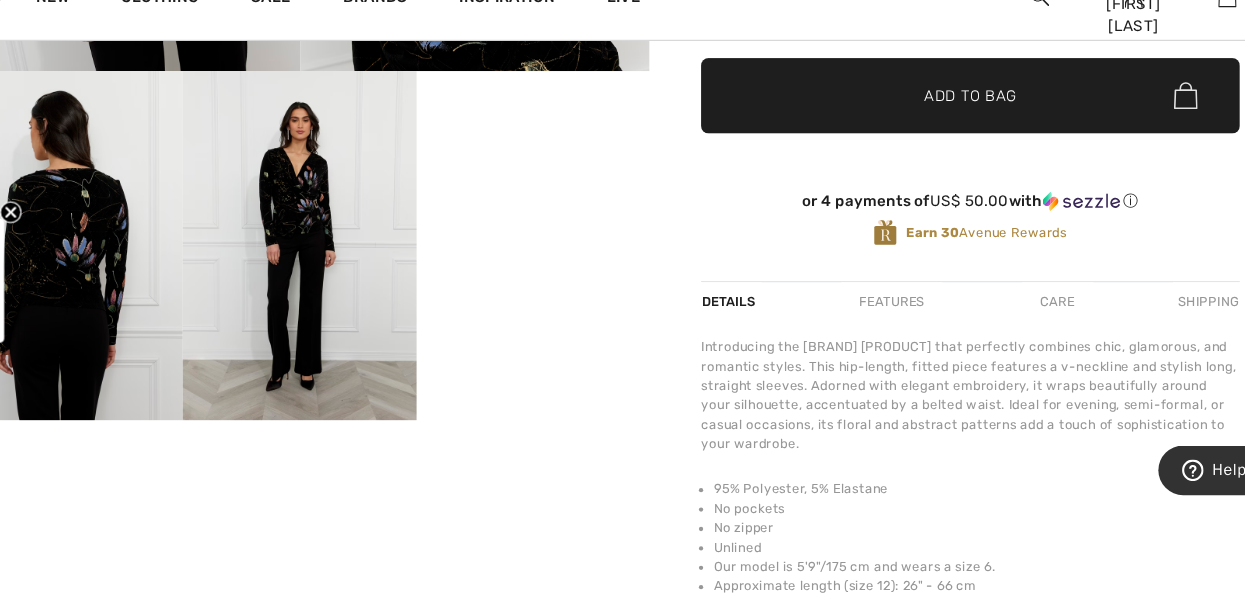 click on "Frank Lyman
Write a review
Chic Floral V-neck Pullover  Style 259165
US$ 200
Color:
Black/Multi
Size (CA/US):
2 4 6 8 10 12 14 16 18 20 22
Our model is 5'9"/175 cm and wears a size 6.
Size Guide
I can't find my size
Select Size
US 2 - Sold Out
US 4 - Sold Out
US 6
US 8
US 10
US 12
US 14 - Sold Out
US 16
US 18
US 20 - Sold Out
US 22
✔ Added to Bag
Add to Bag
or 4 payments of  US$ 50.00" at bounding box center (947, 240) 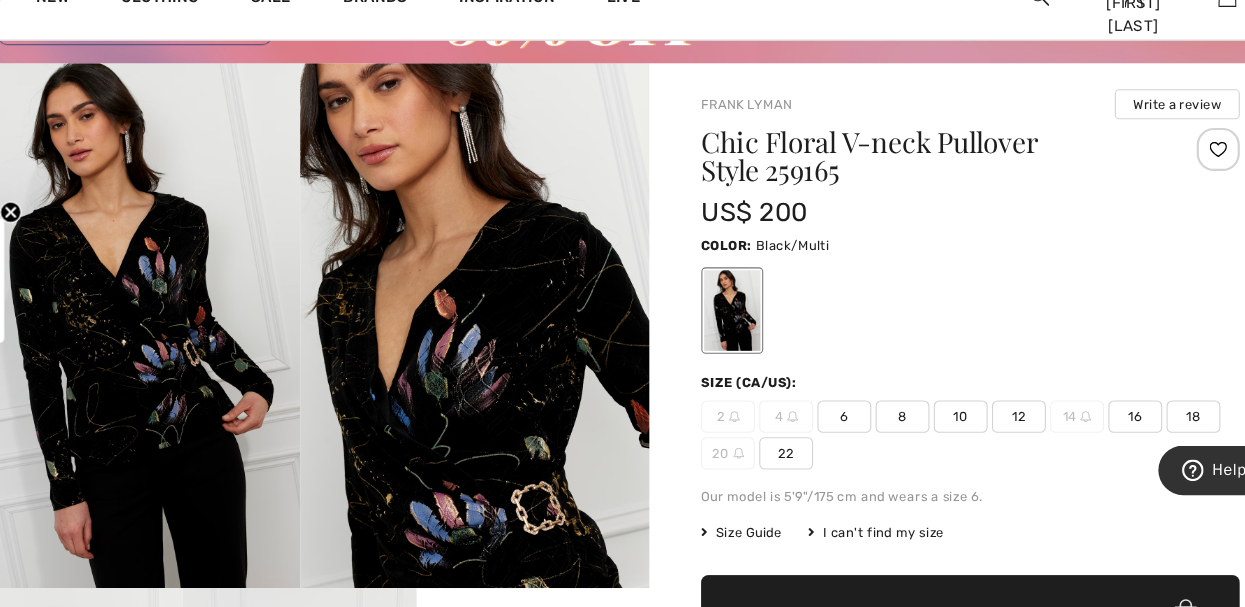 scroll, scrollTop: 116, scrollLeft: 0, axis: vertical 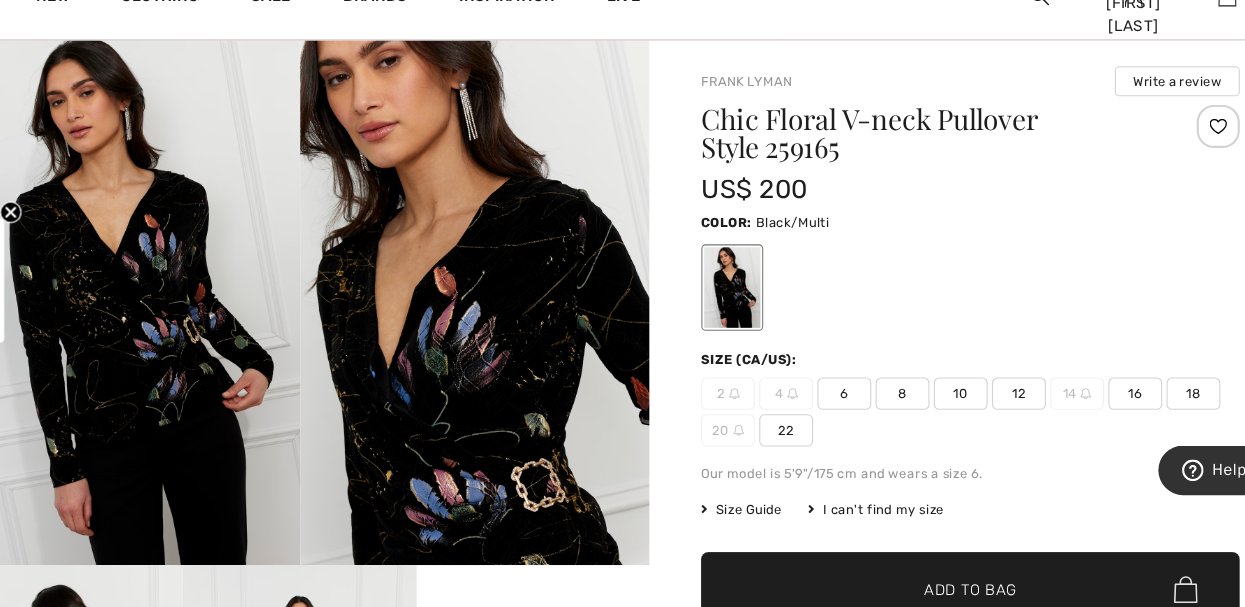 click on "10" at bounding box center (938, 409) 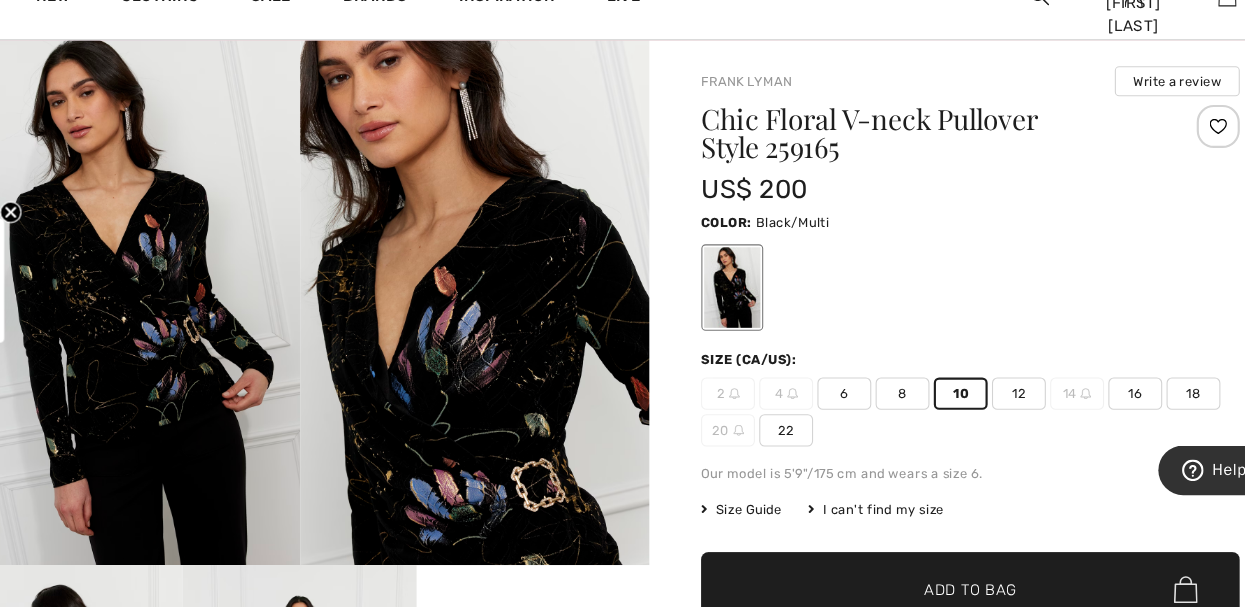 click on "Add to Bag" at bounding box center (947, 590) 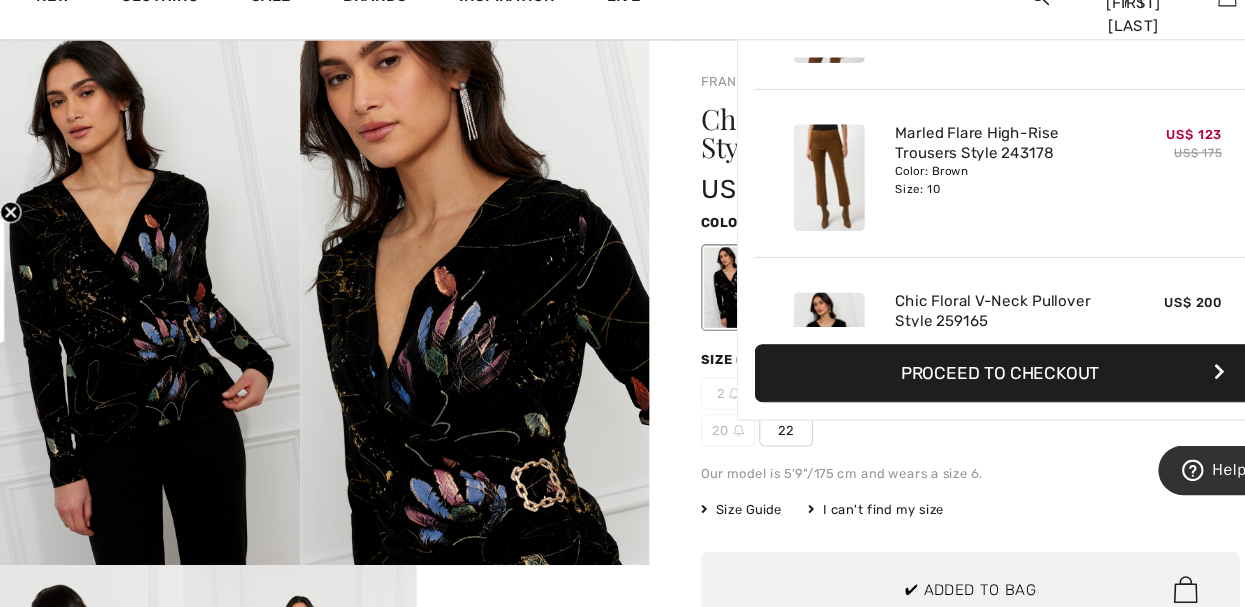 scroll, scrollTop: 530, scrollLeft: 0, axis: vertical 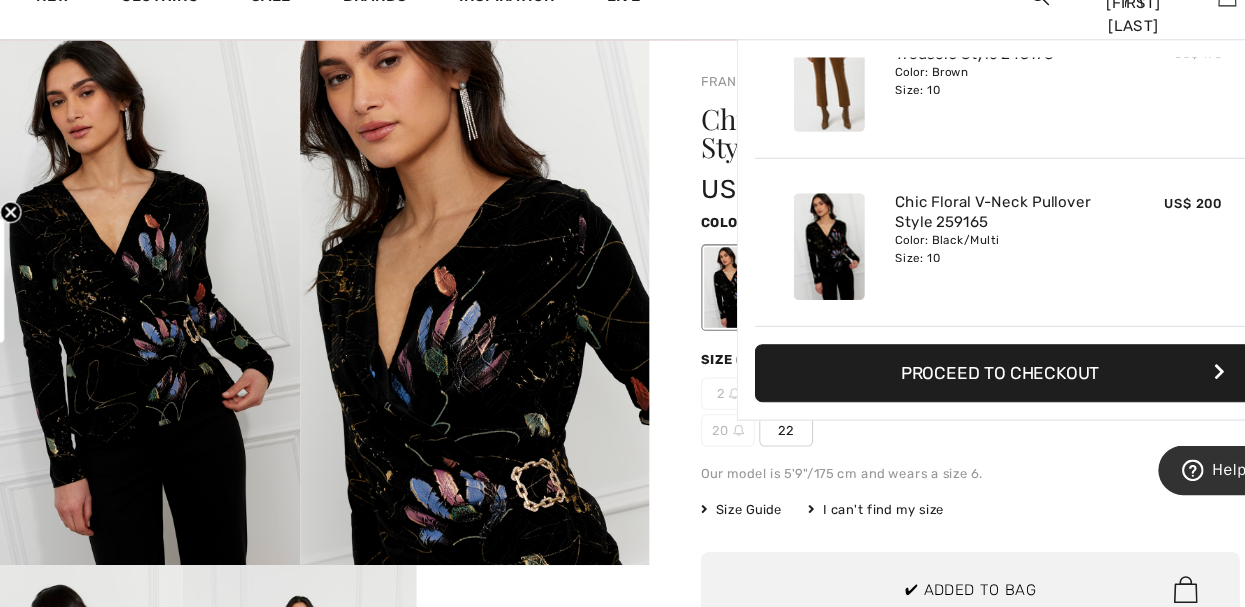 click on "Chic Floral V-neck Pullover  Style 259165
US$ 200
Color:
Black/Multi
Size (CA/US):
2 4 6 8 10 12 14 16 18 20 22
Our model is 5'9"/175 cm and wears a size 6.
Size Guide
I can't find my size
Select Size
US 2 - Sold Out
US 4 - Sold Out
US 6
US 8
US 10
US 12
US 14 - Sold Out
US 16
US 18
US 20 - Sold Out
US 22
✔ Added to Bag
Add to Bag
or 4 payments of  US$ 50.00  with    ⓘ Earn 30  Avenue Rewards" at bounding box center (947, 452) 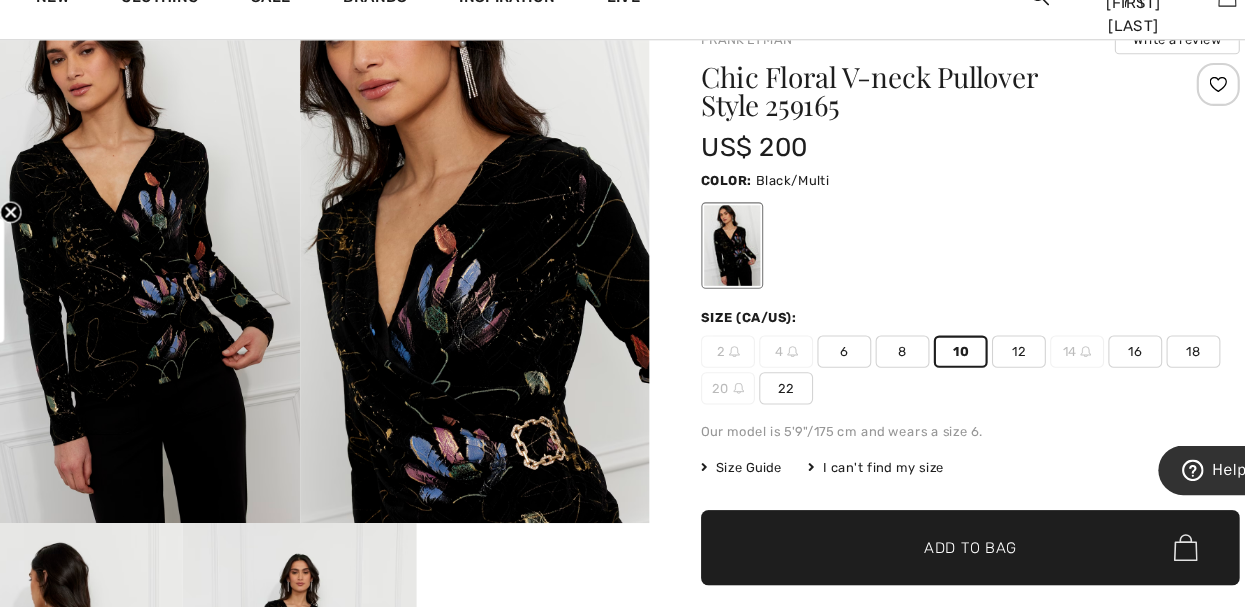 scroll, scrollTop: 156, scrollLeft: 0, axis: vertical 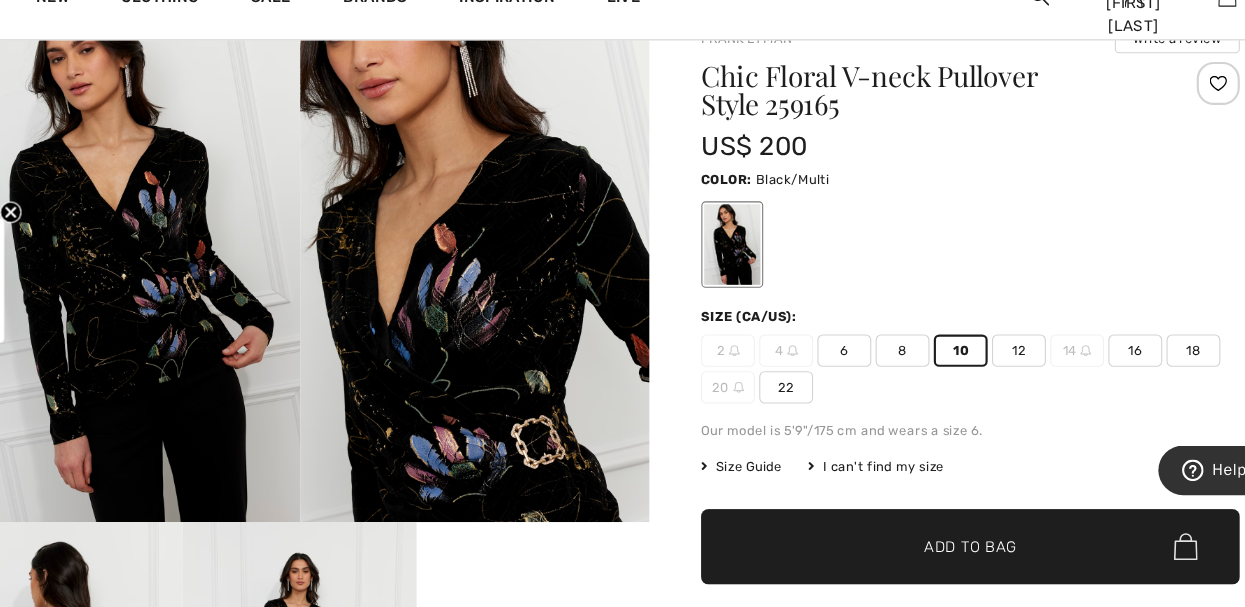 click on "US$ 200" at bounding box center (905, 179) 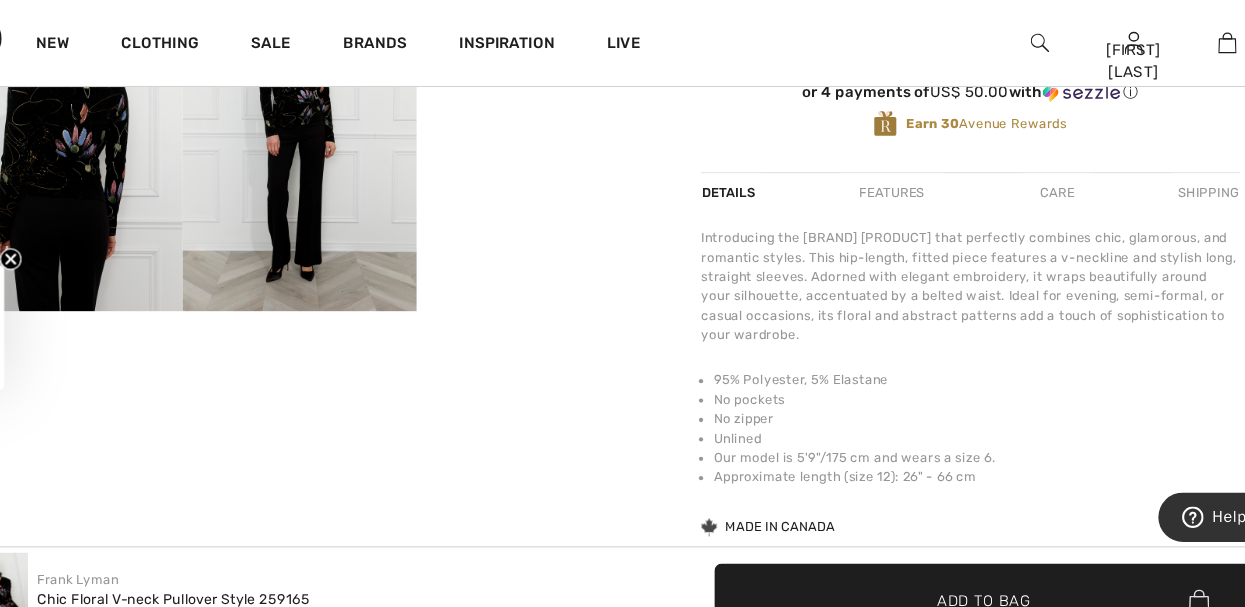 scroll, scrollTop: 716, scrollLeft: 0, axis: vertical 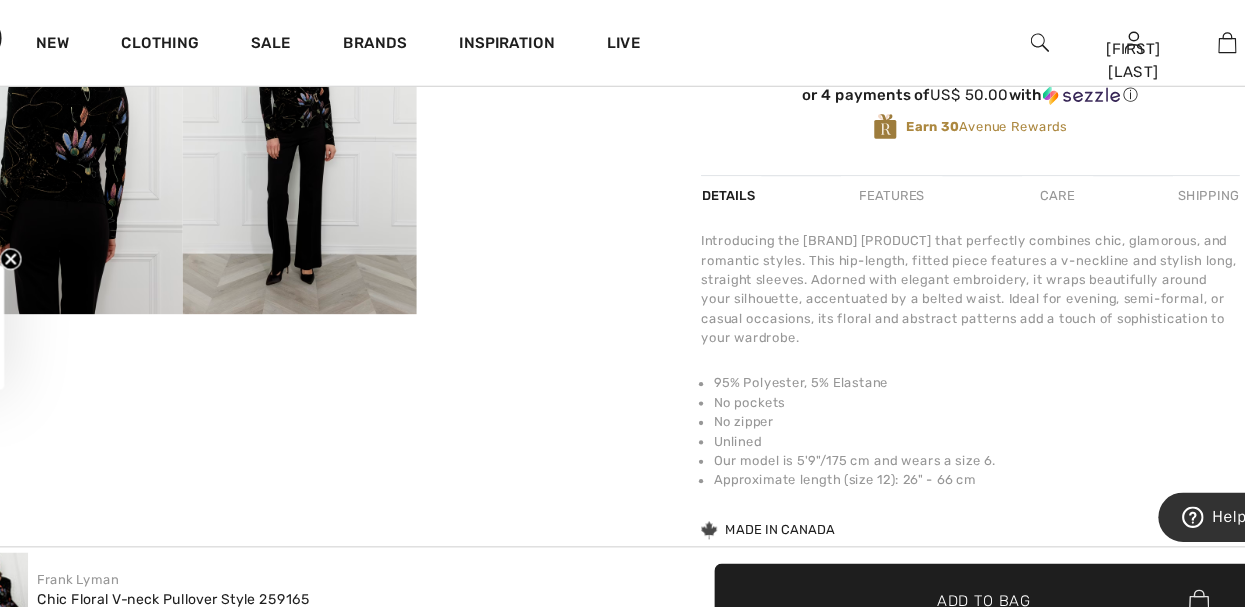 click on "Your browser does not support the video tag." at bounding box center (541, 22) 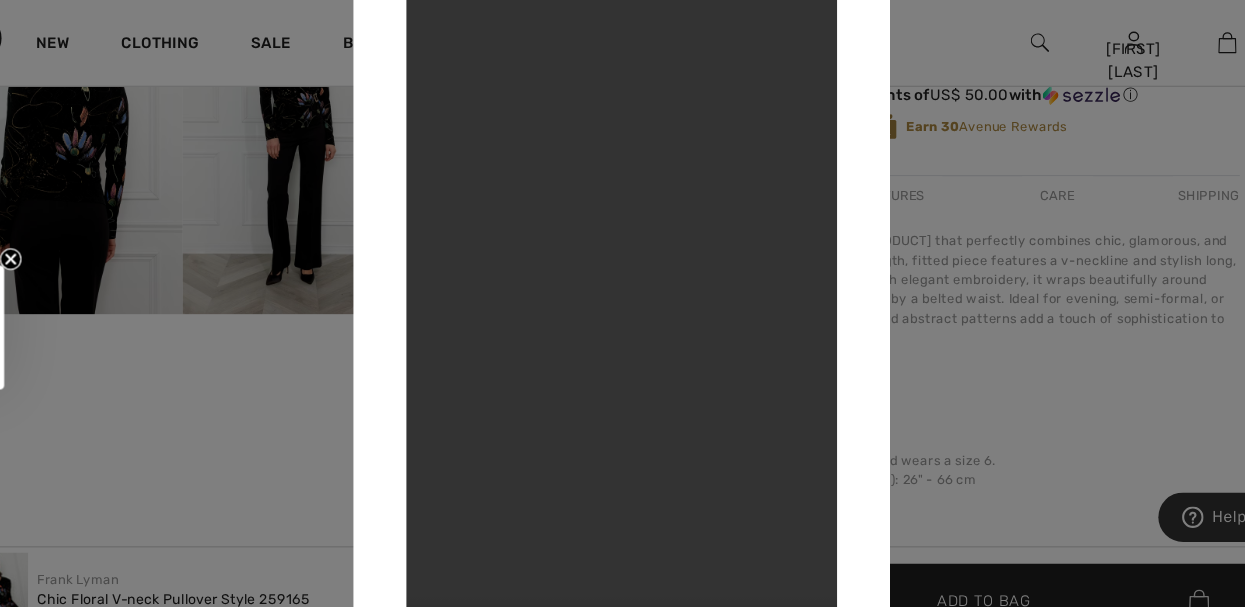 click on "Your browser does not support the video tag." at bounding box center [623, 303] 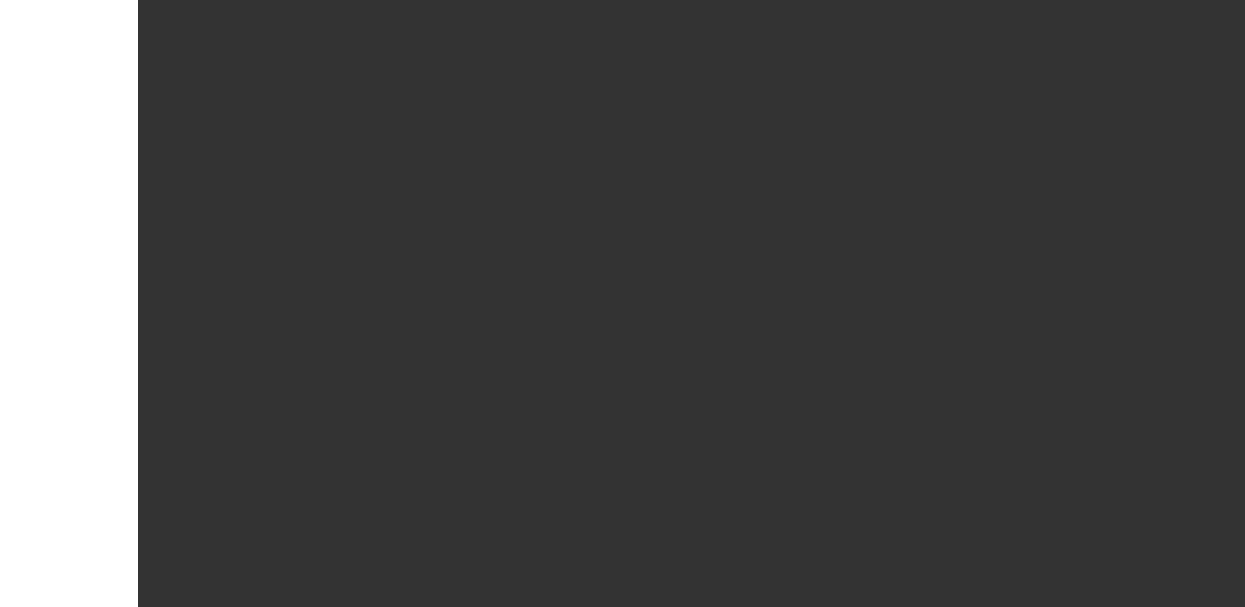 click on "Your browser does not support the video tag." at bounding box center [623, 303] 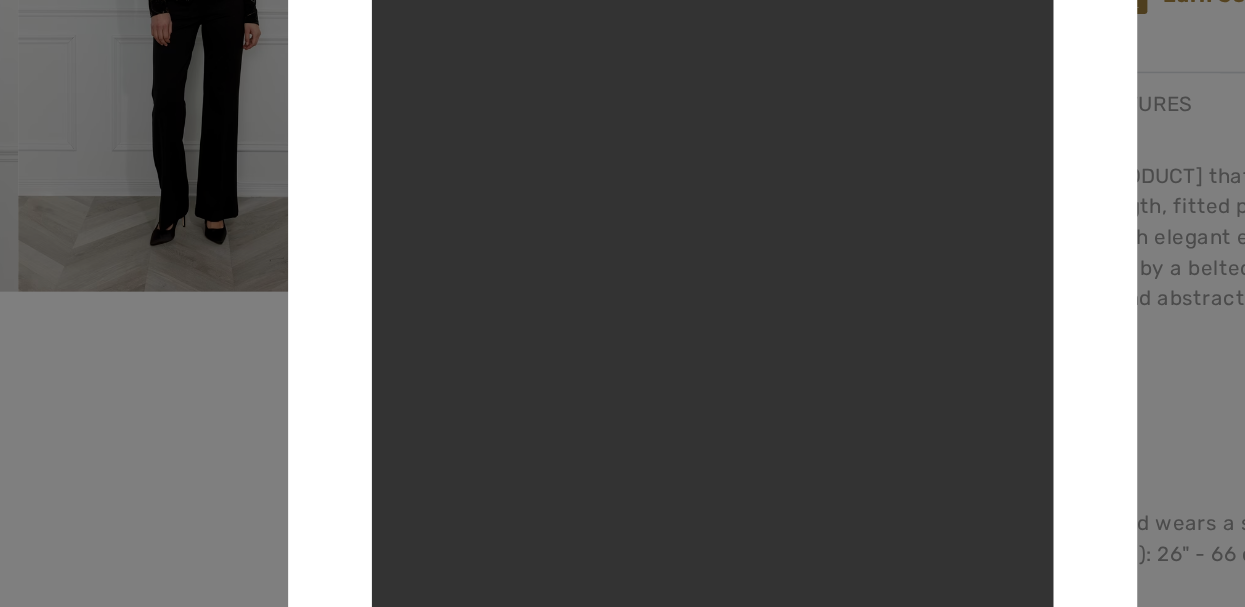click on "Your browser does not support the video tag." at bounding box center (623, 303) 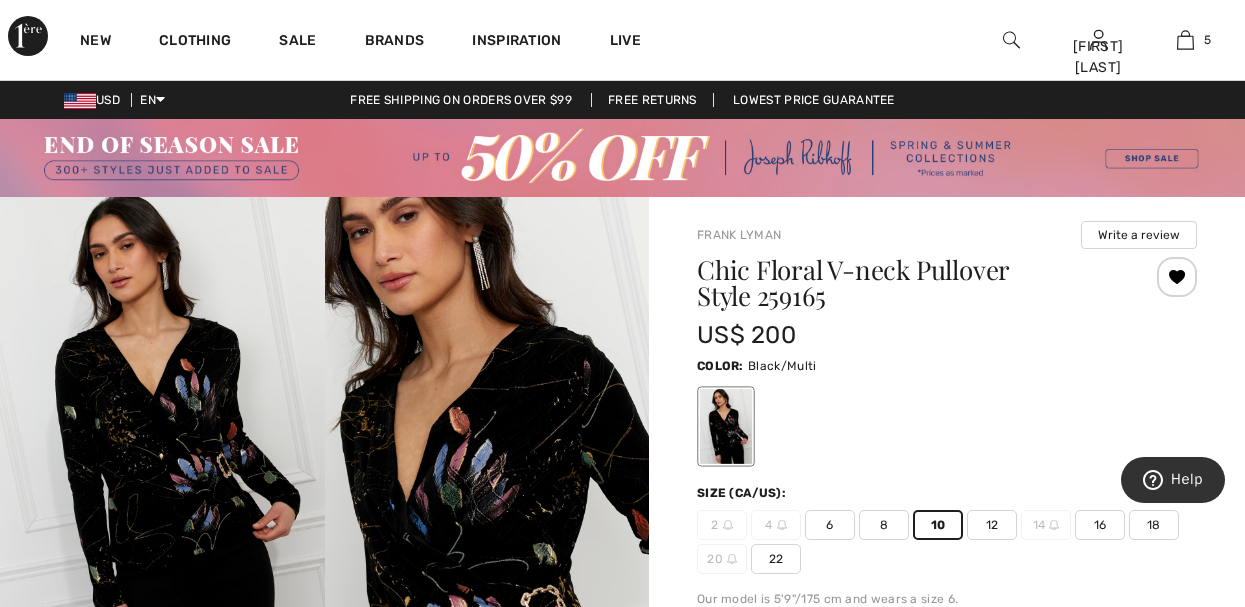 scroll, scrollTop: 40, scrollLeft: 0, axis: vertical 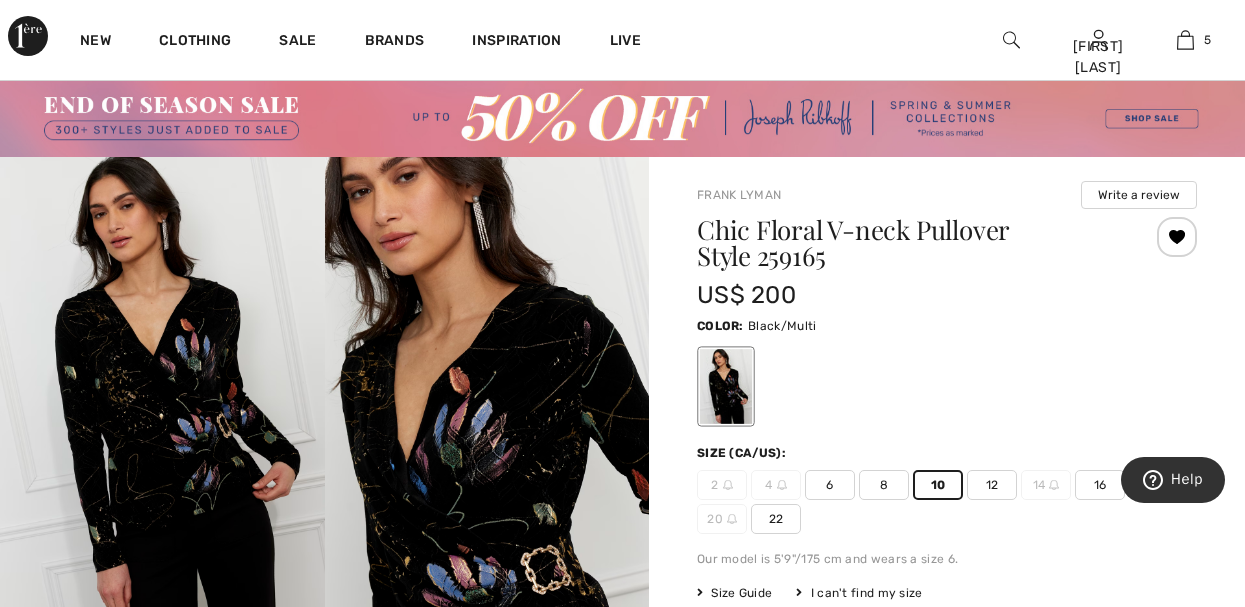 click at bounding box center [487, 400] 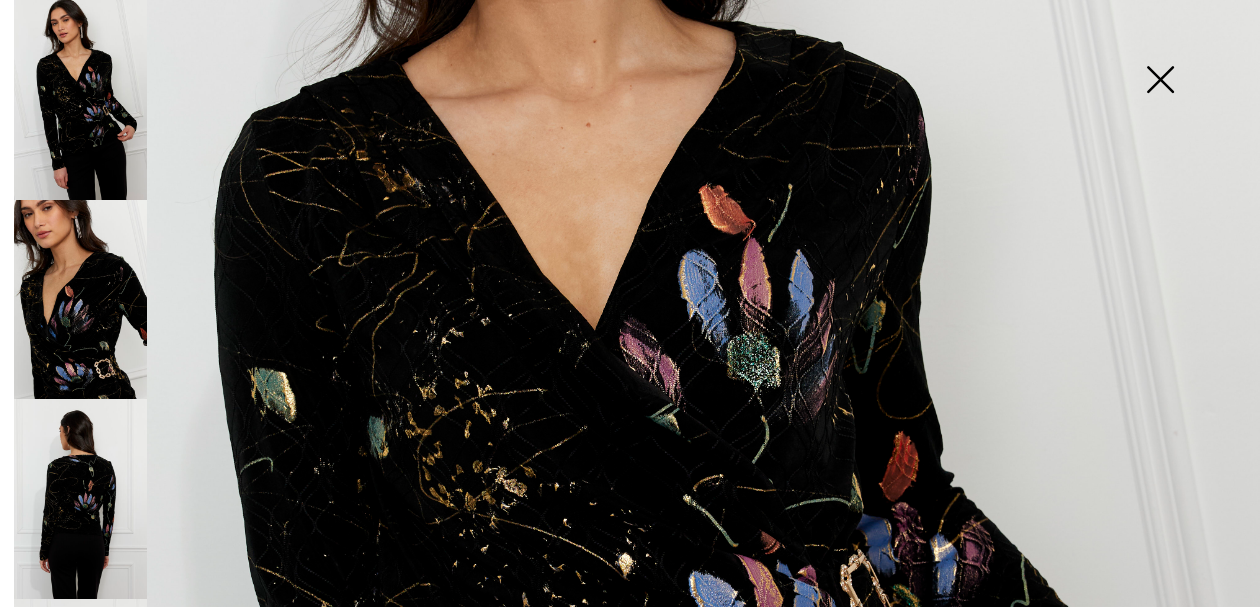 click at bounding box center (80, 300) 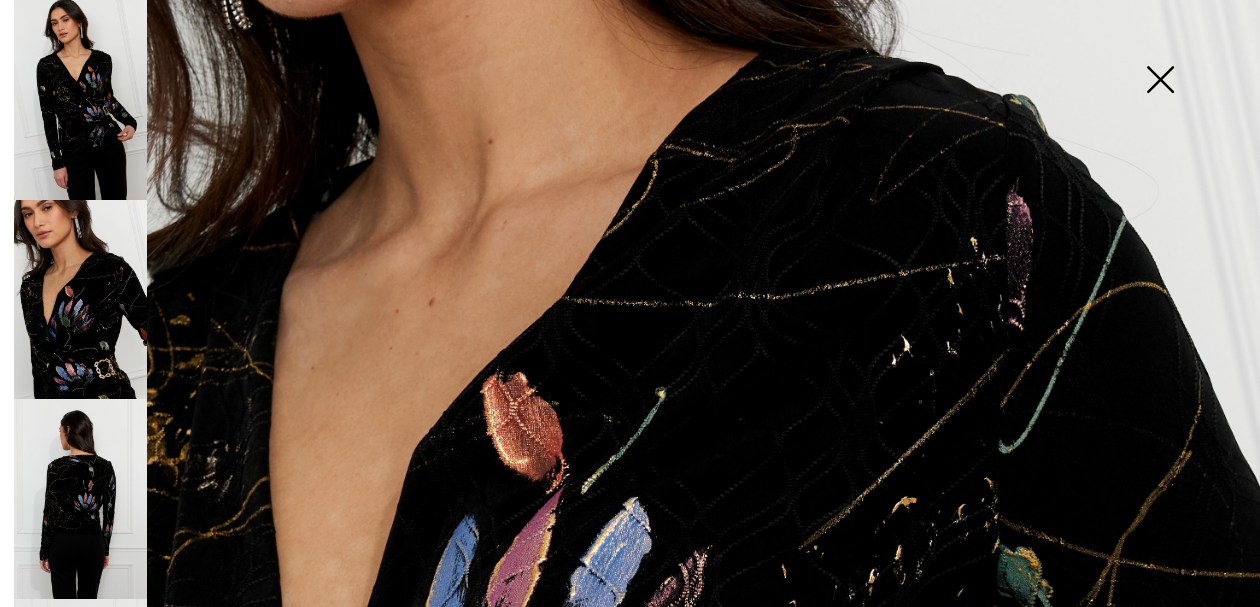 click at bounding box center (1160, 81) 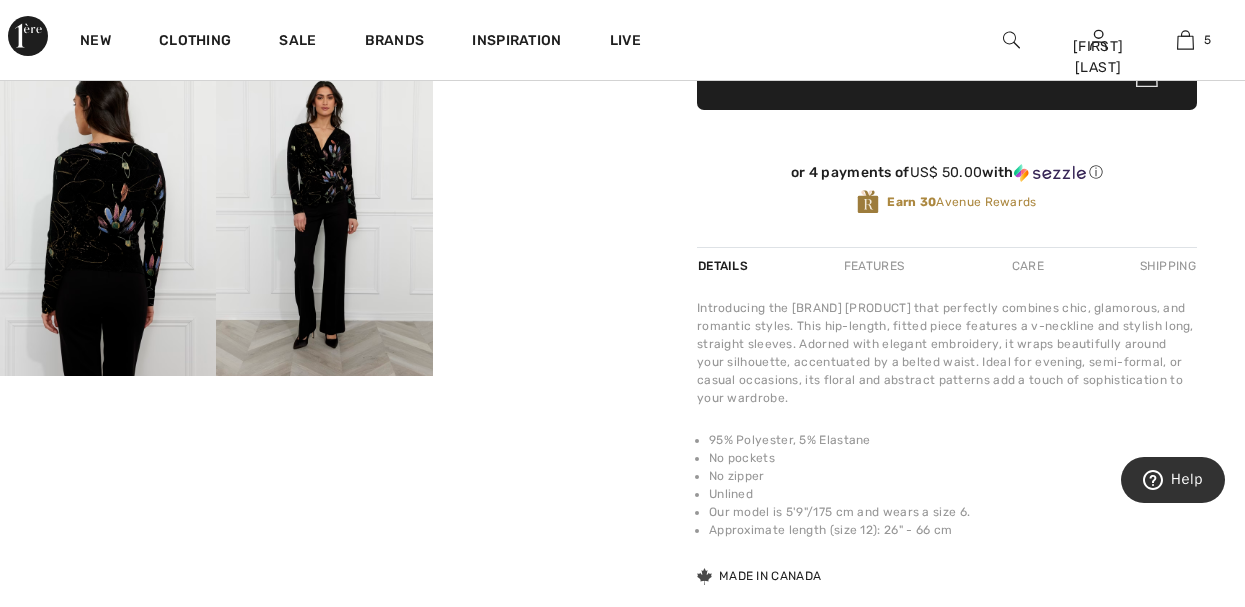 scroll, scrollTop: 640, scrollLeft: 0, axis: vertical 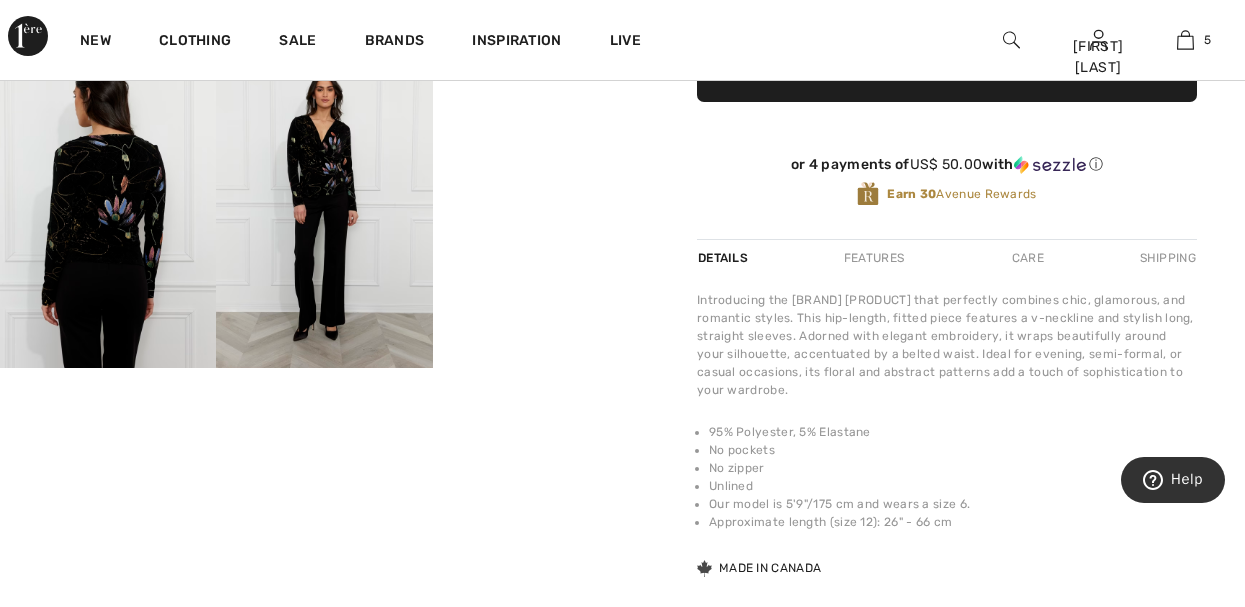click on "Your browser does not support the video tag." at bounding box center [541, 98] 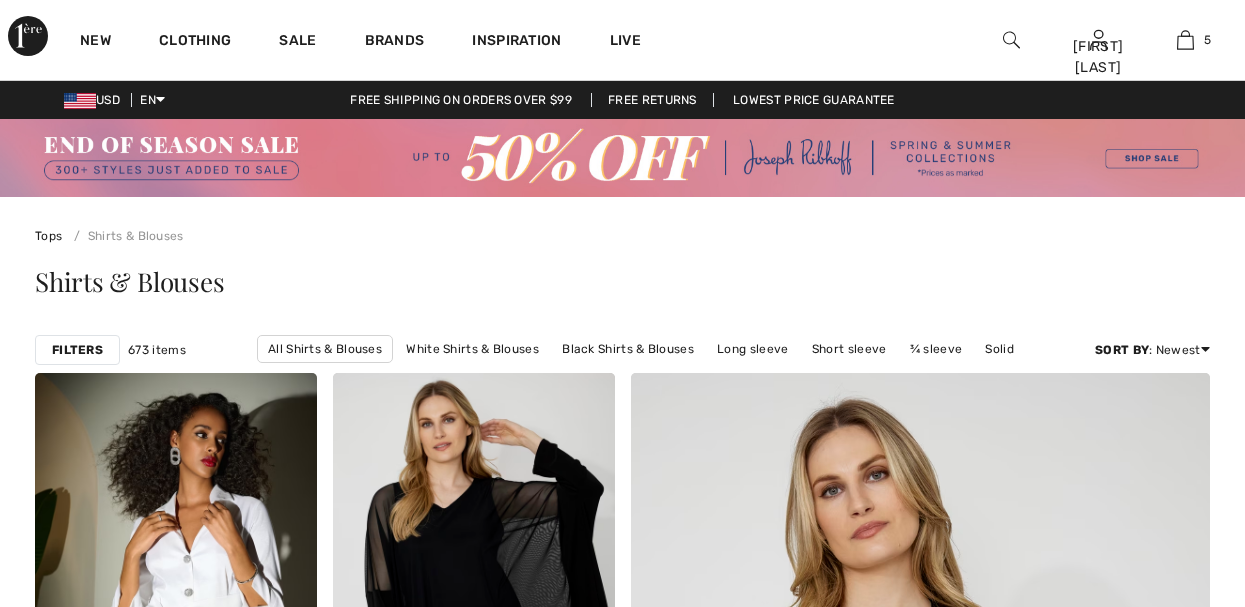 scroll, scrollTop: 6842, scrollLeft: 0, axis: vertical 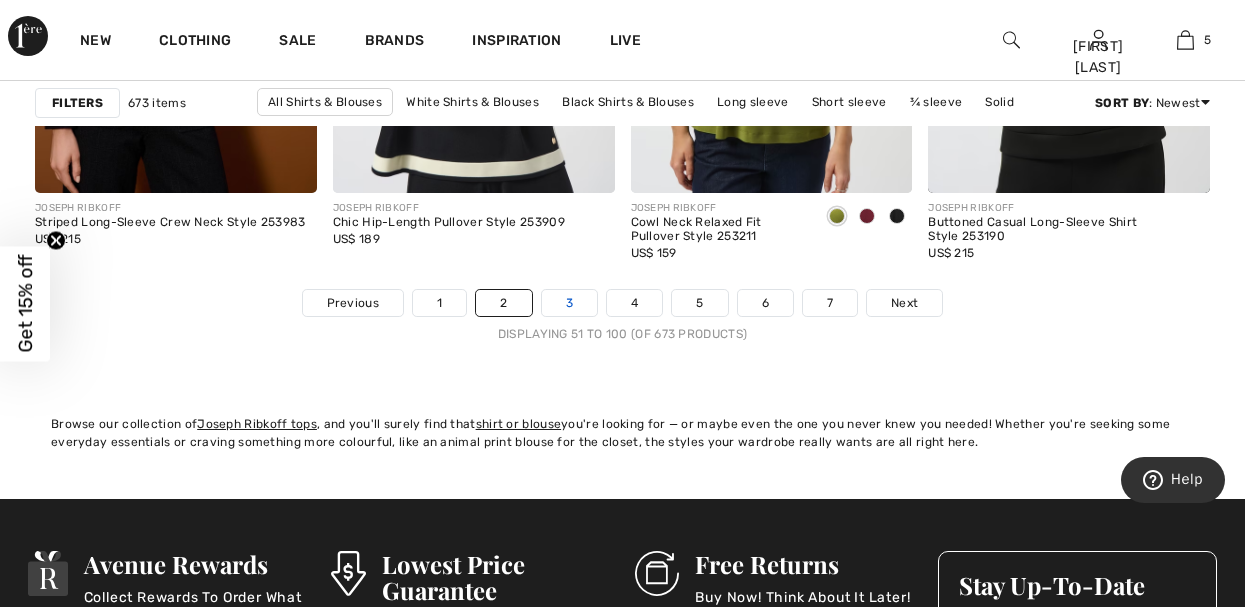 click on "3" at bounding box center (569, 303) 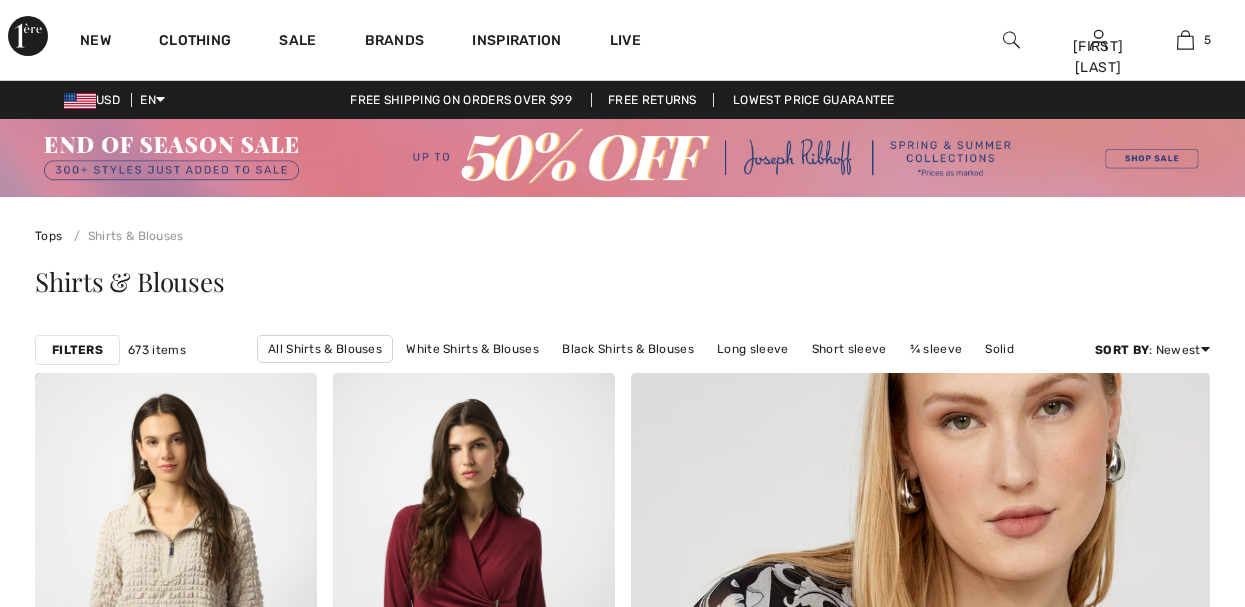 scroll, scrollTop: 0, scrollLeft: 0, axis: both 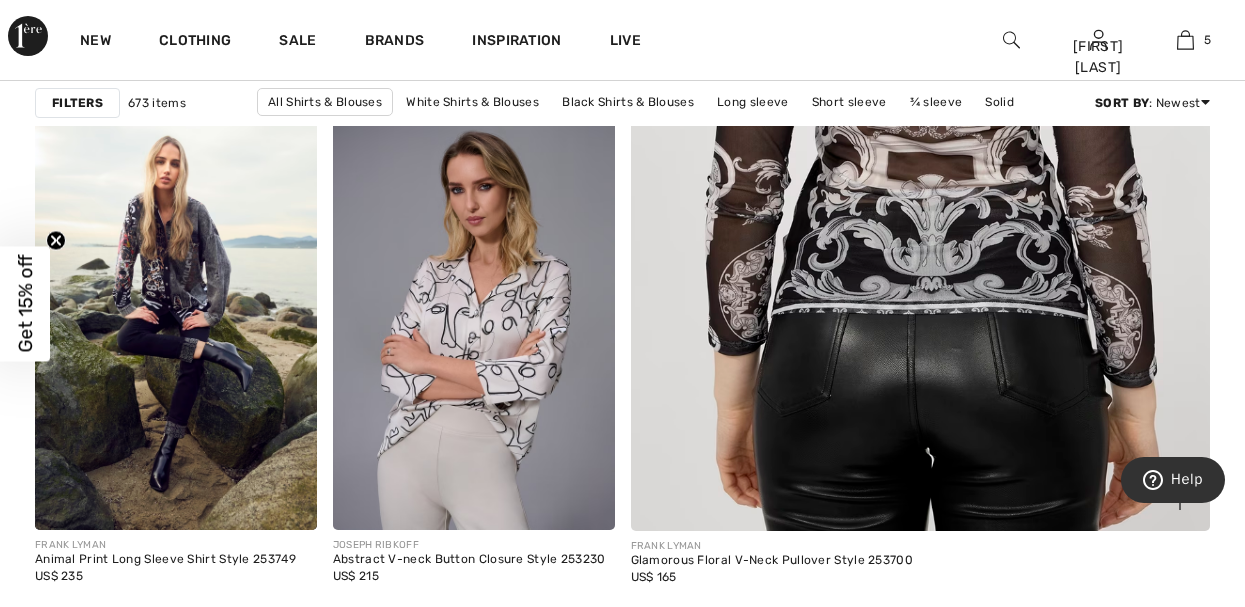 click at bounding box center (920, 94) 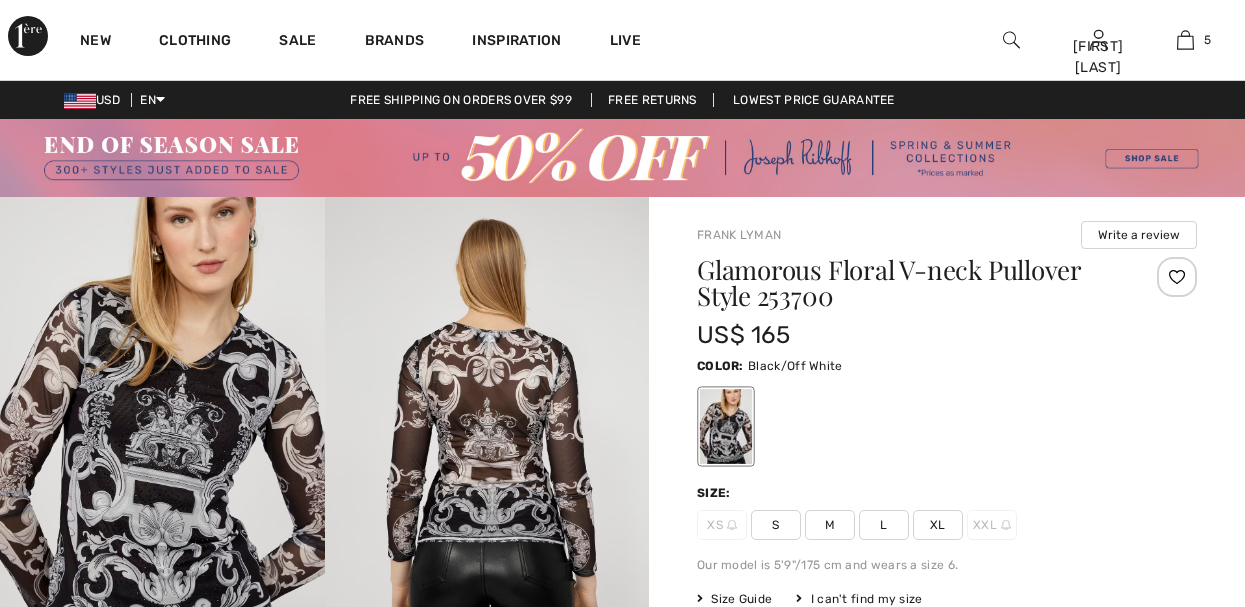 scroll, scrollTop: 0, scrollLeft: 0, axis: both 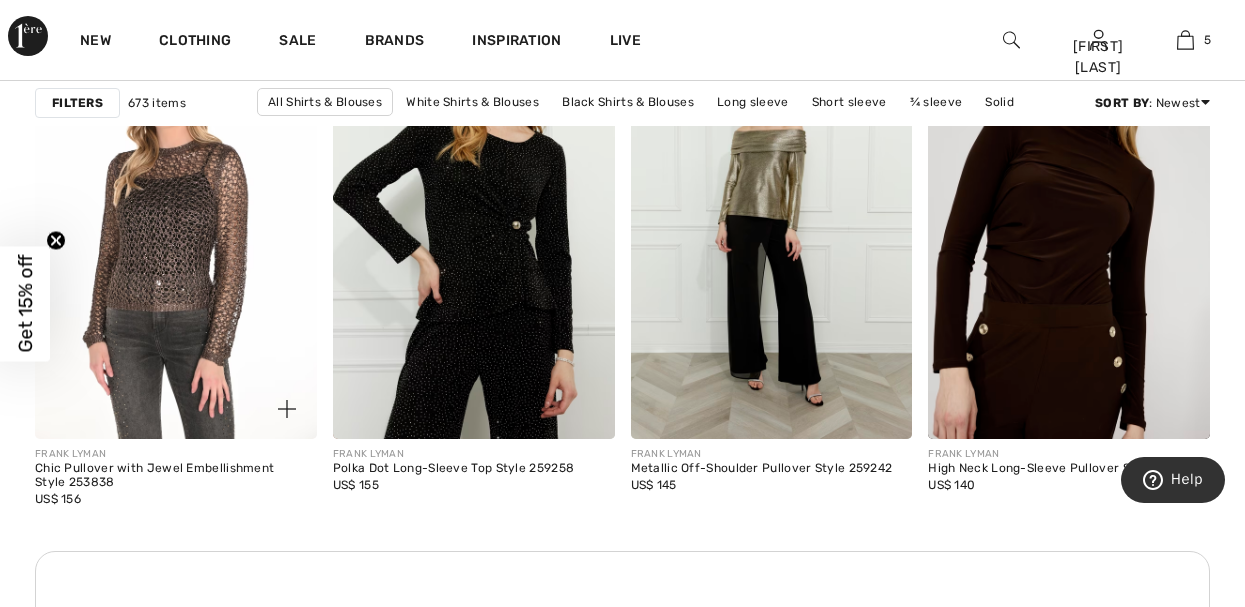 click at bounding box center [176, 228] 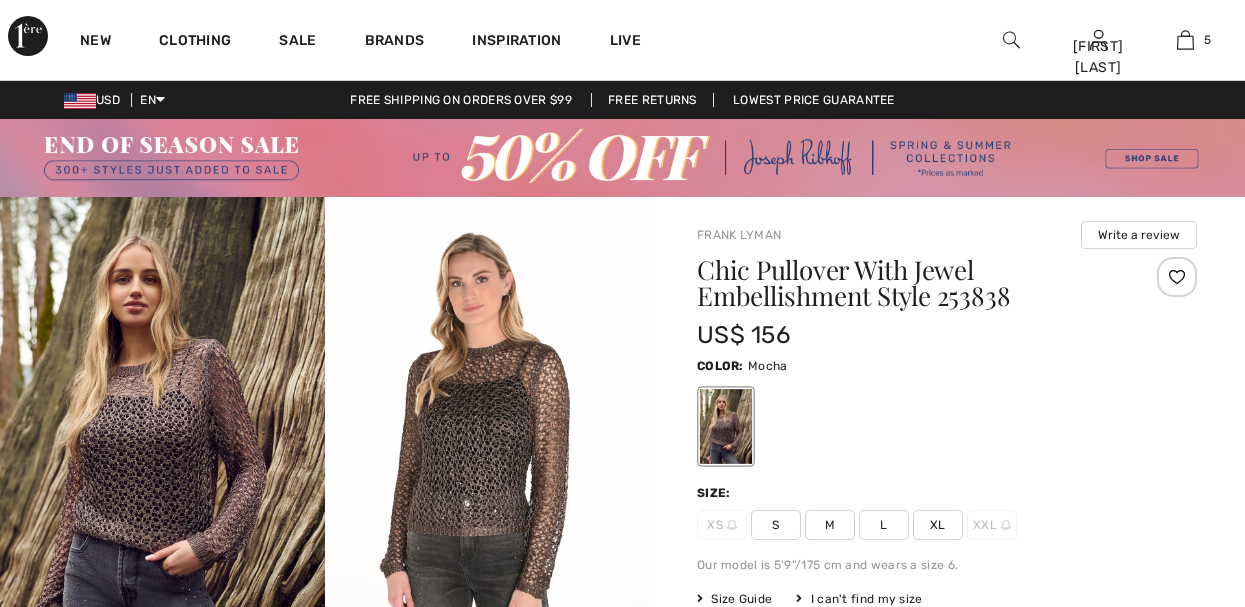 scroll, scrollTop: 0, scrollLeft: 0, axis: both 